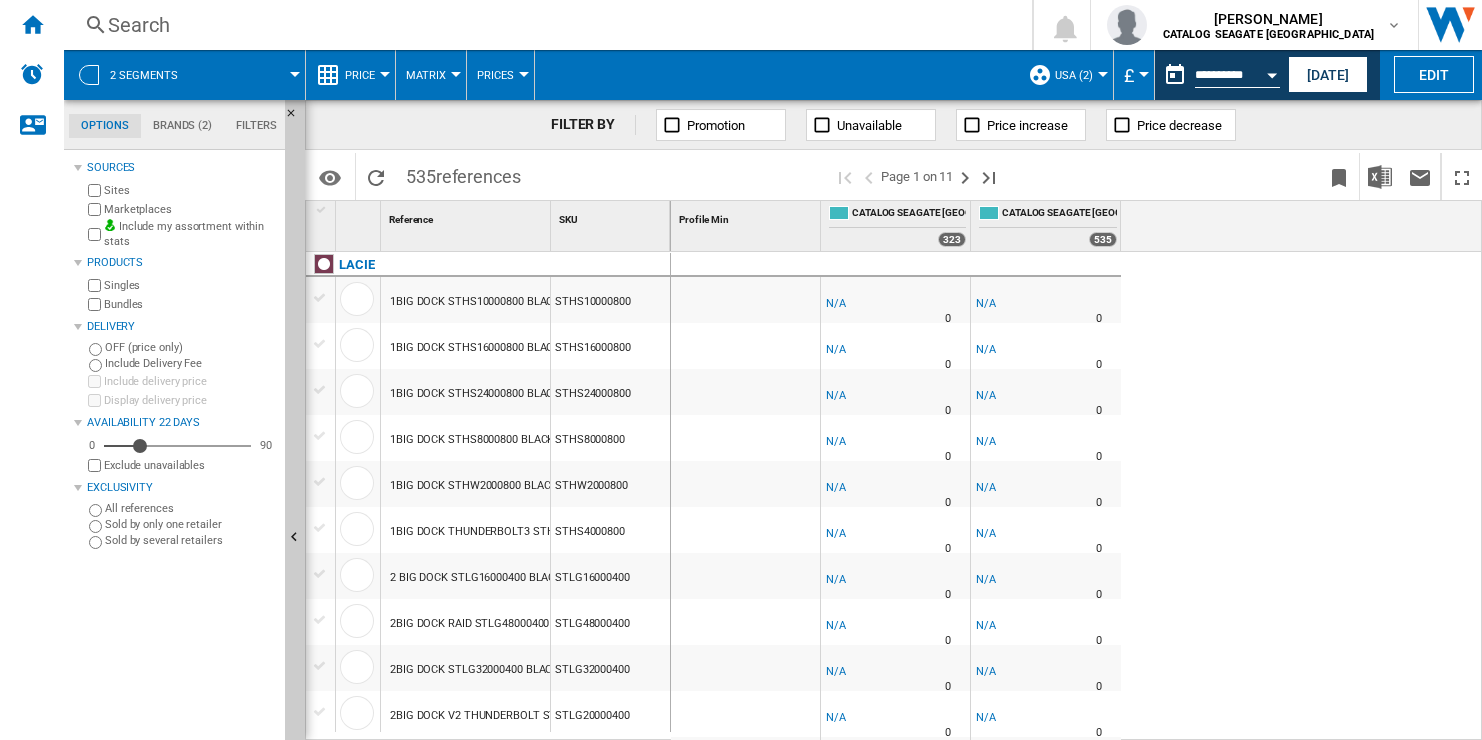 scroll, scrollTop: 0, scrollLeft: 0, axis: both 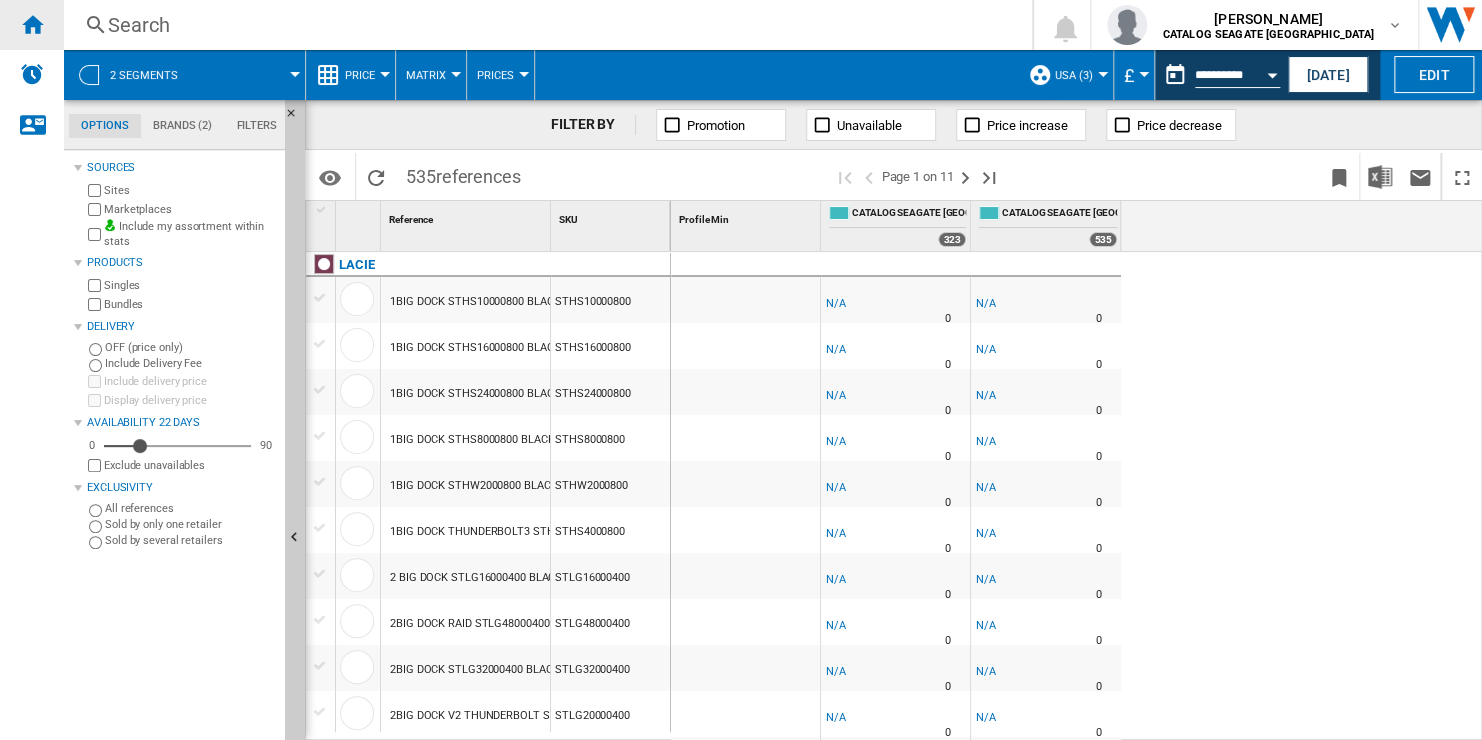 click at bounding box center [32, 24] 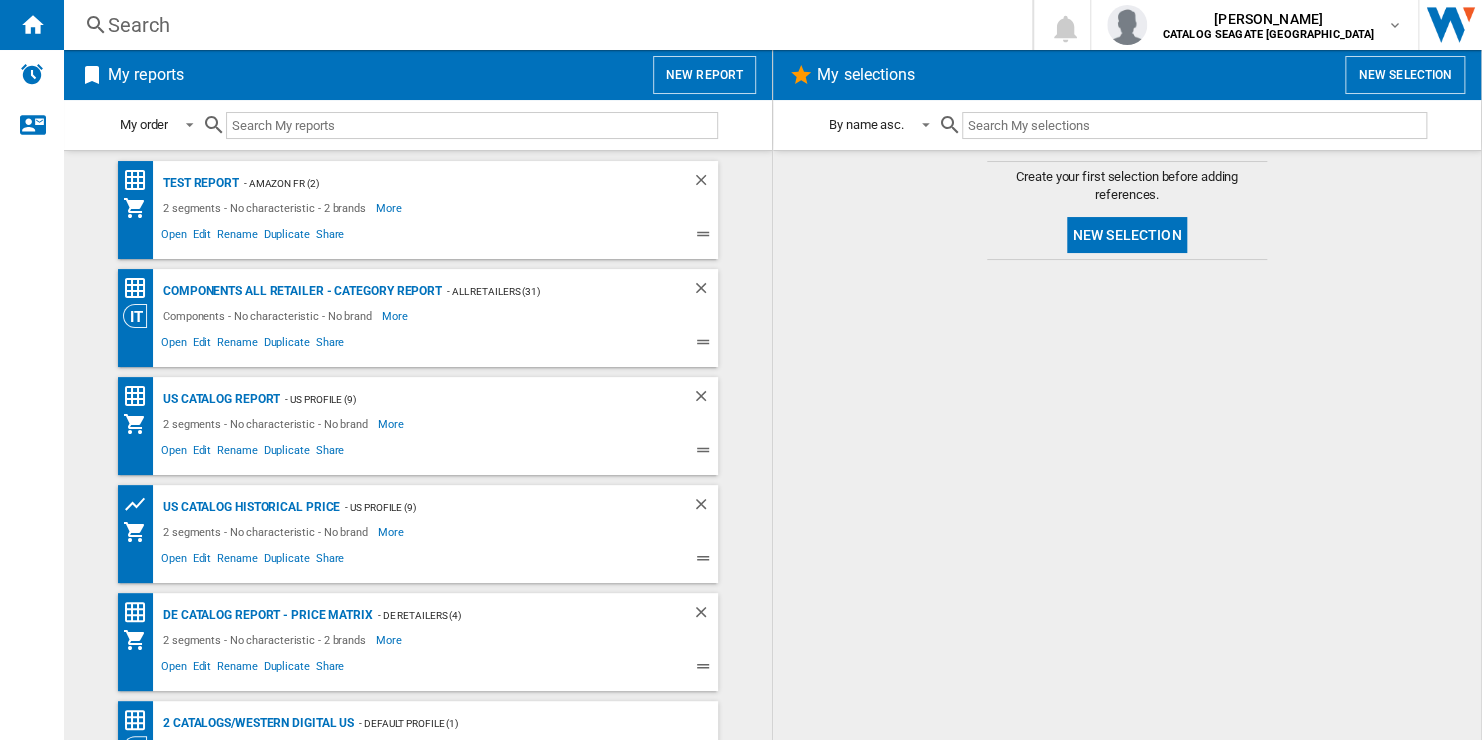 click 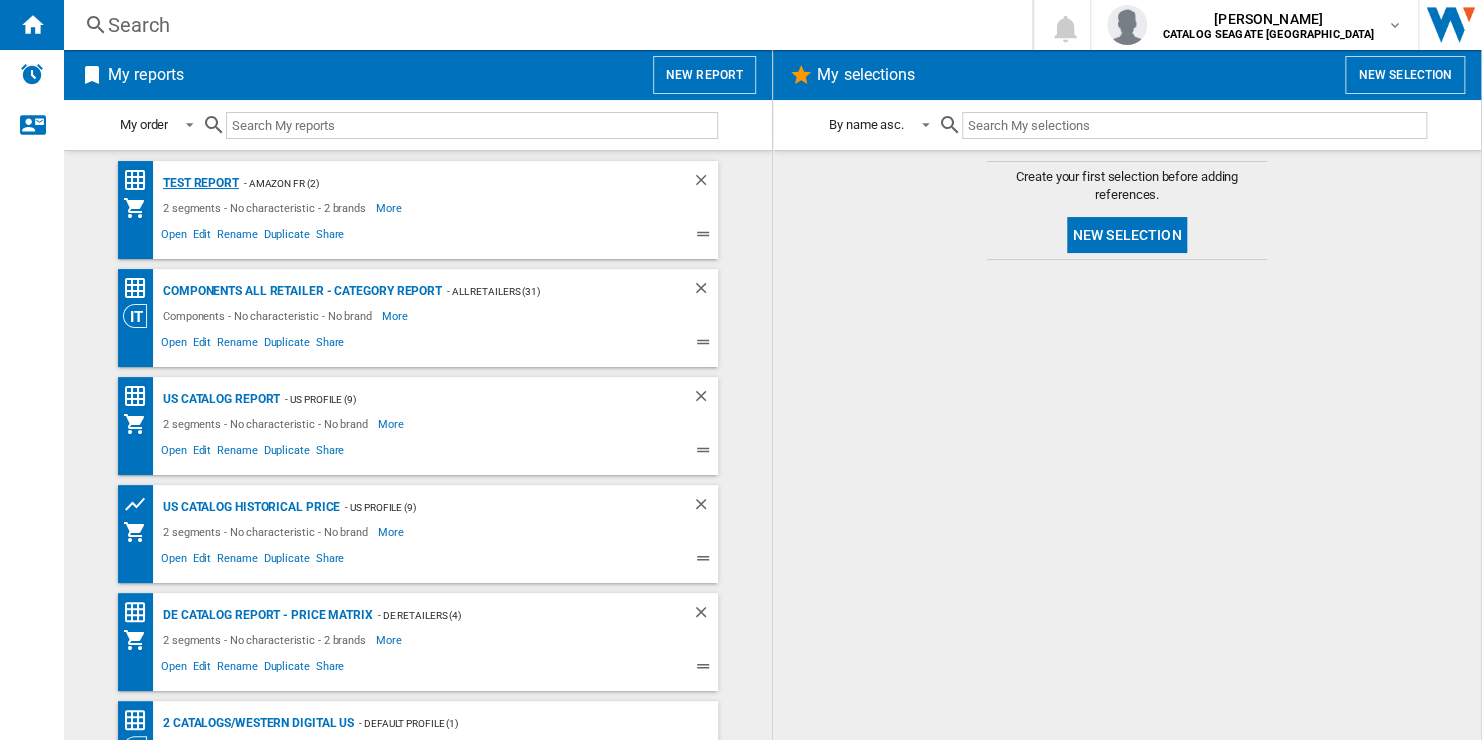 click on "Test Report" 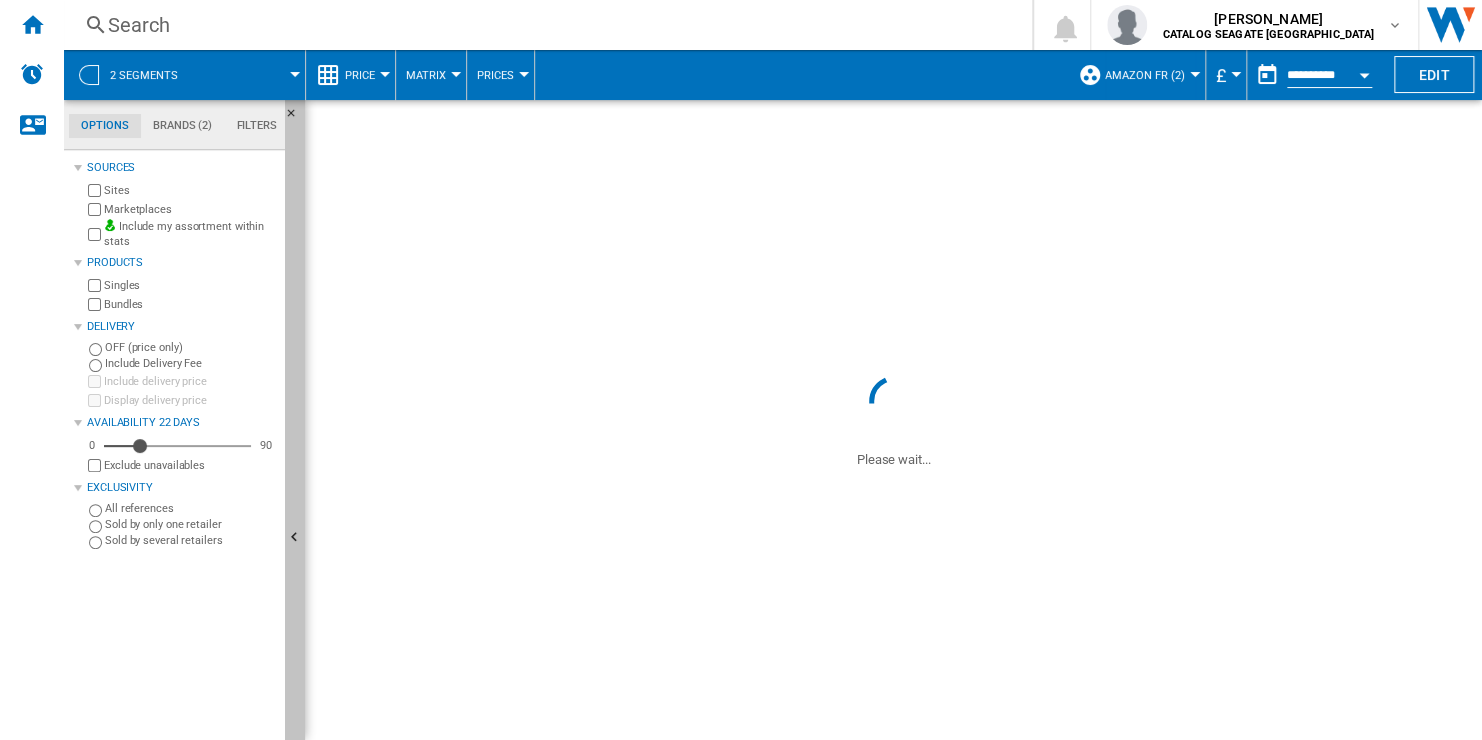 click at bounding box center [295, 538] 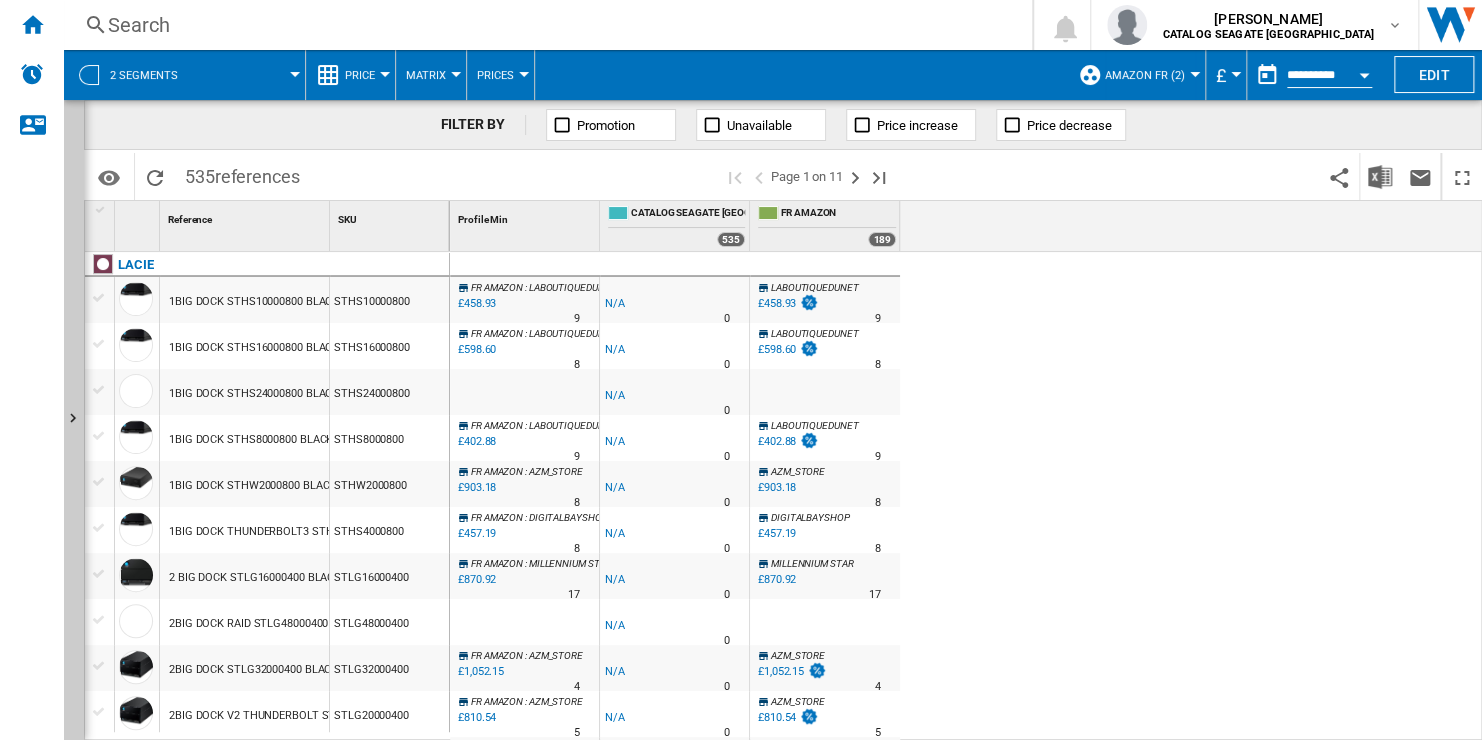 click on "amazon Fr (2)" at bounding box center (1145, 75) 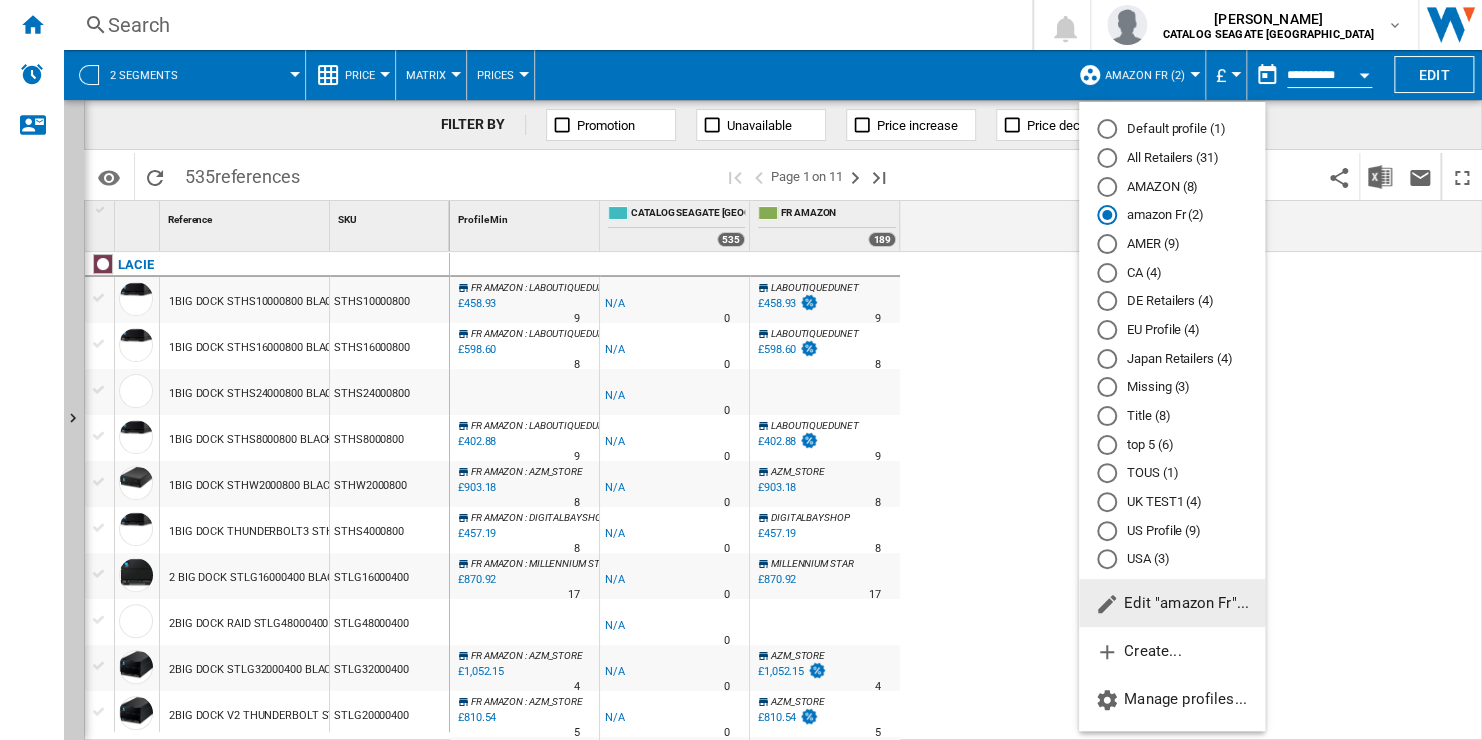 click on "All Retailers (31)" at bounding box center (1172, 158) 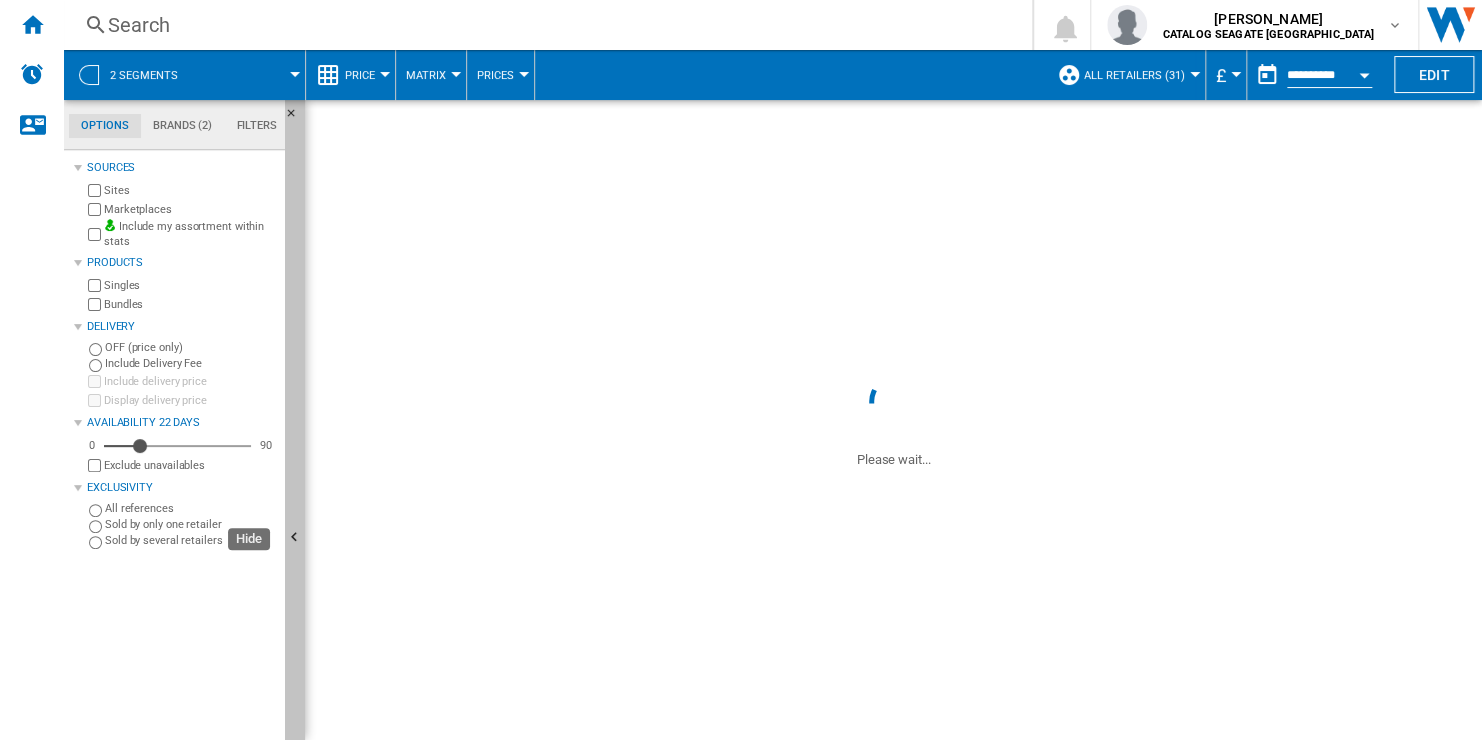click at bounding box center [295, 538] 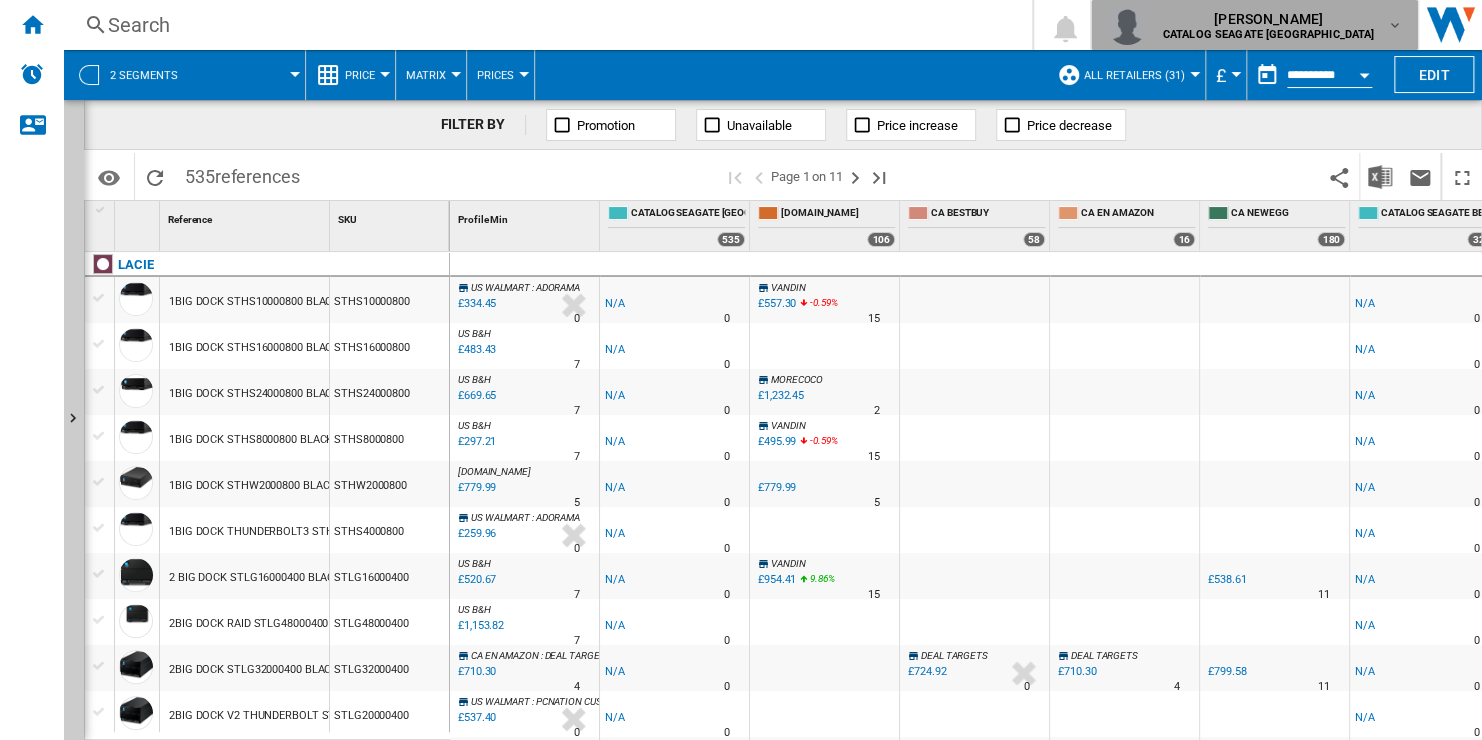 click on "CATALOG SEAGATE [GEOGRAPHIC_DATA]" at bounding box center (1269, 34) 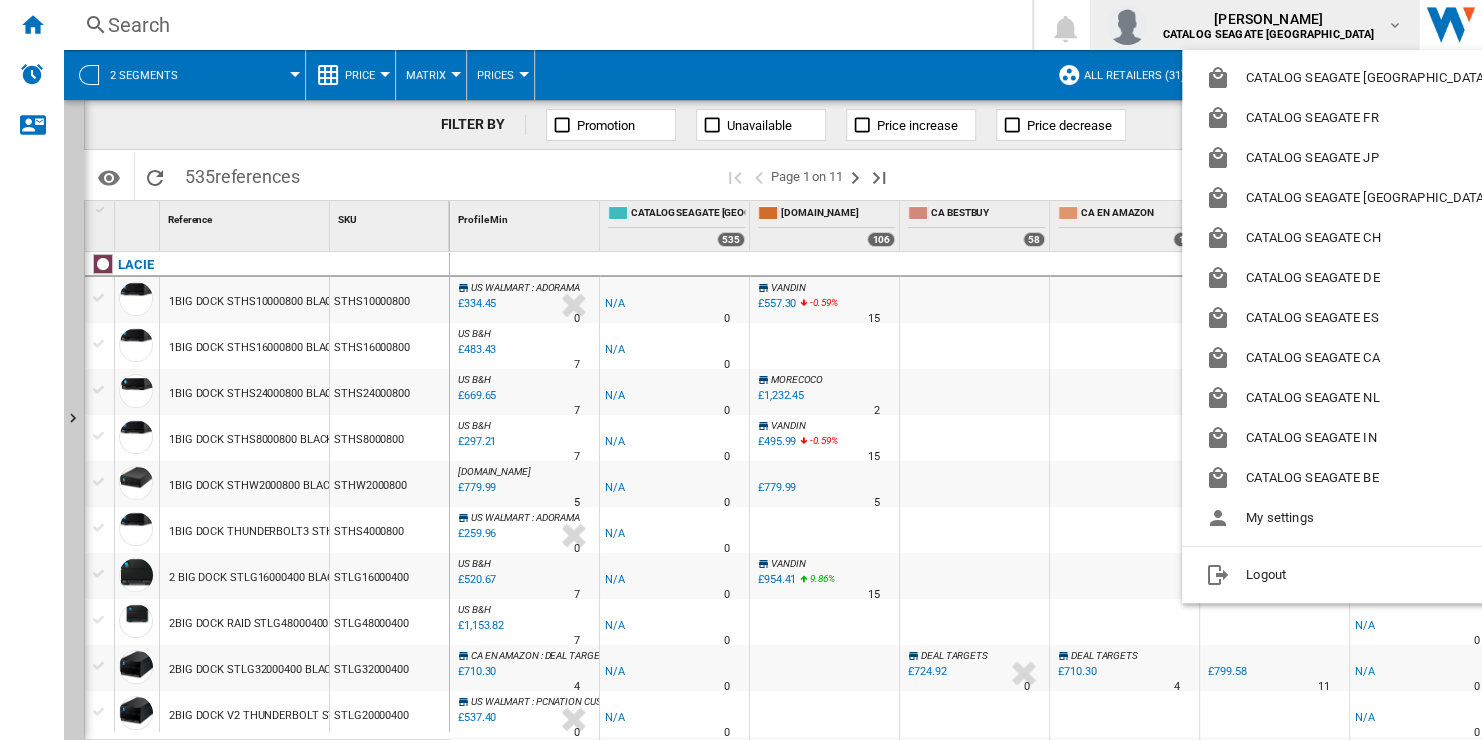 click at bounding box center (741, 370) 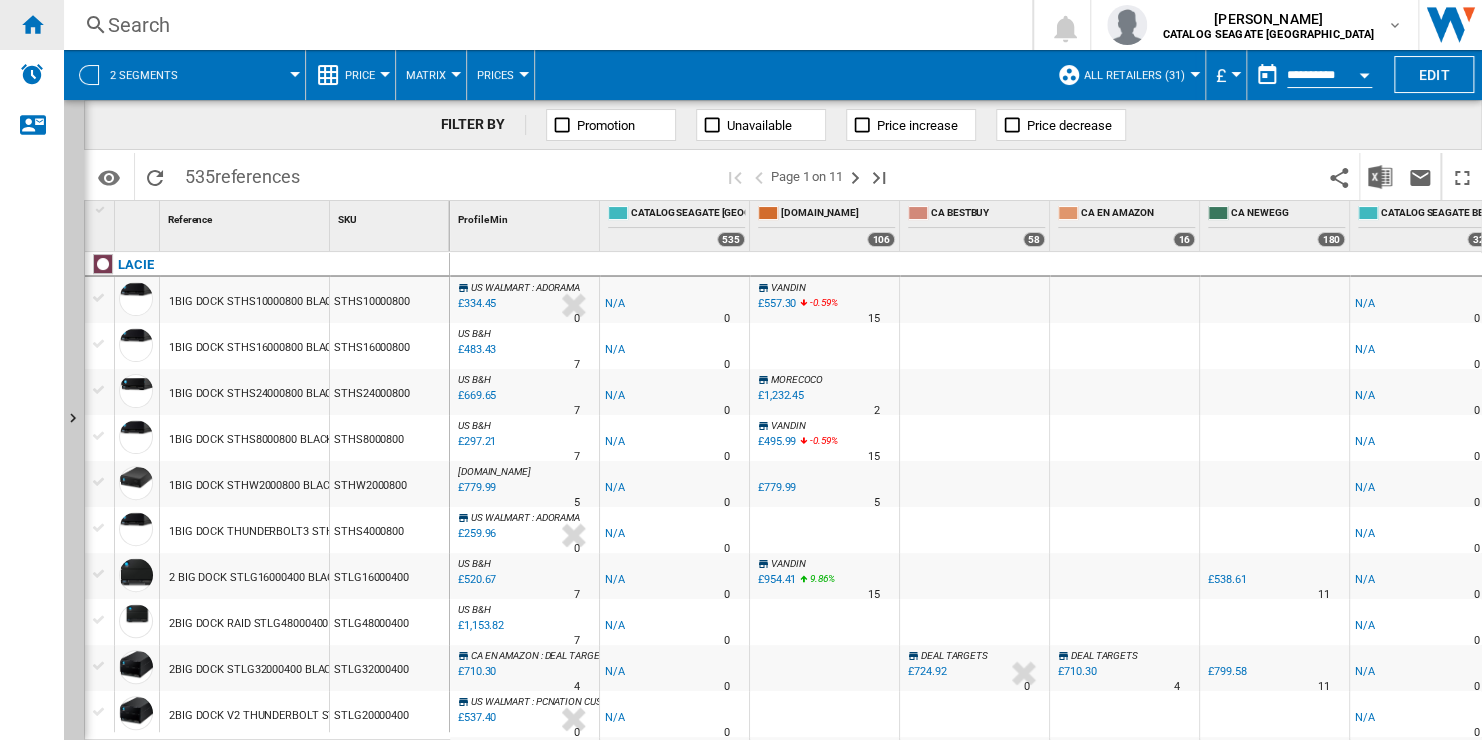 click at bounding box center (32, 24) 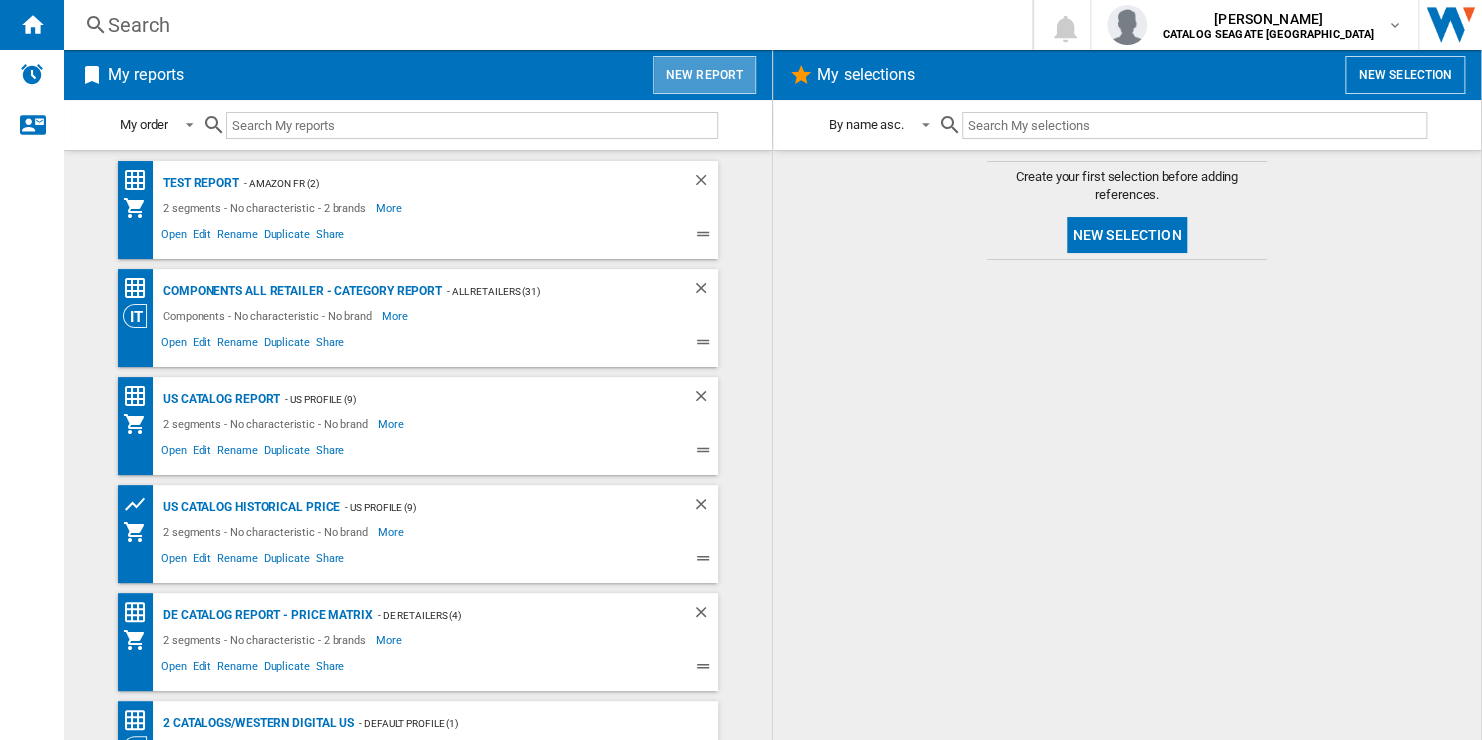 click on "New report" at bounding box center (704, 75) 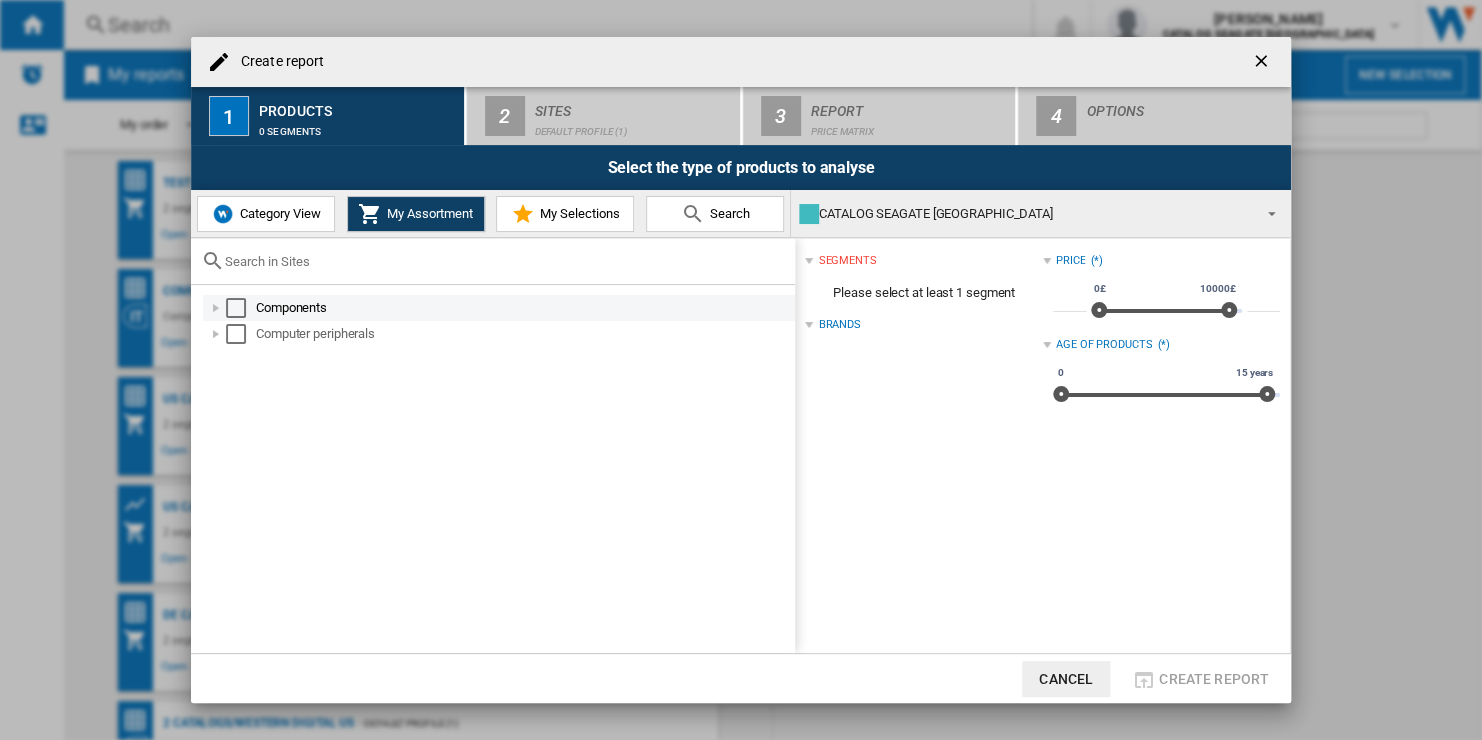 click at bounding box center [236, 308] 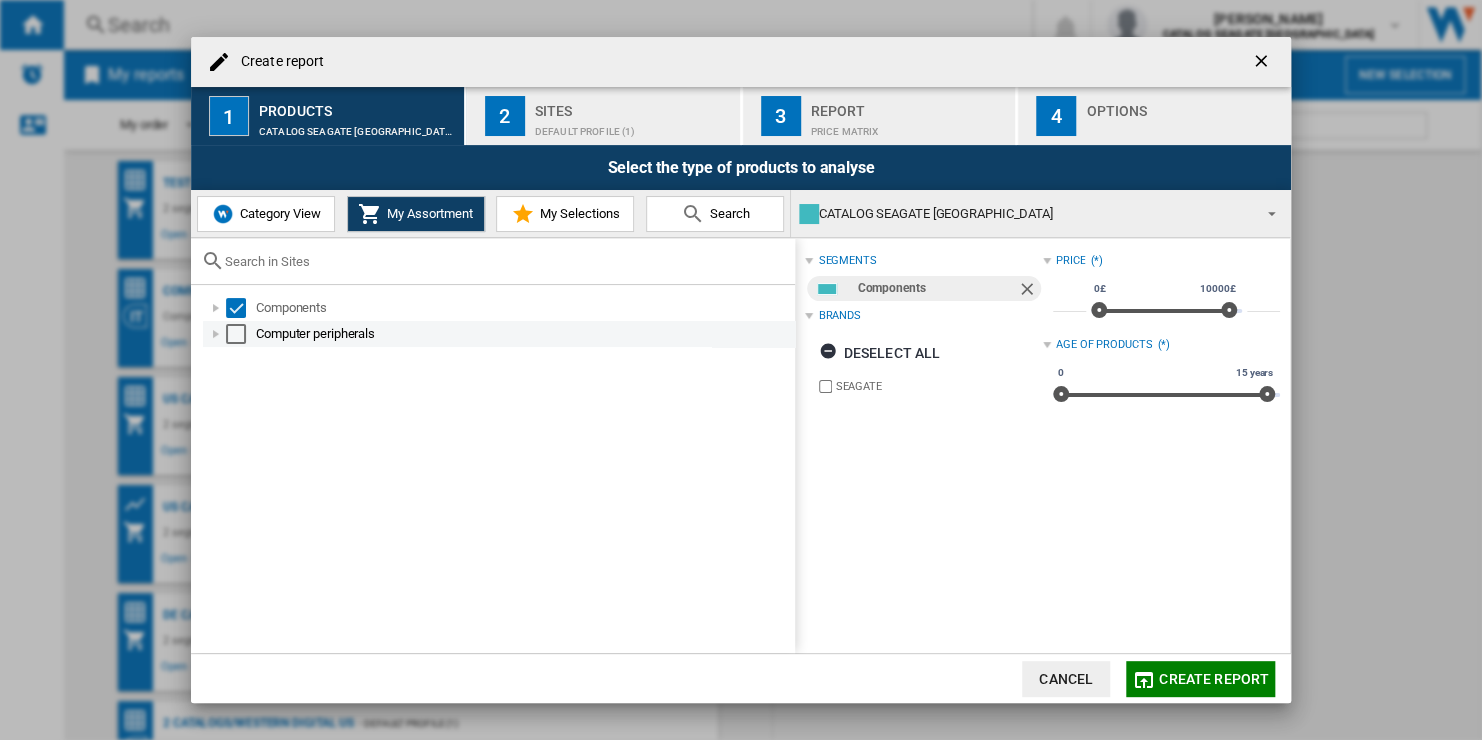 click at bounding box center [236, 334] 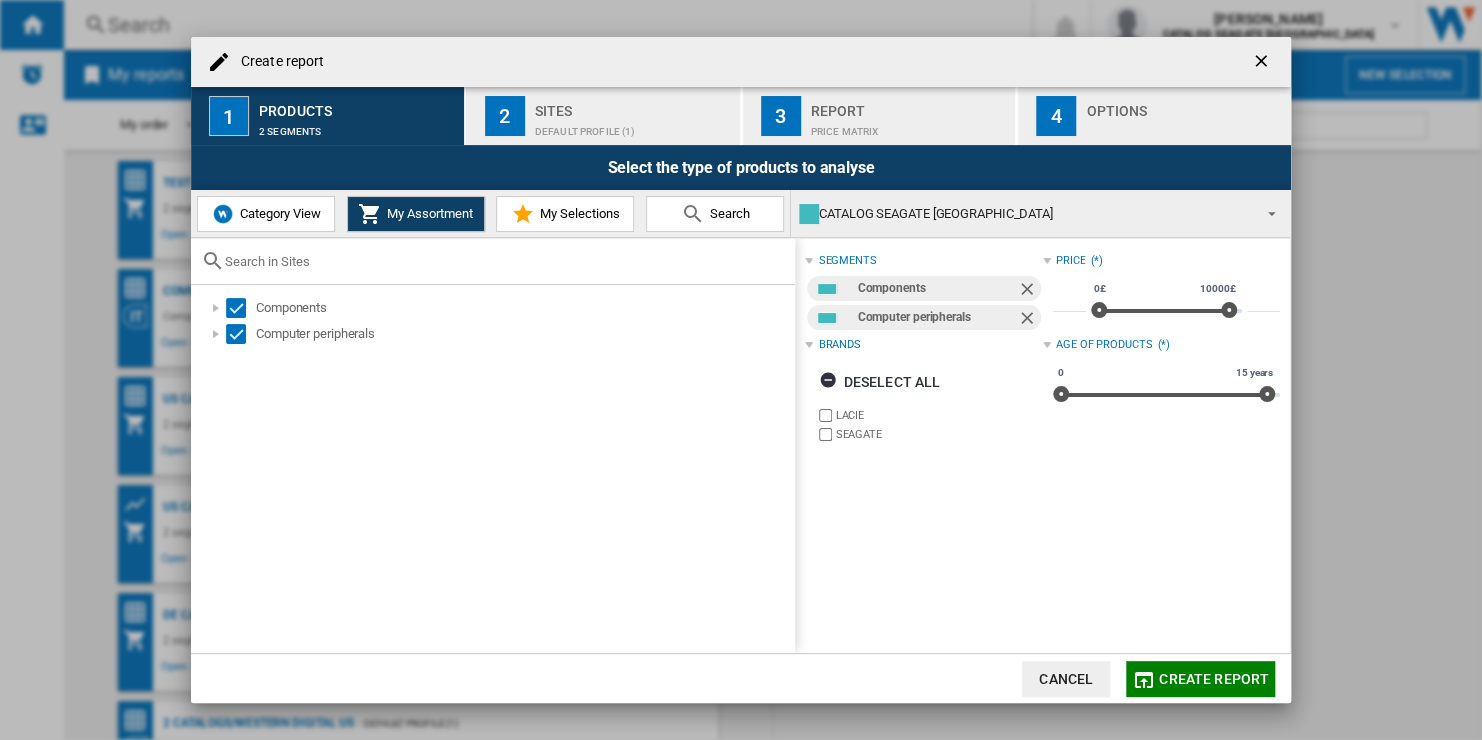click on "CATALOG SEAGATE [GEOGRAPHIC_DATA]" at bounding box center [1024, 214] 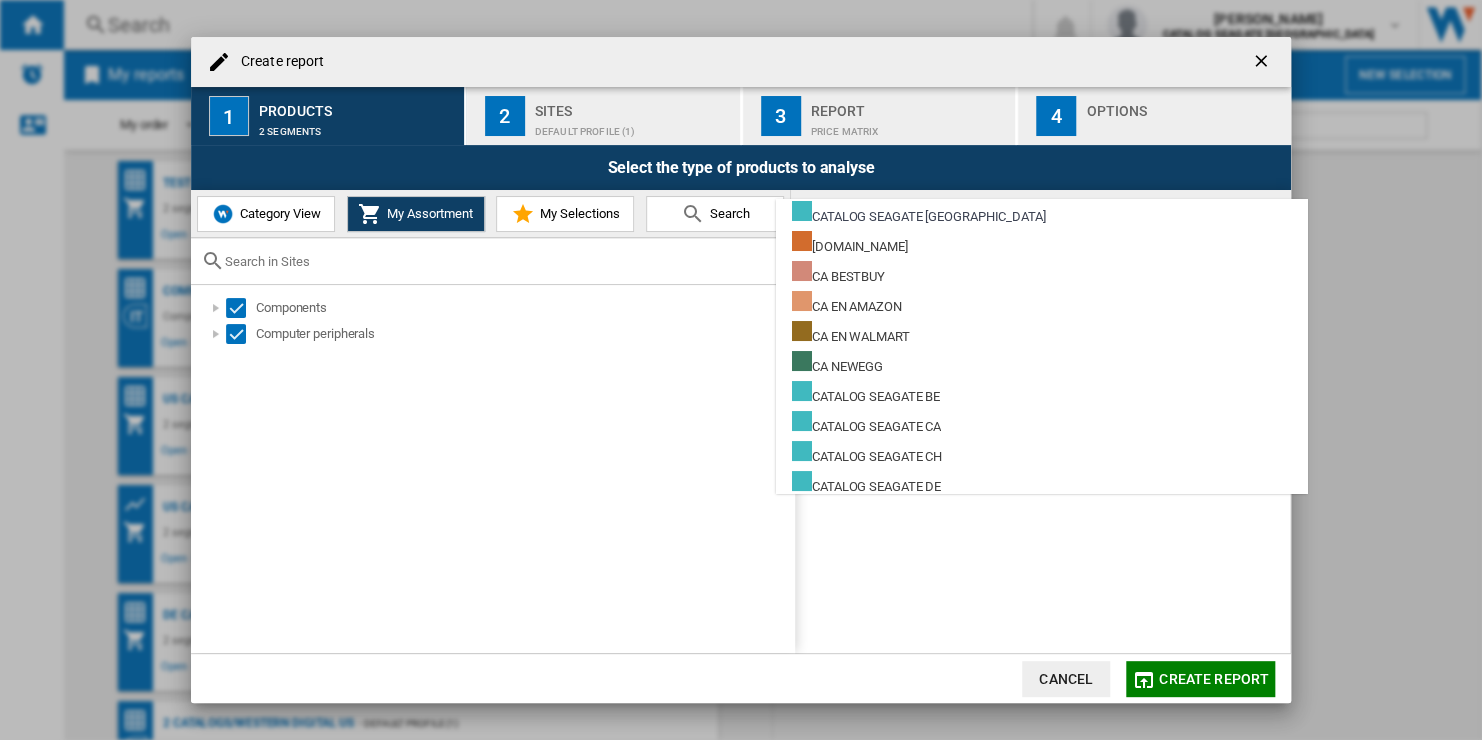 drag, startPoint x: 709, startPoint y: 392, endPoint x: 1169, endPoint y: 67, distance: 563.2273 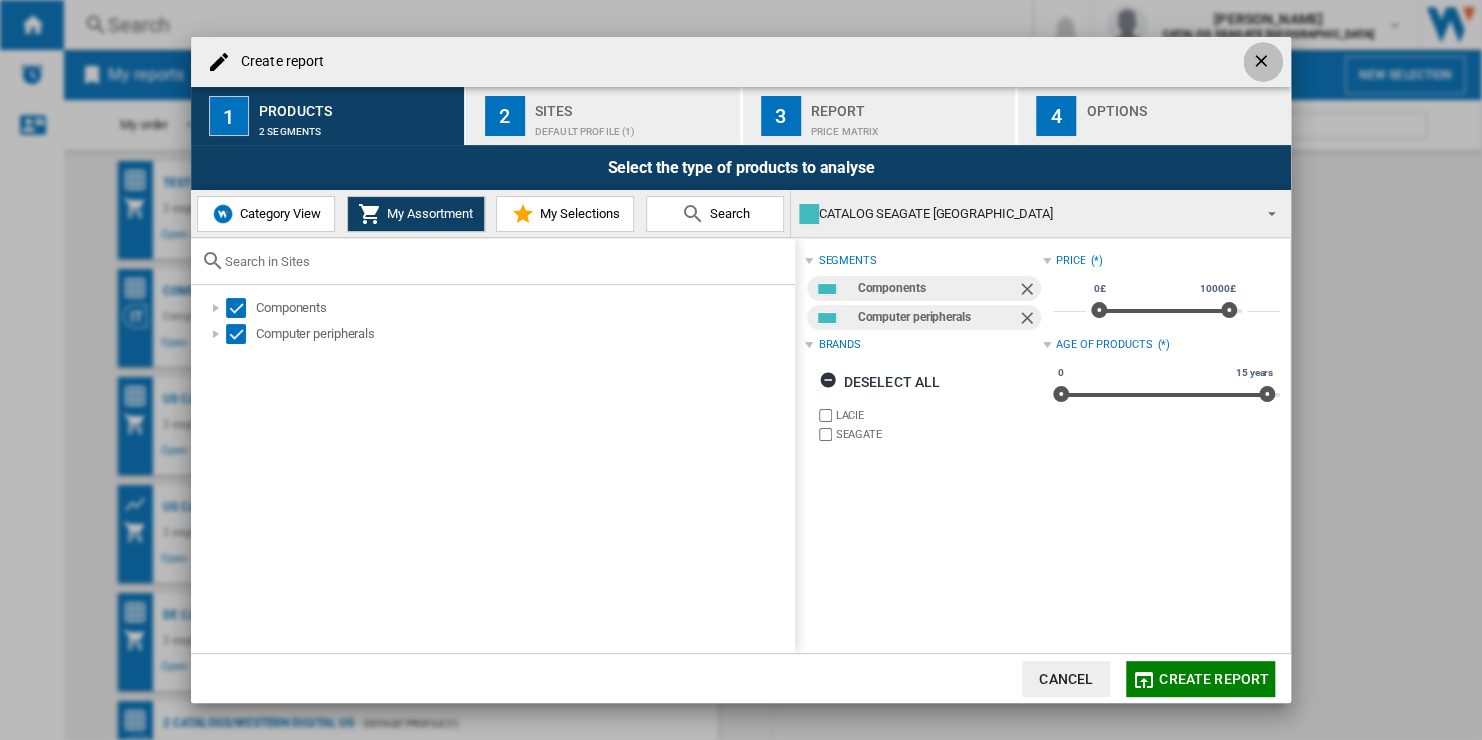 click at bounding box center [1263, 63] 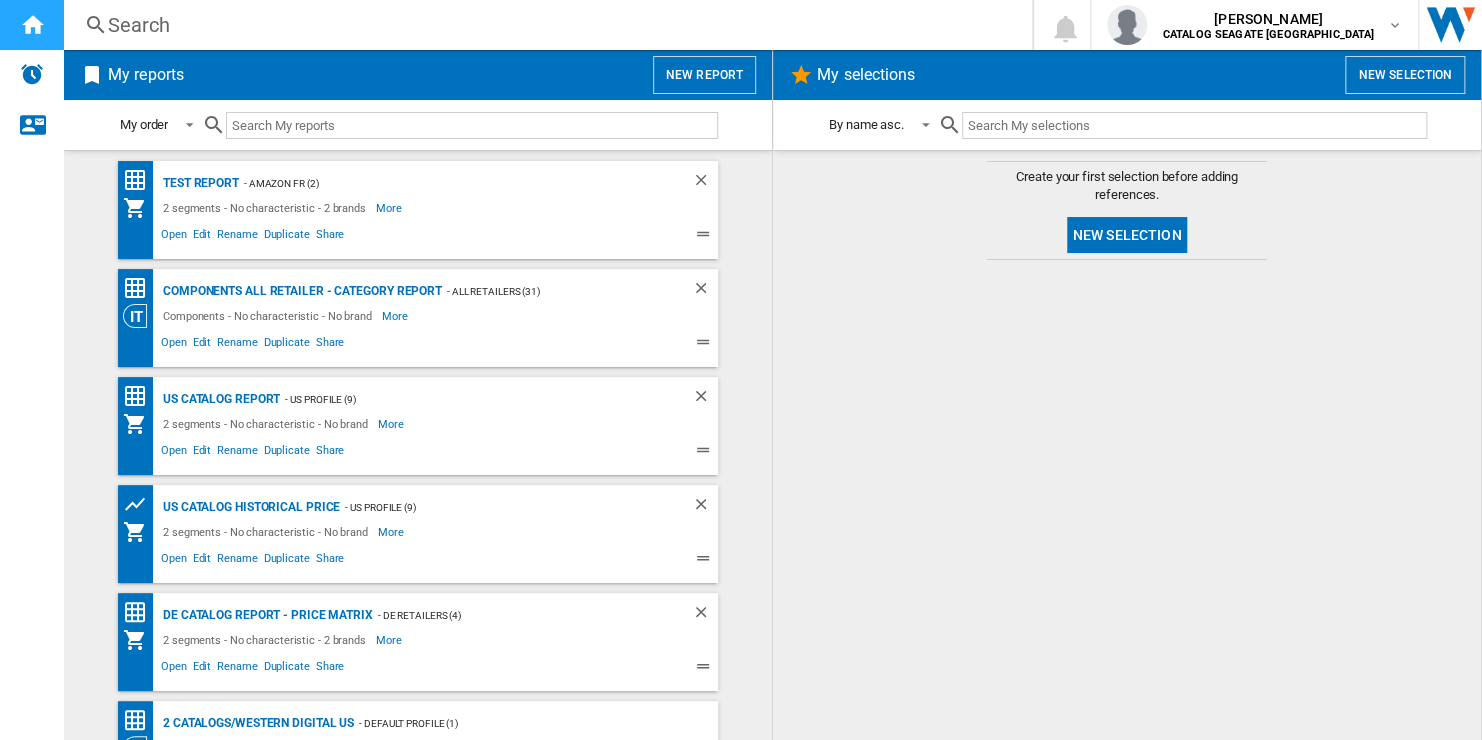 click at bounding box center (32, 24) 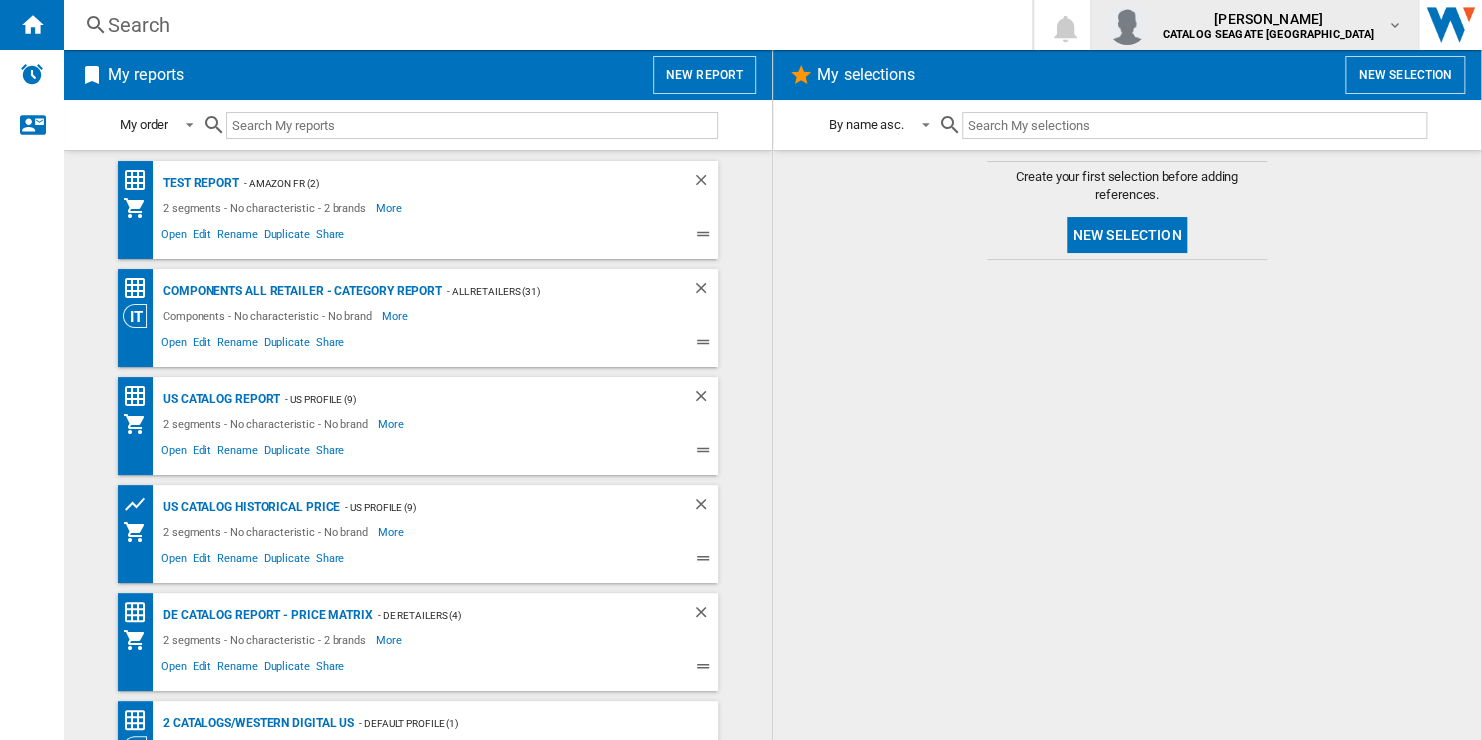click on "[PERSON_NAME]" at bounding box center [1269, 19] 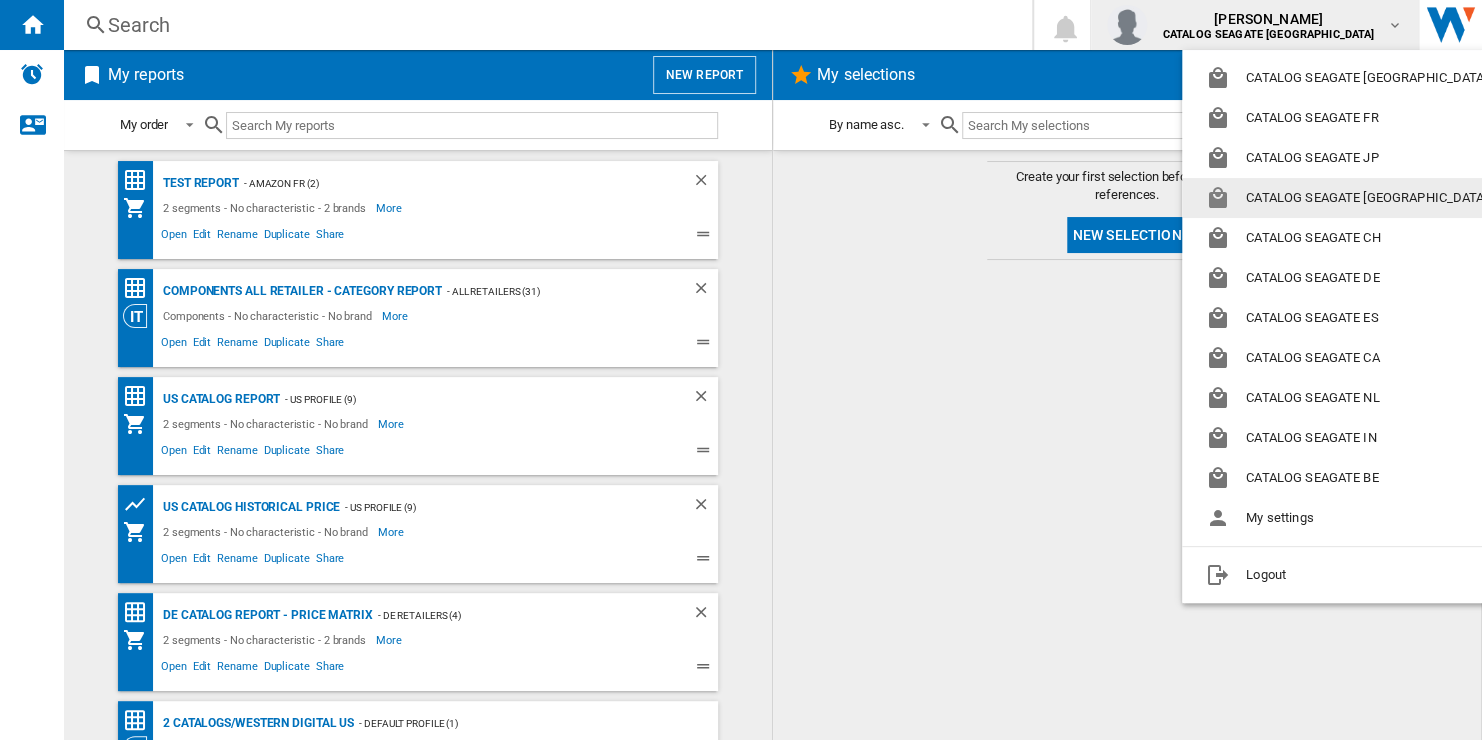 click on "CATALOG SEAGATE [GEOGRAPHIC_DATA]" at bounding box center (1350, 198) 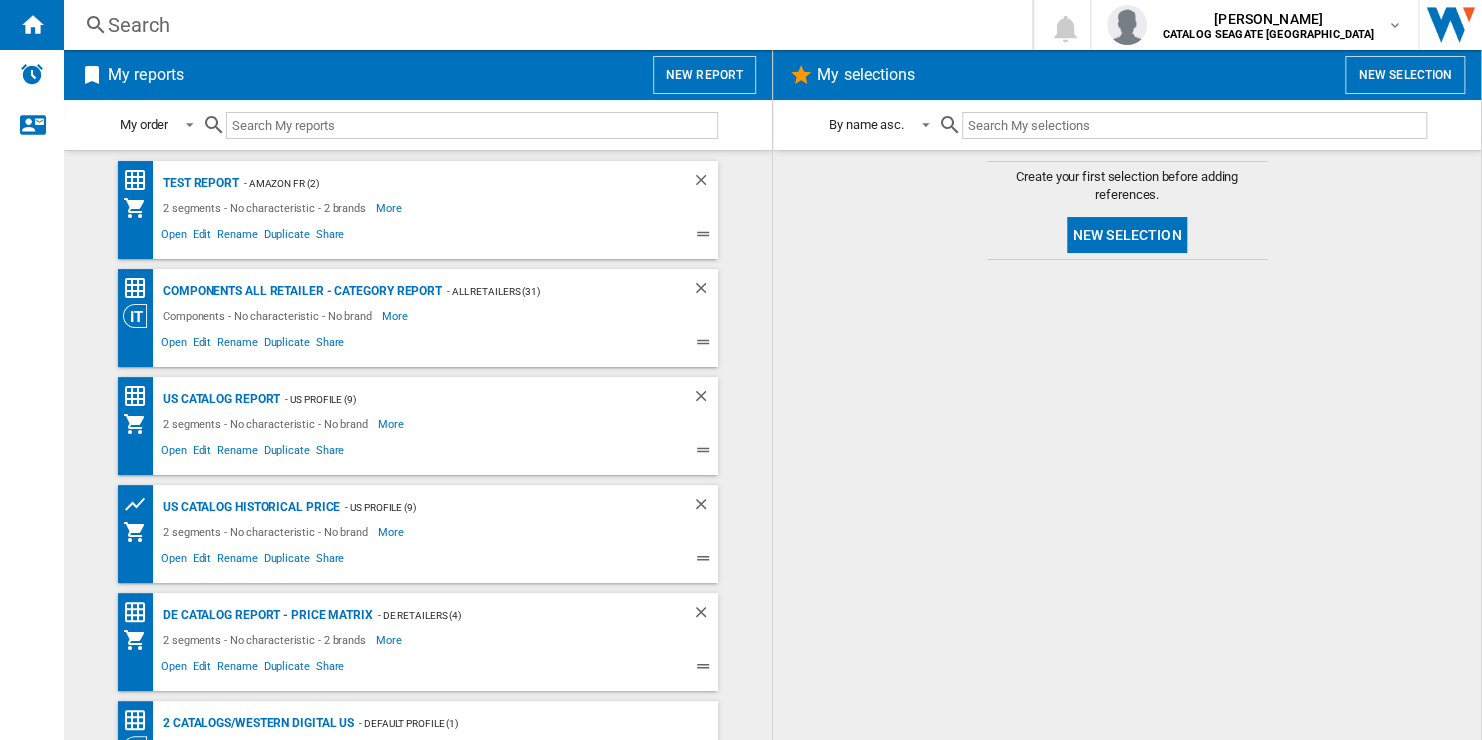click on "New report" at bounding box center (704, 75) 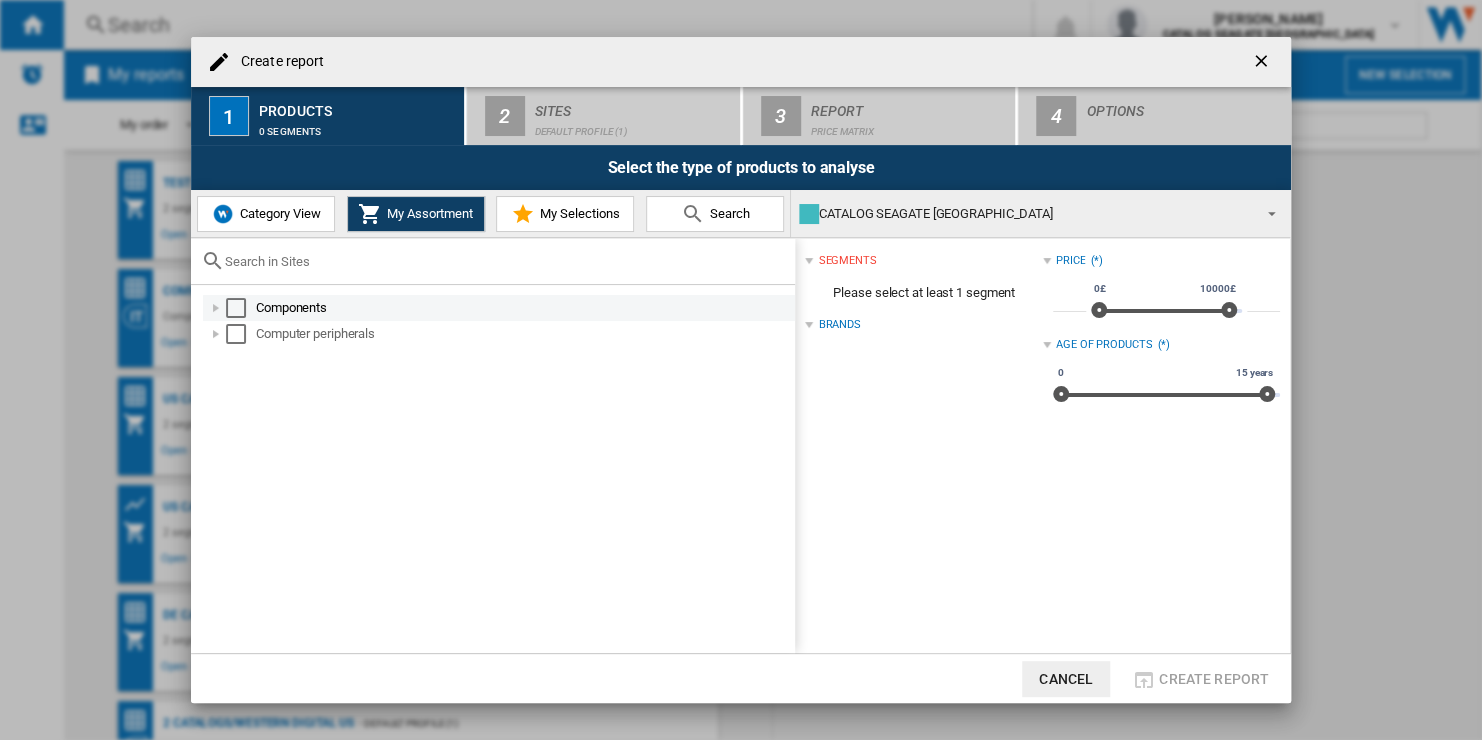 click at bounding box center (236, 308) 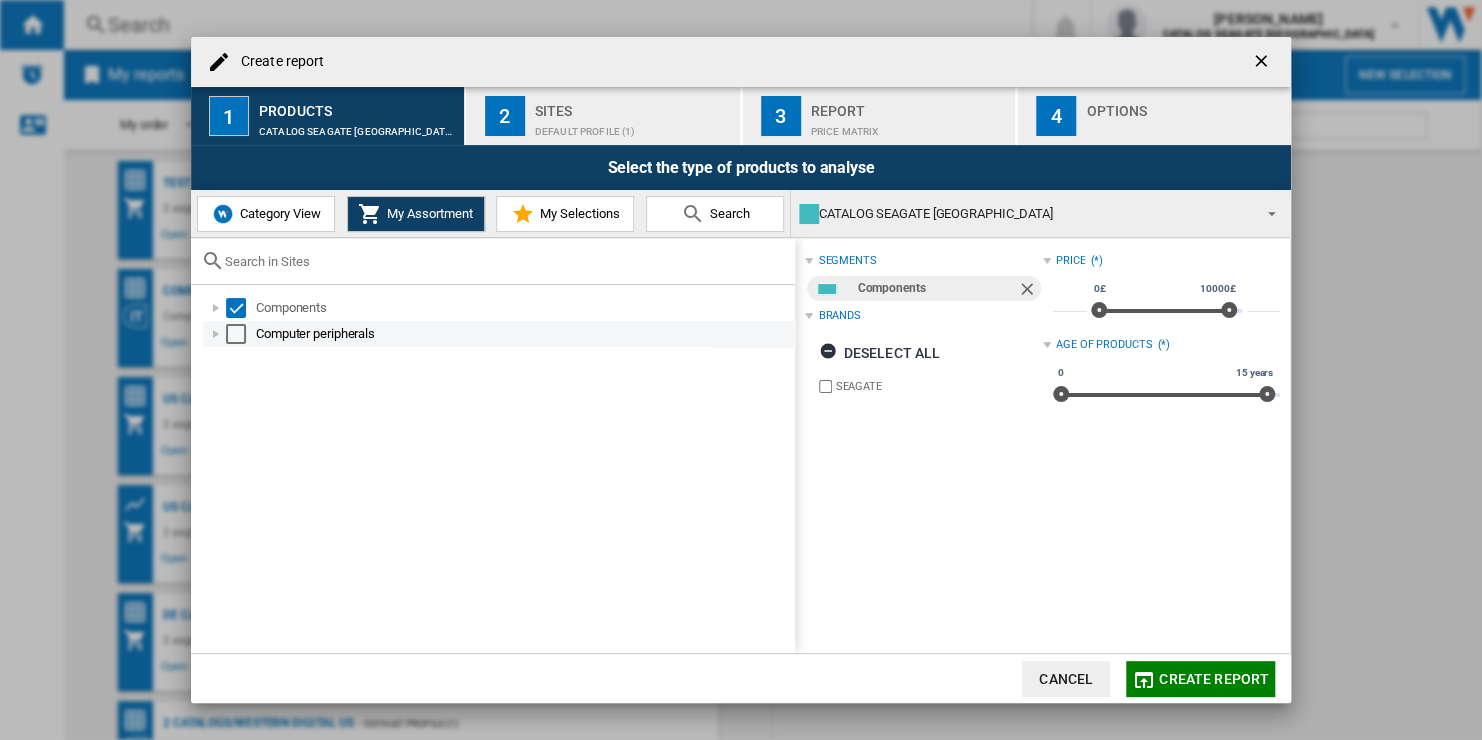 click at bounding box center [236, 334] 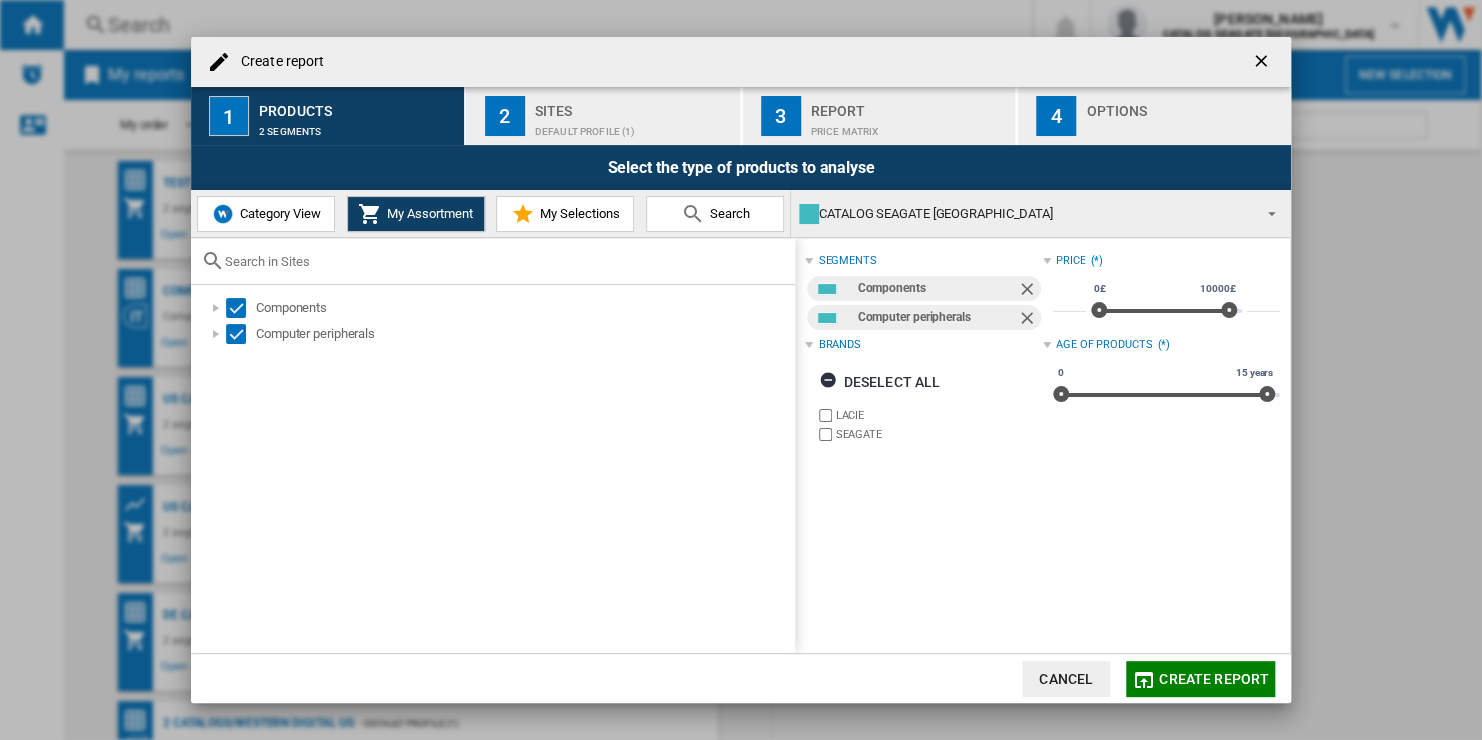 drag, startPoint x: 592, startPoint y: 130, endPoint x: 586, endPoint y: 142, distance: 13.416408 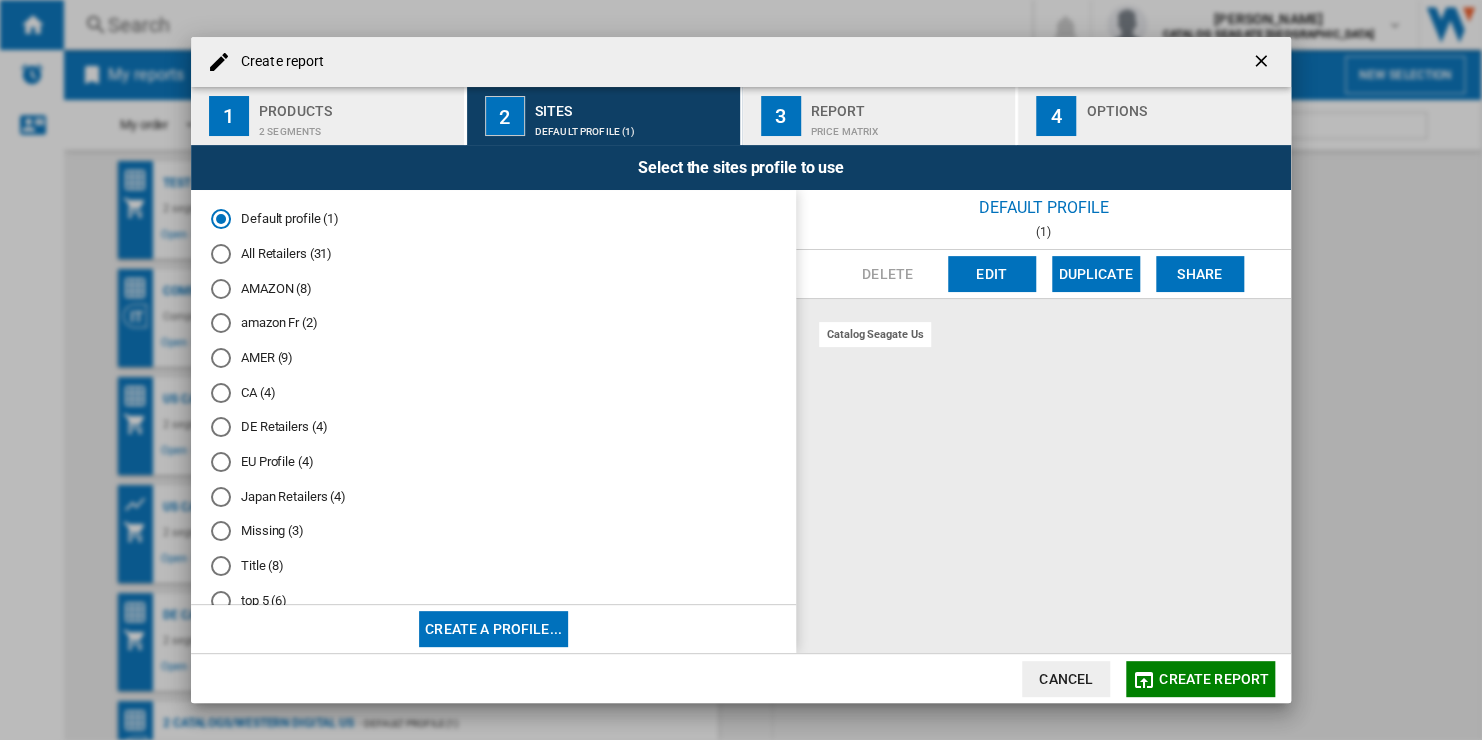 click on "EU Profile (4)" at bounding box center [493, 462] 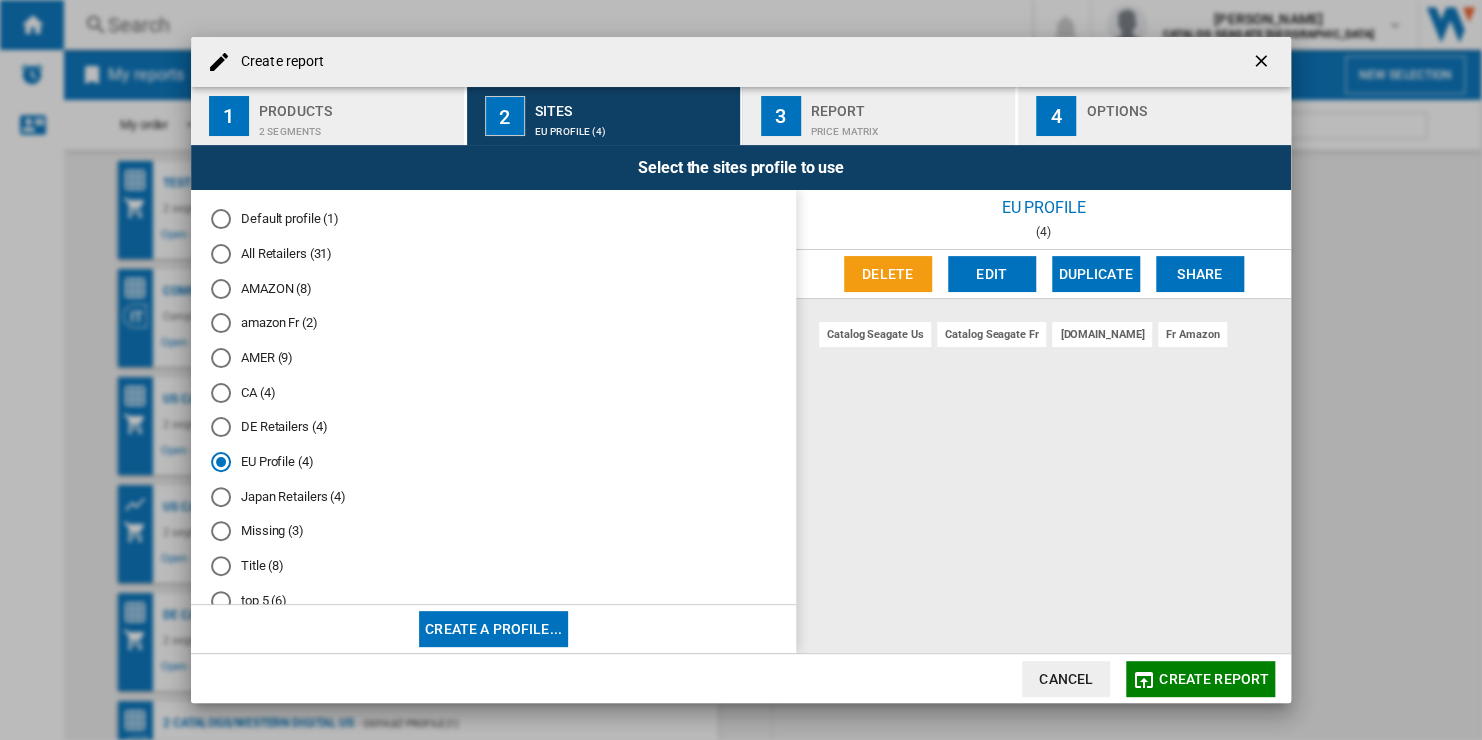 click on "Create report" 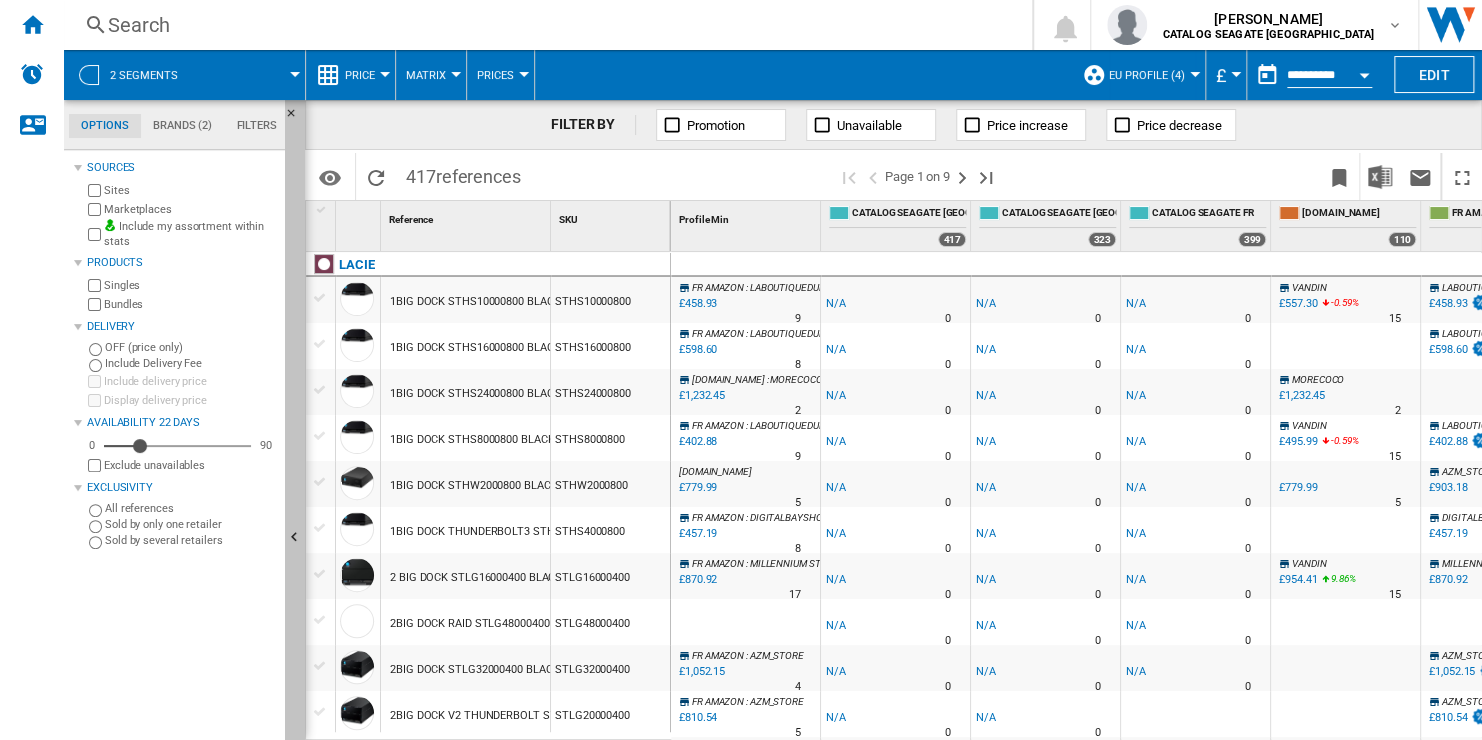 click at bounding box center [295, 538] 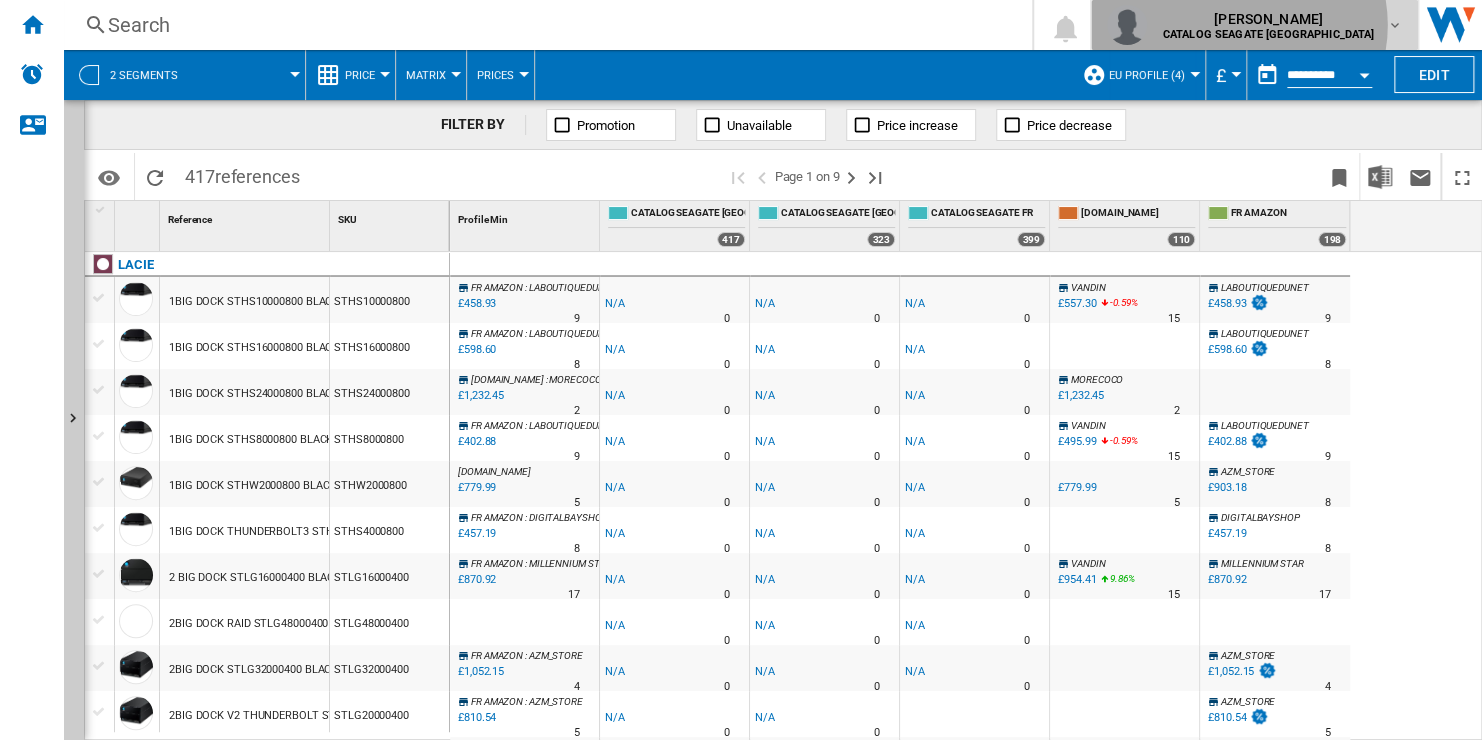 click on "[PERSON_NAME]" at bounding box center (1269, 19) 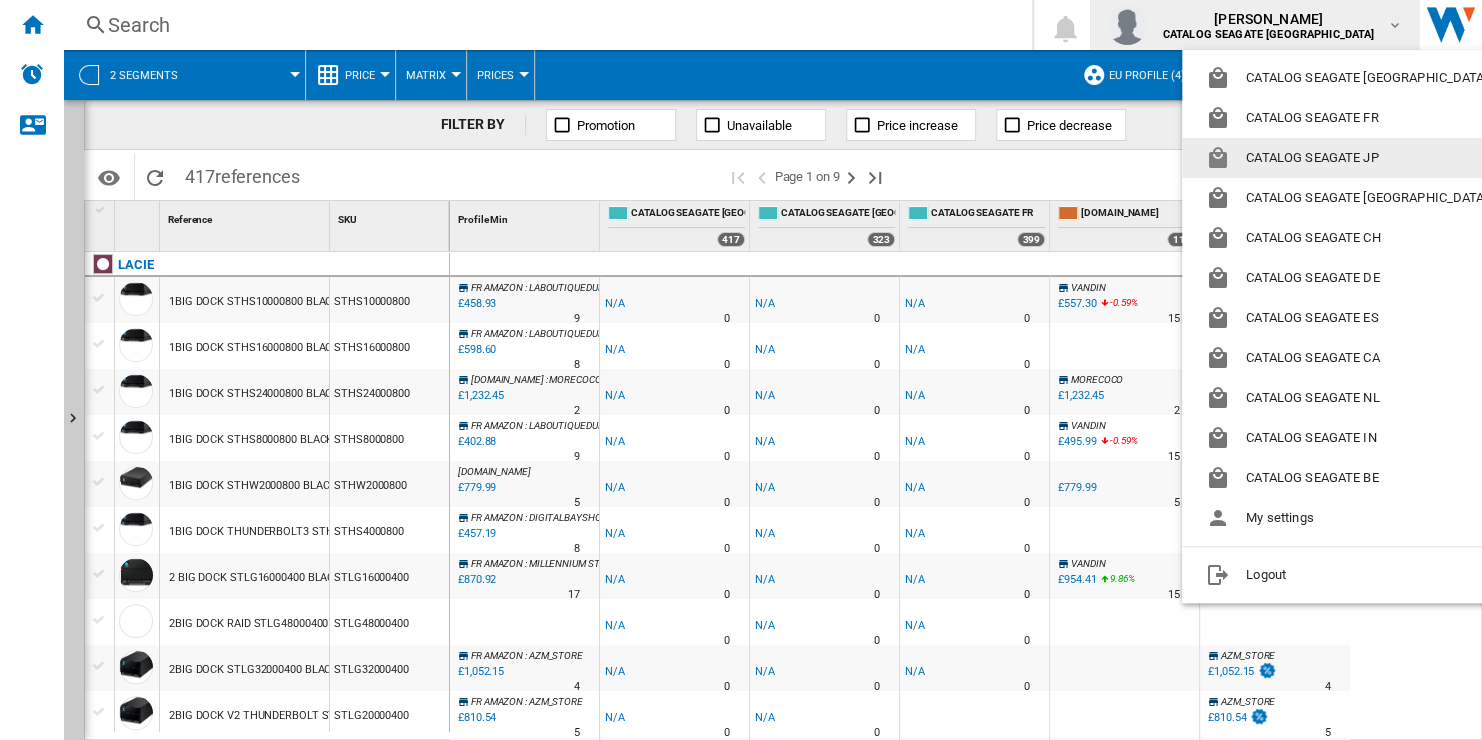 click at bounding box center (741, 370) 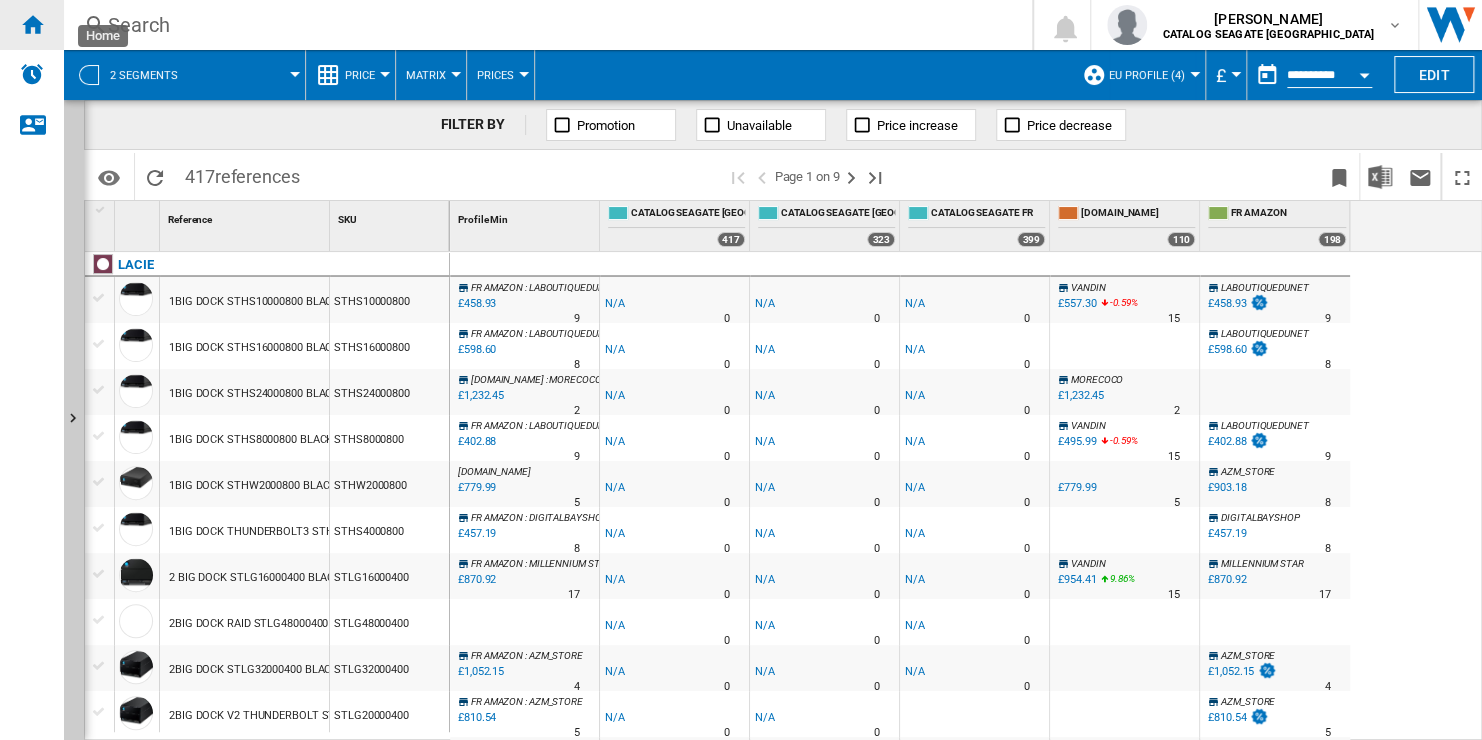 click at bounding box center (32, 24) 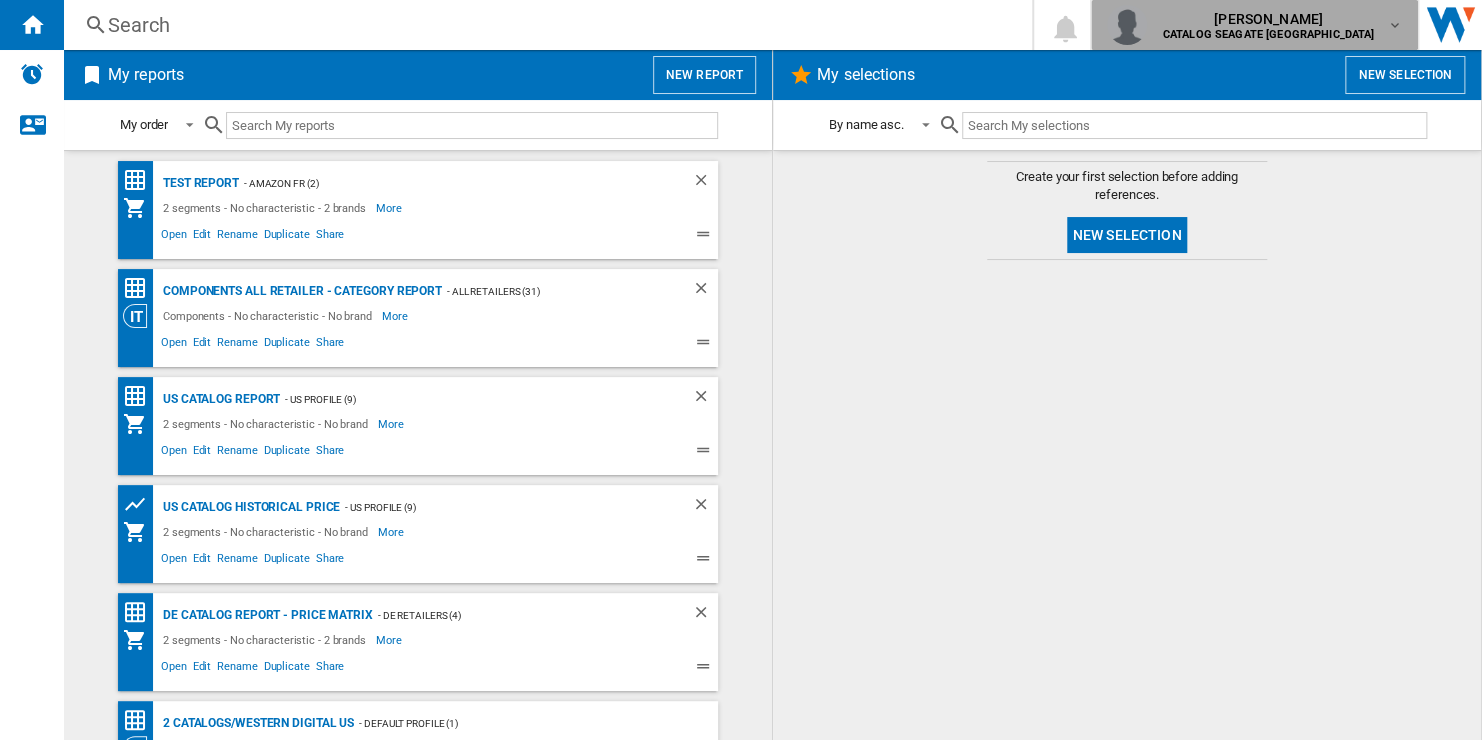 click at bounding box center [1394, 25] 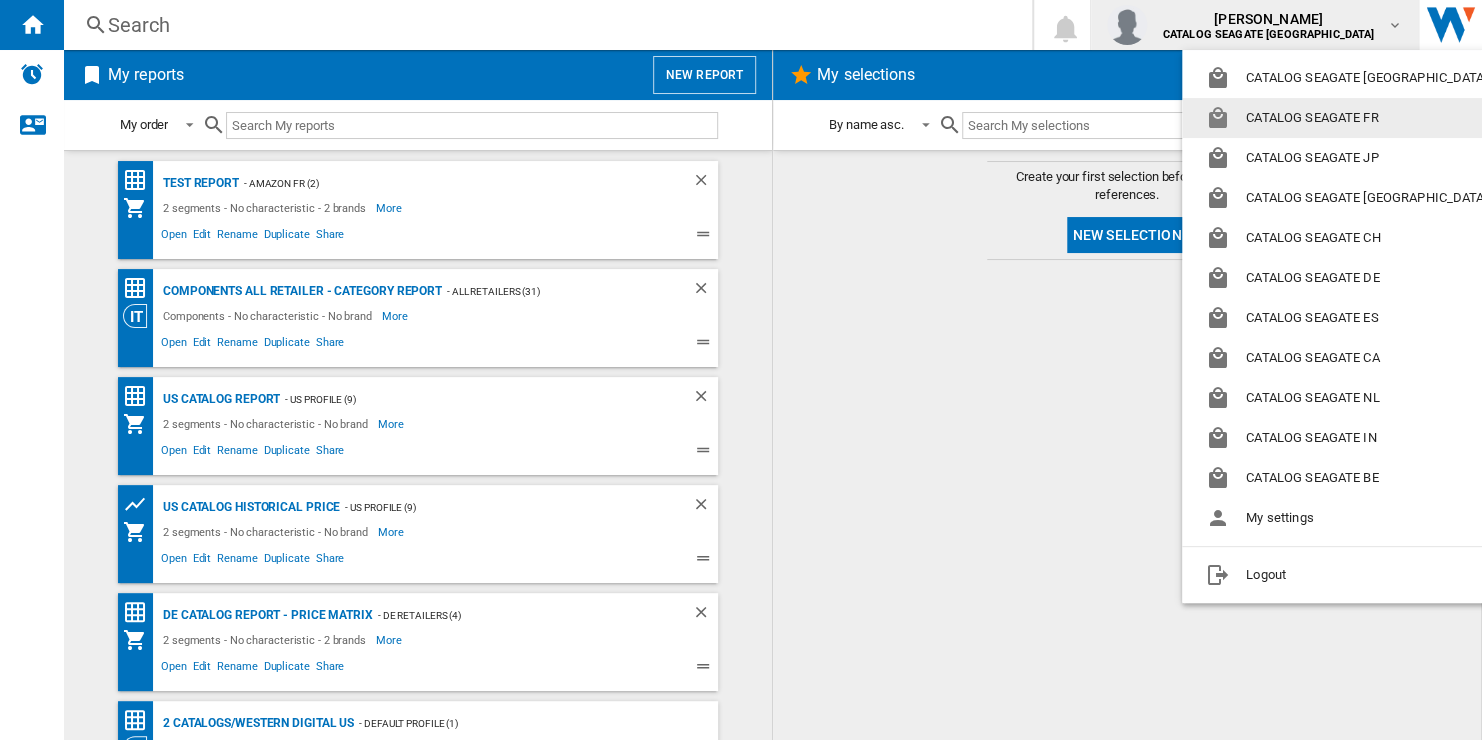 click at bounding box center (741, 370) 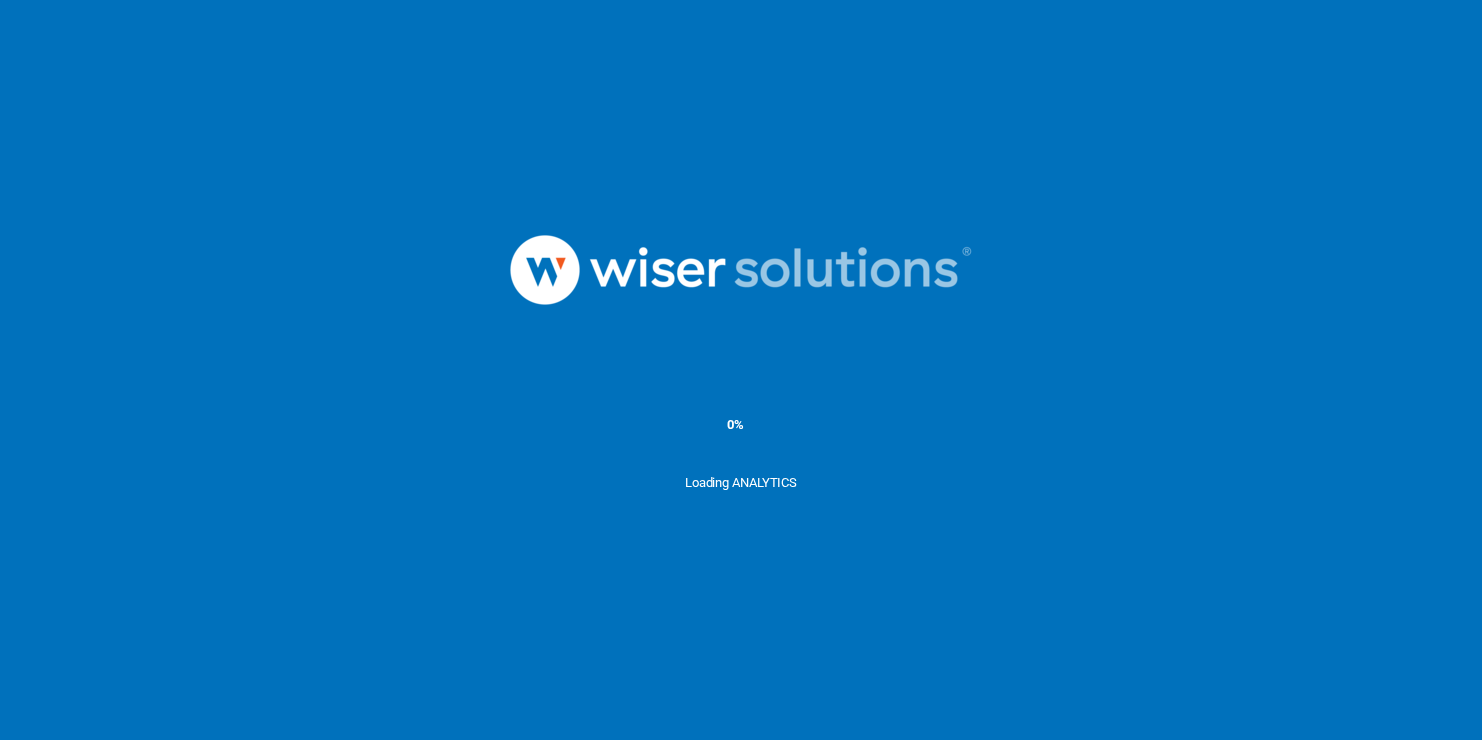 scroll, scrollTop: 0, scrollLeft: 0, axis: both 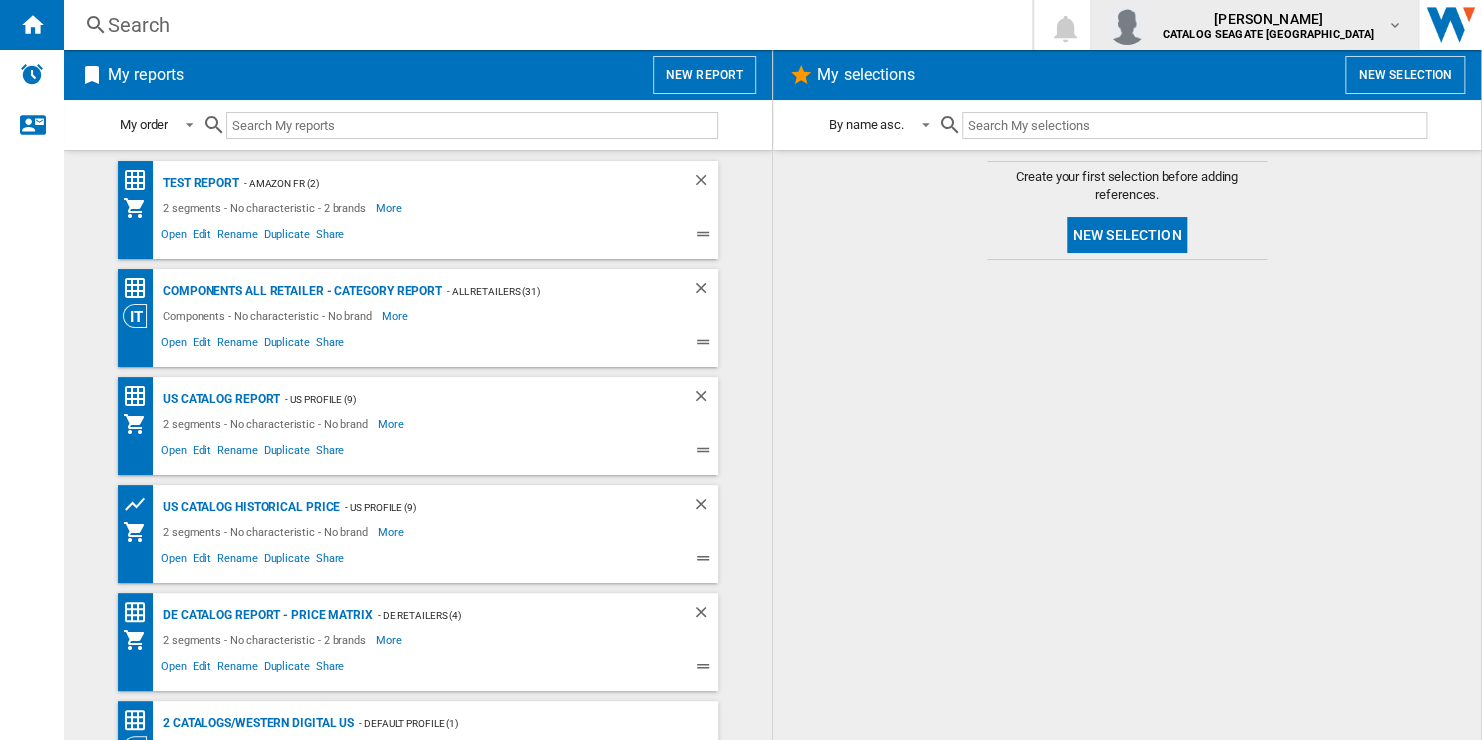 click on "[PERSON_NAME]" at bounding box center (1269, 19) 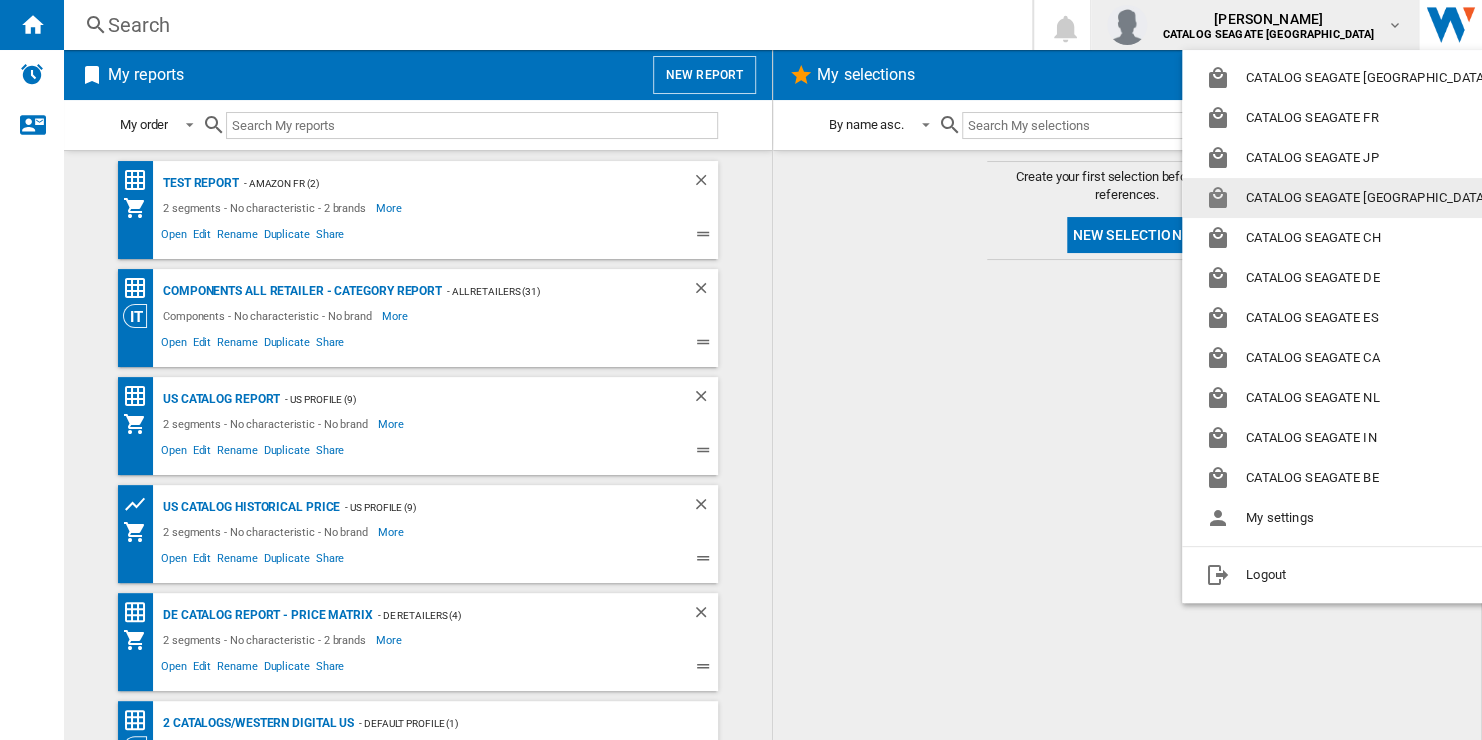 click on "CATALOG SEAGATE [GEOGRAPHIC_DATA]" at bounding box center (1350, 198) 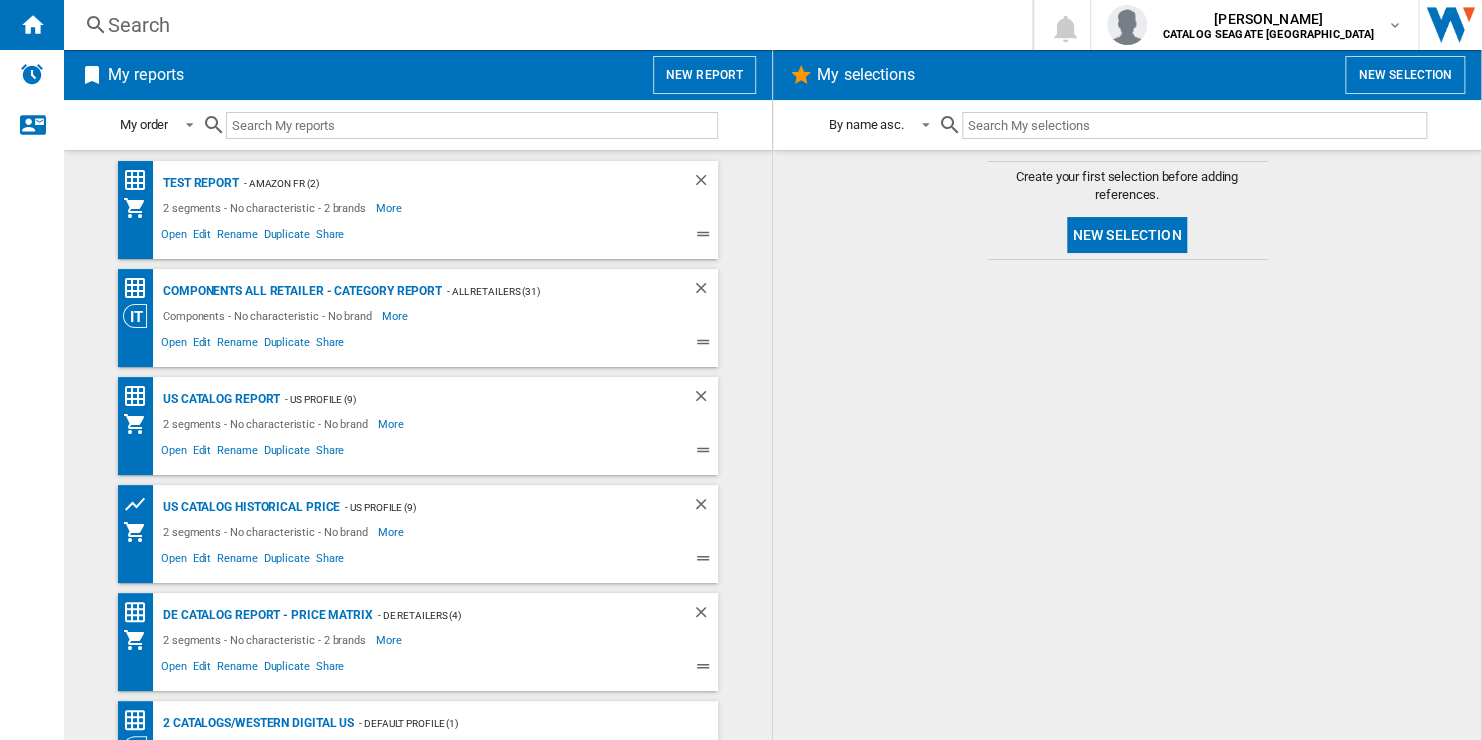 click 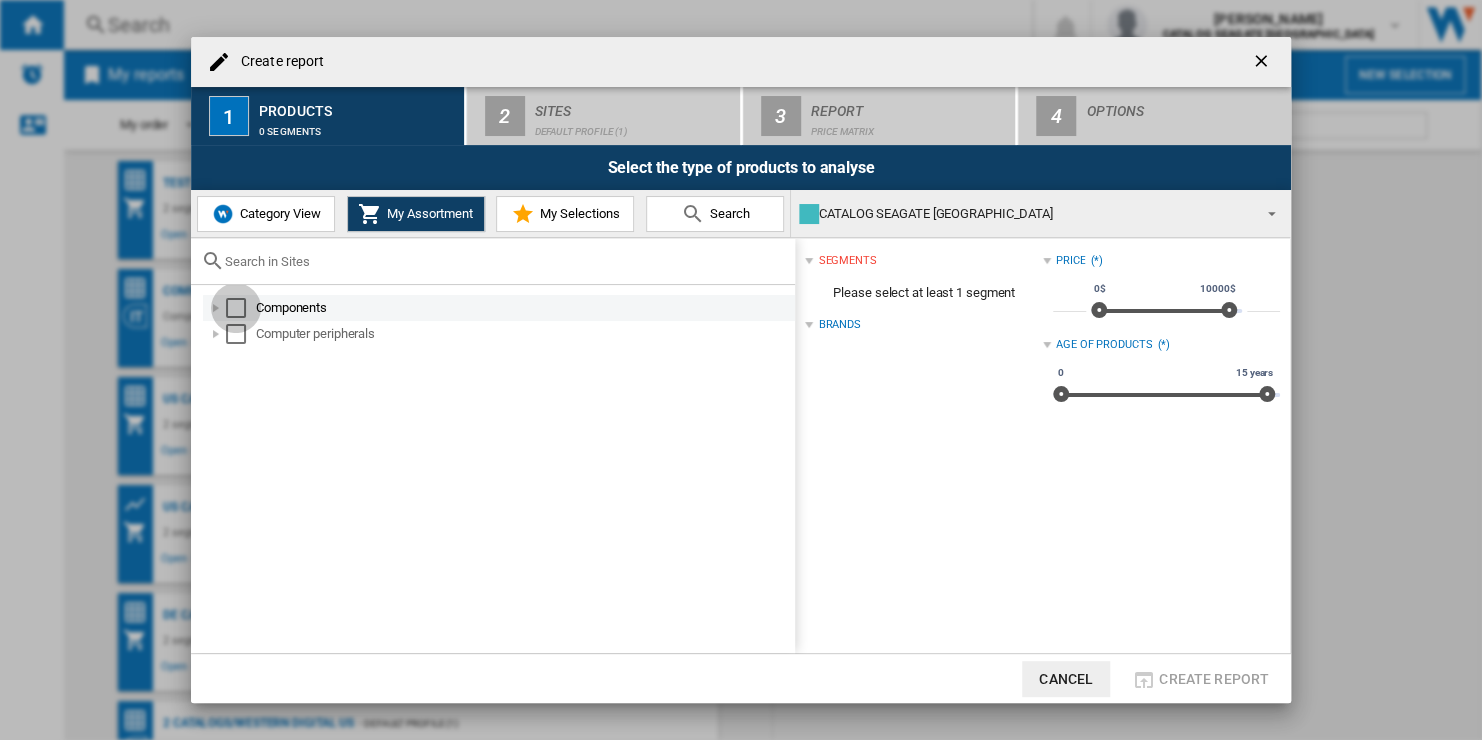 click at bounding box center (236, 308) 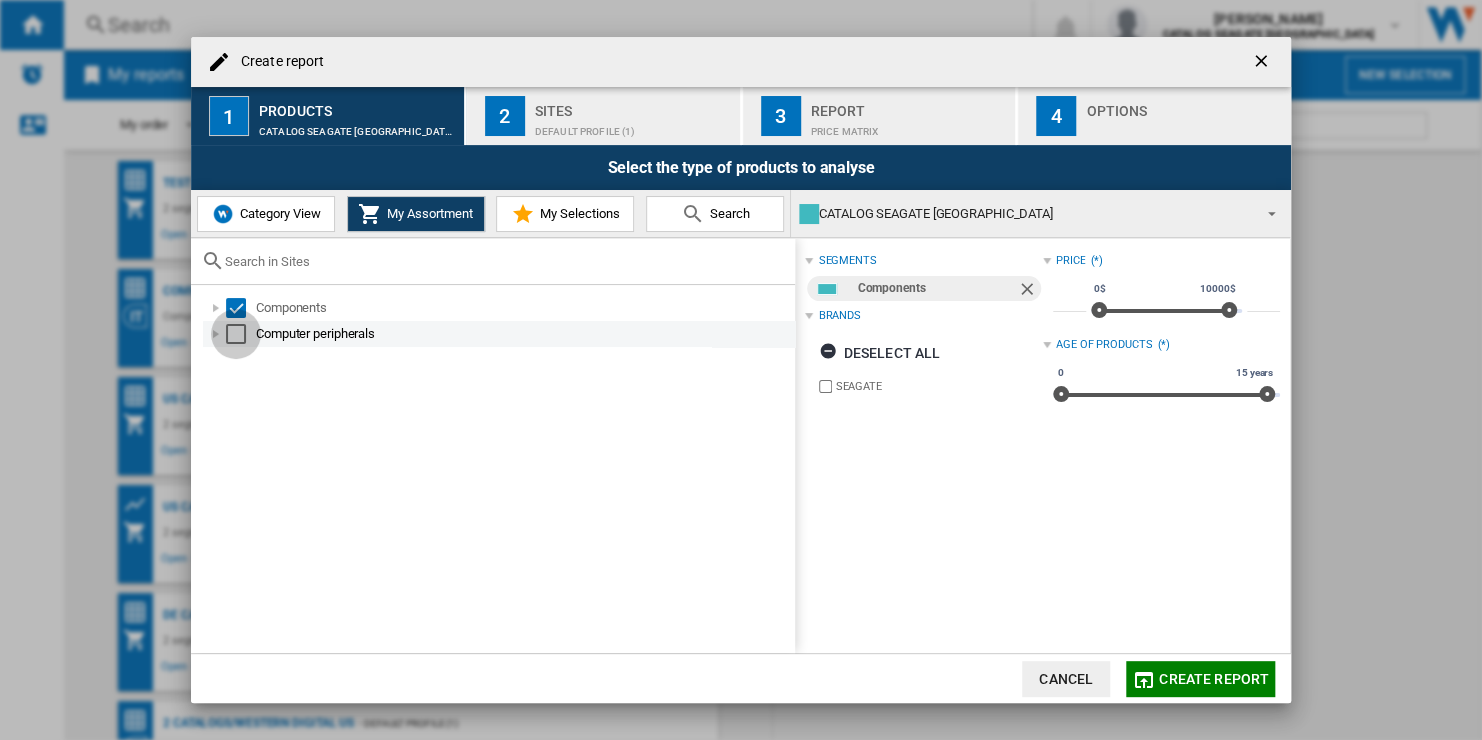 click at bounding box center (236, 334) 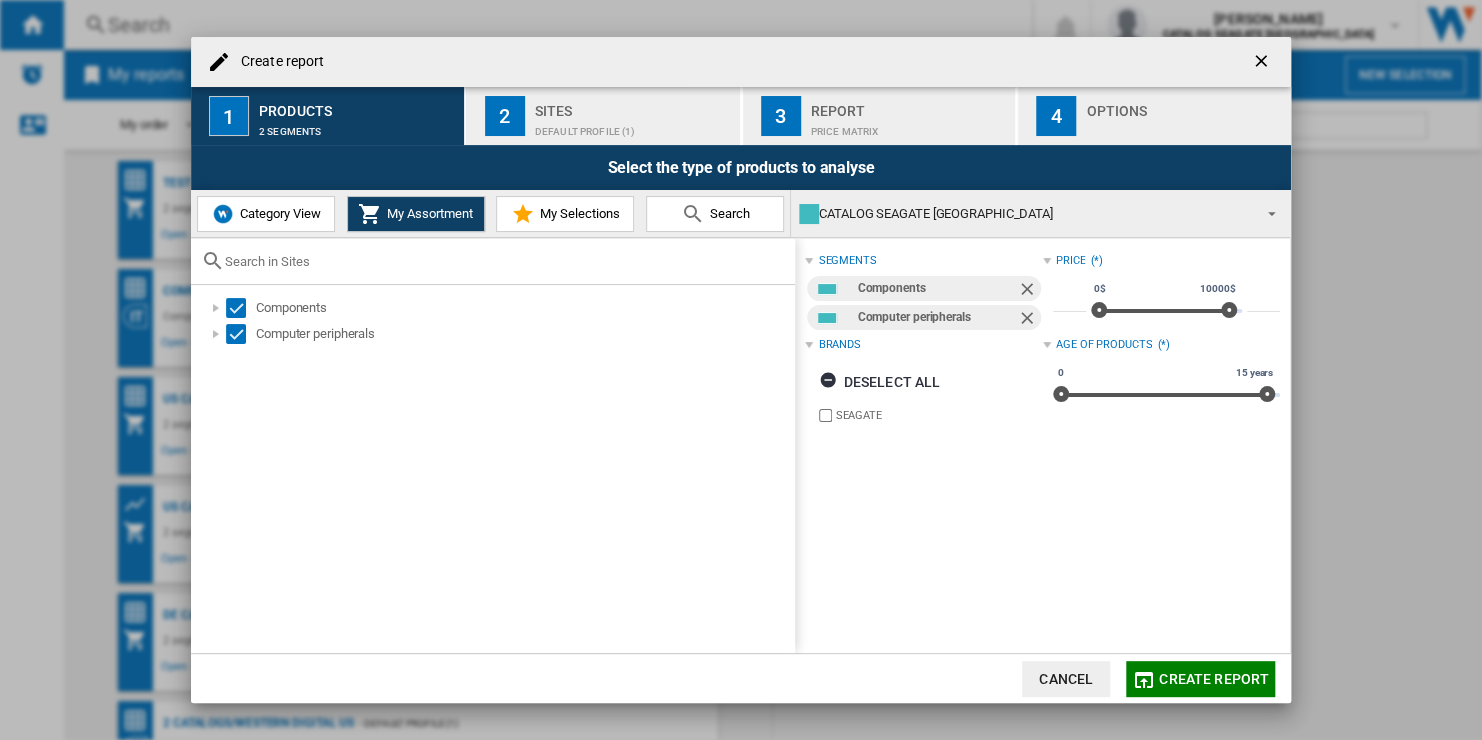 click on "Default profile (1)" at bounding box center (633, 126) 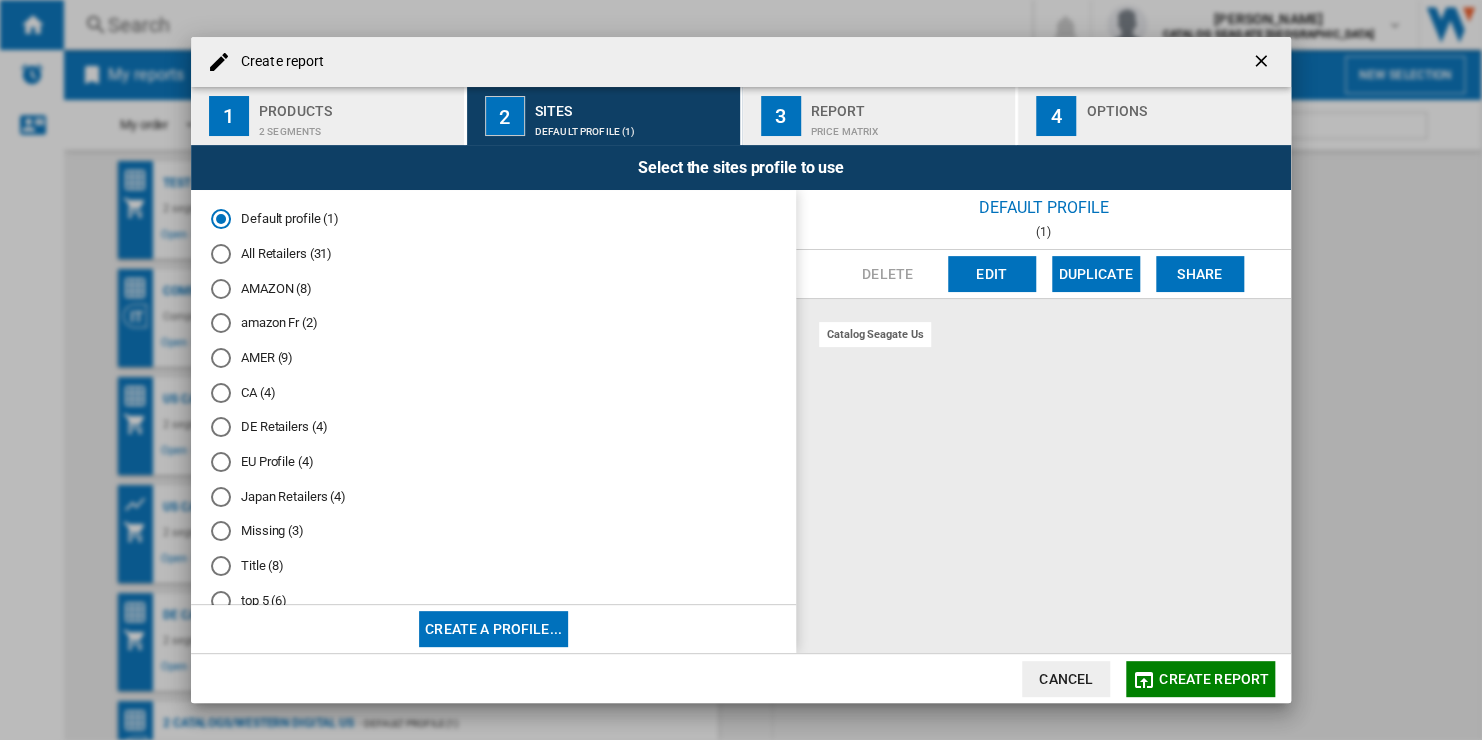 click on "EU Profile (4)" at bounding box center [493, 462] 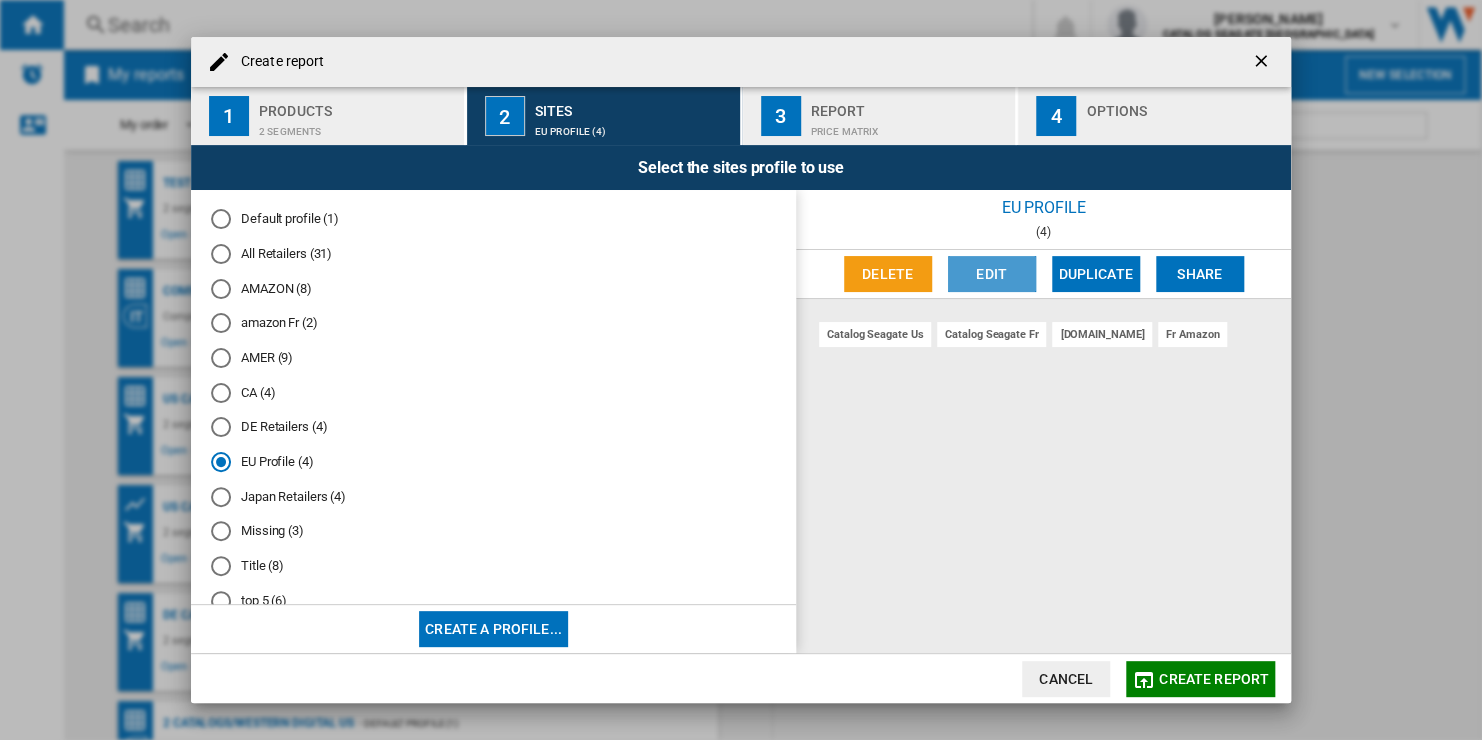 click on "Edit" at bounding box center (992, 274) 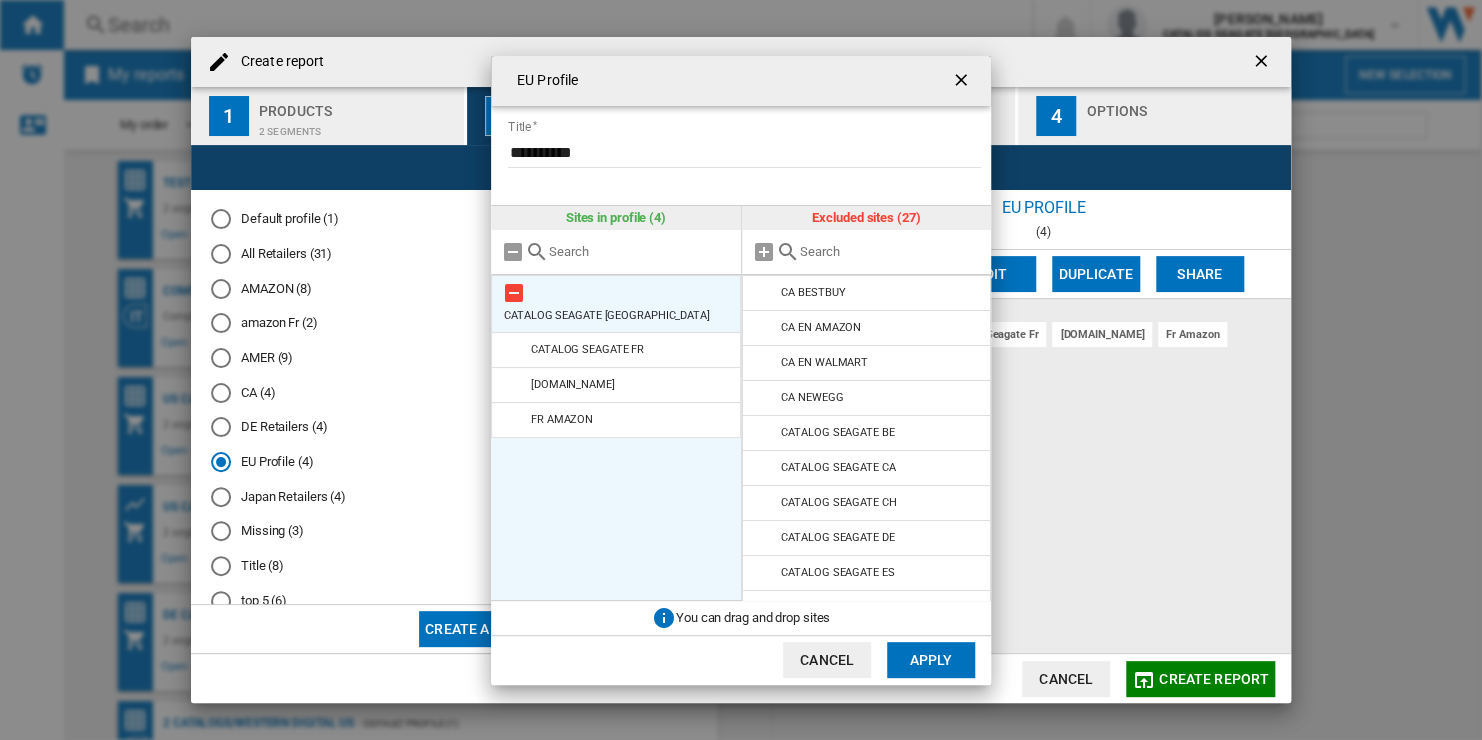 click at bounding box center [514, 293] 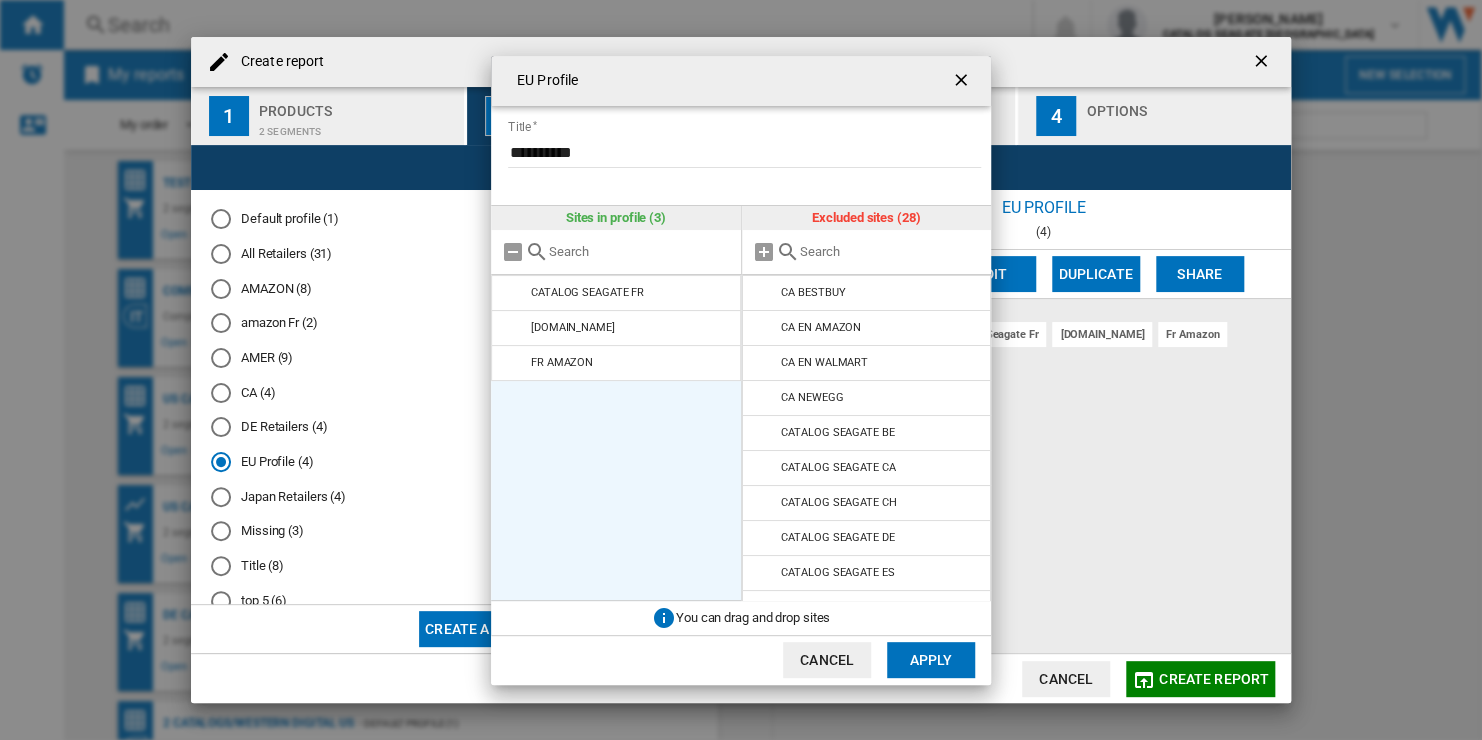 click at bounding box center (514, 293) 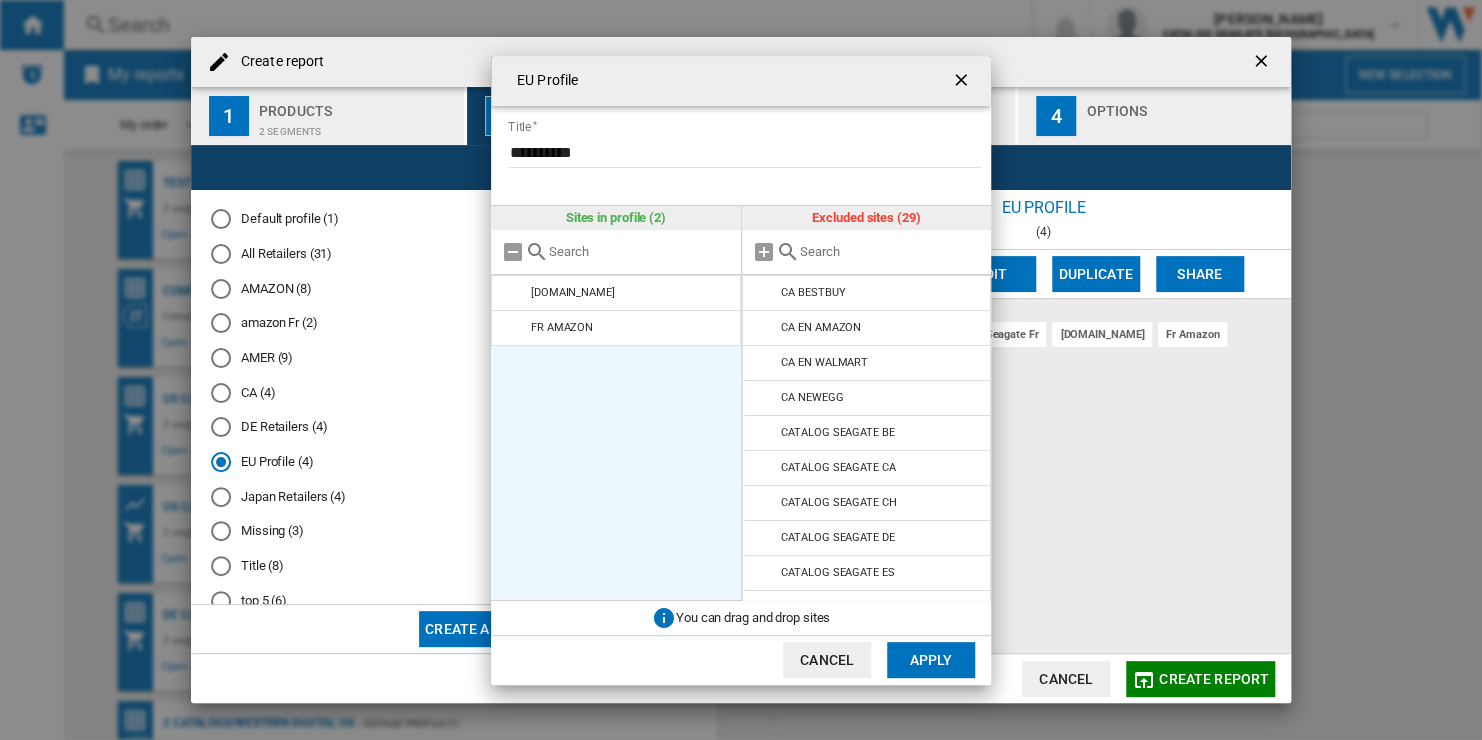 click at bounding box center (963, 82) 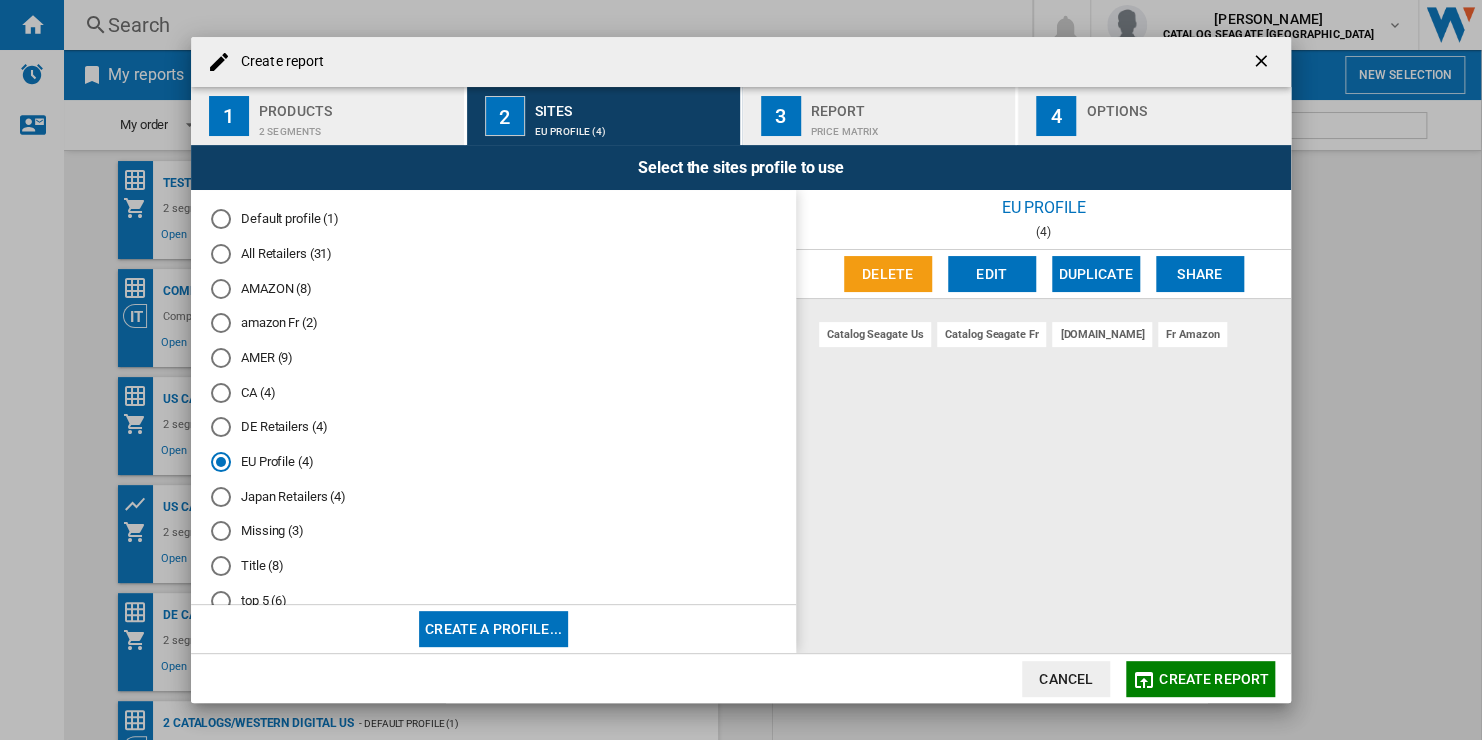 click on "Create a profile..." at bounding box center [493, 629] 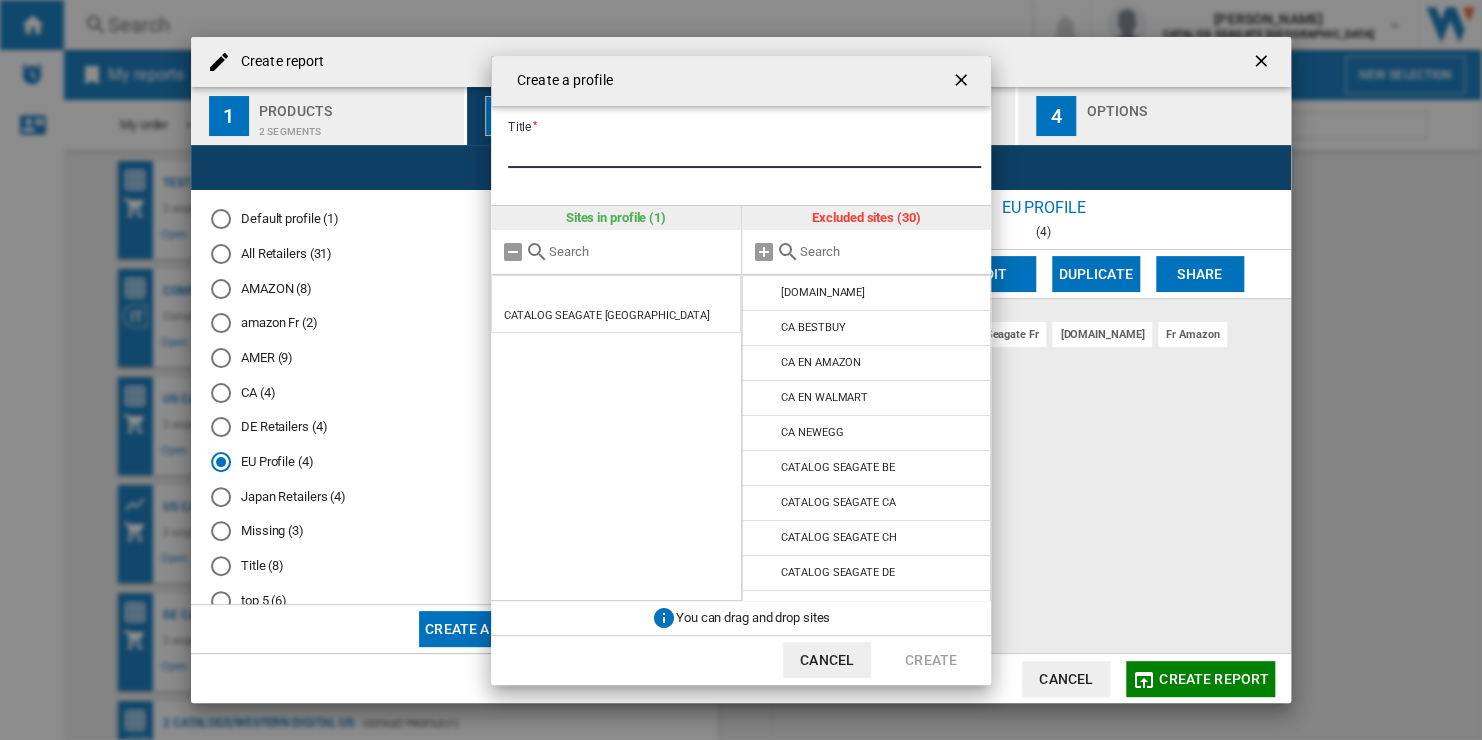 drag, startPoint x: 593, startPoint y: 153, endPoint x: 601, endPoint y: 160, distance: 10.630146 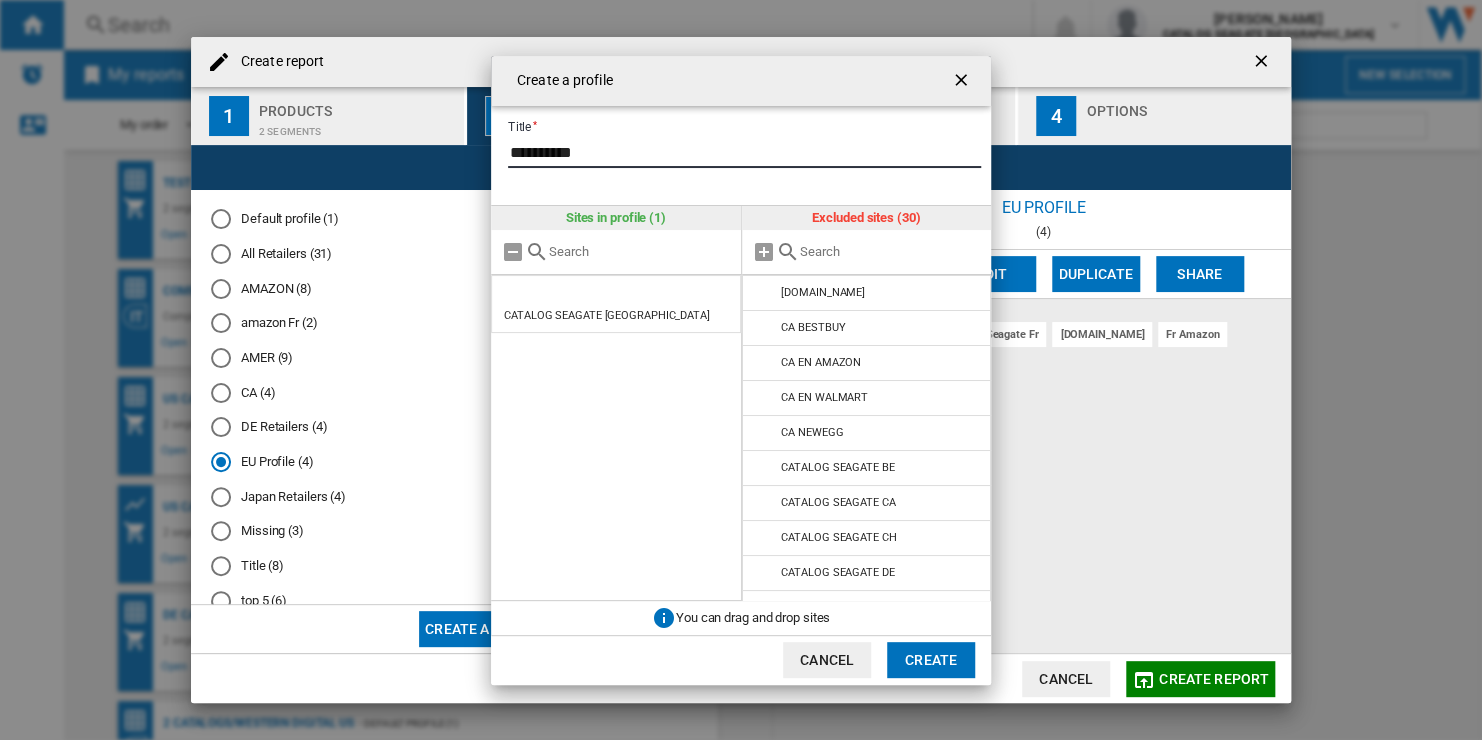 type on "**********" 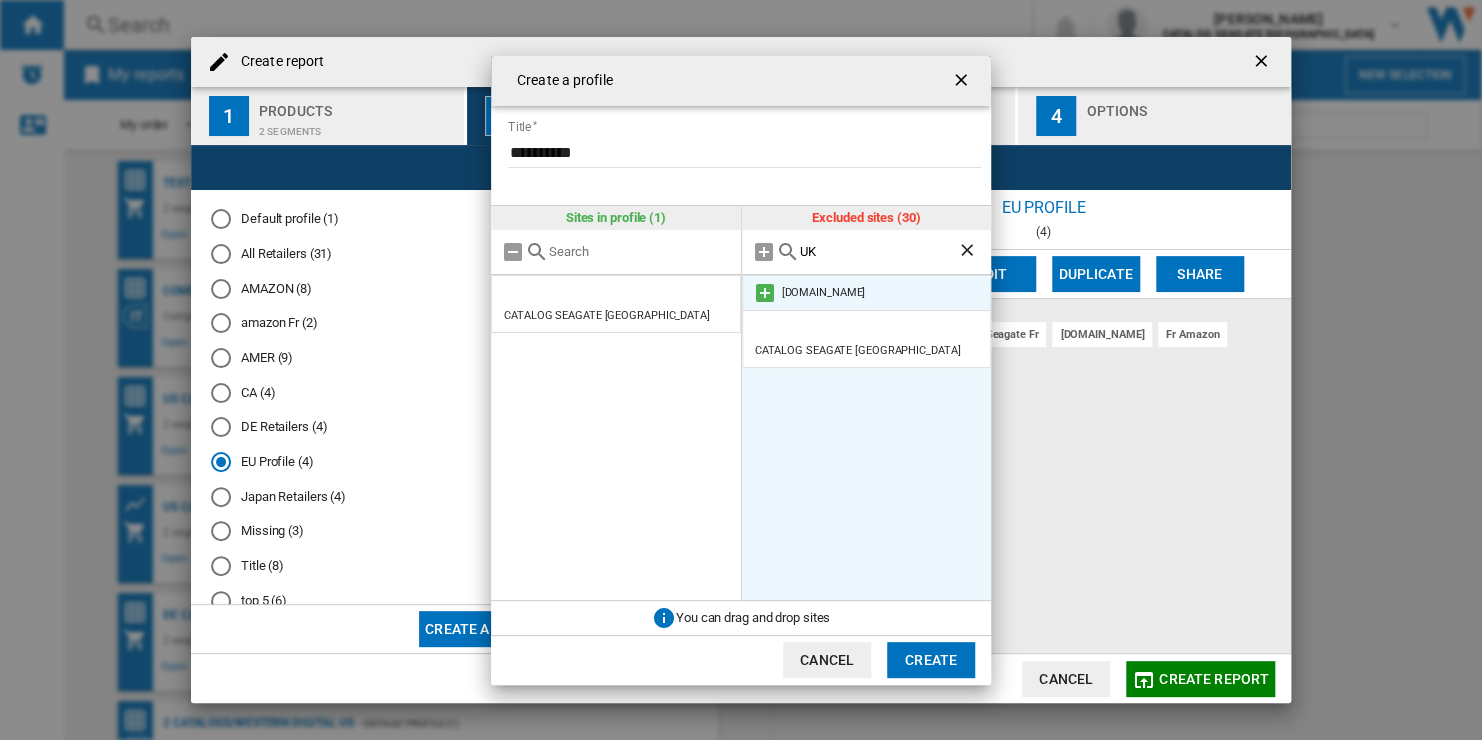 type on "UK" 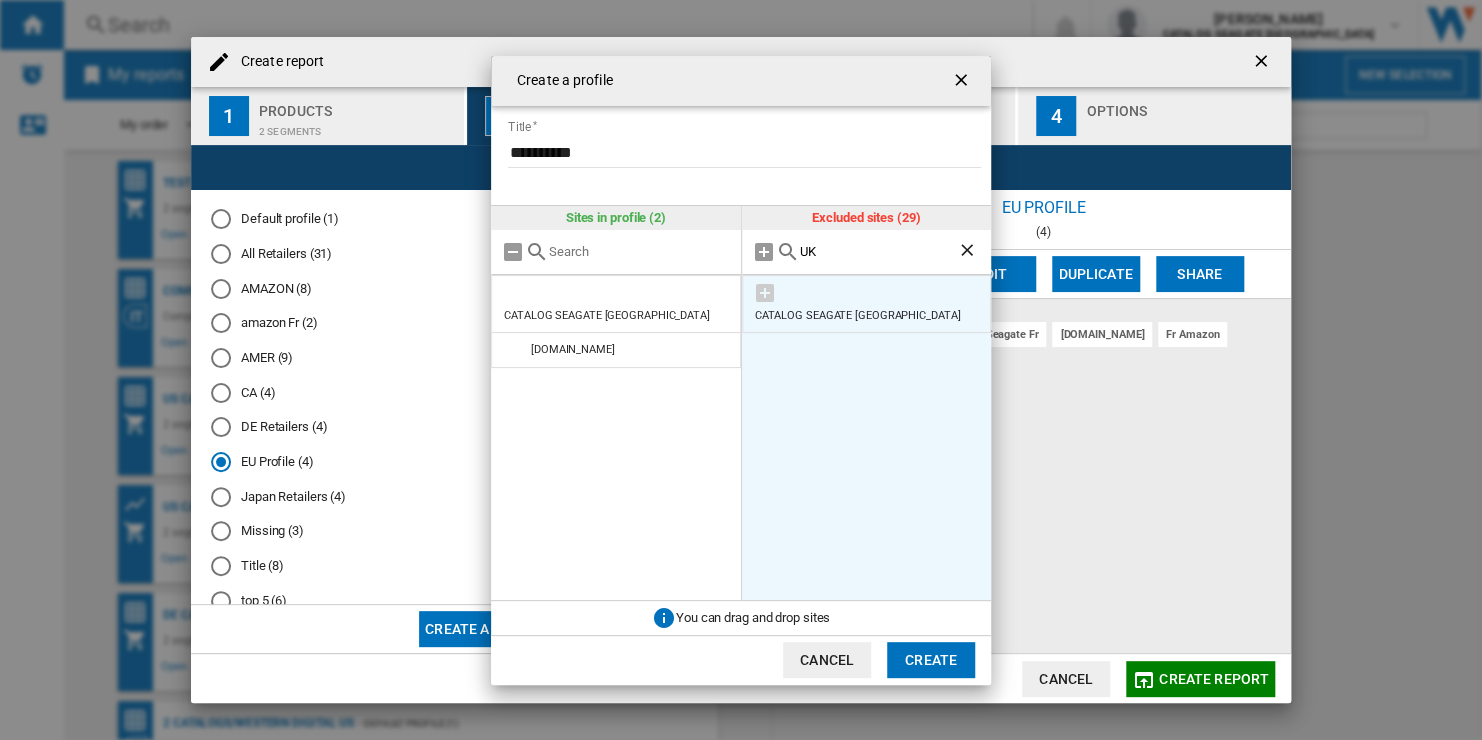 click at bounding box center (765, 293) 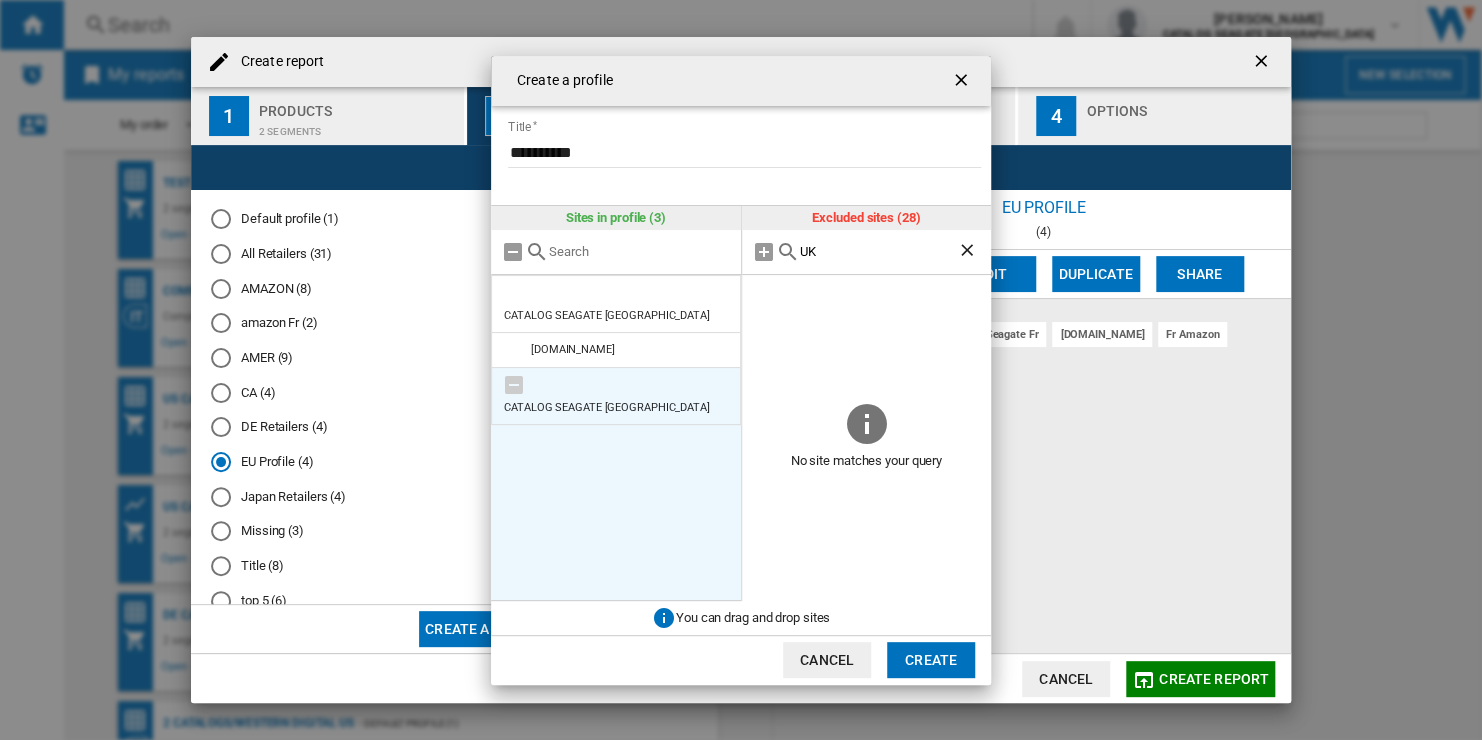 click at bounding box center (514, 385) 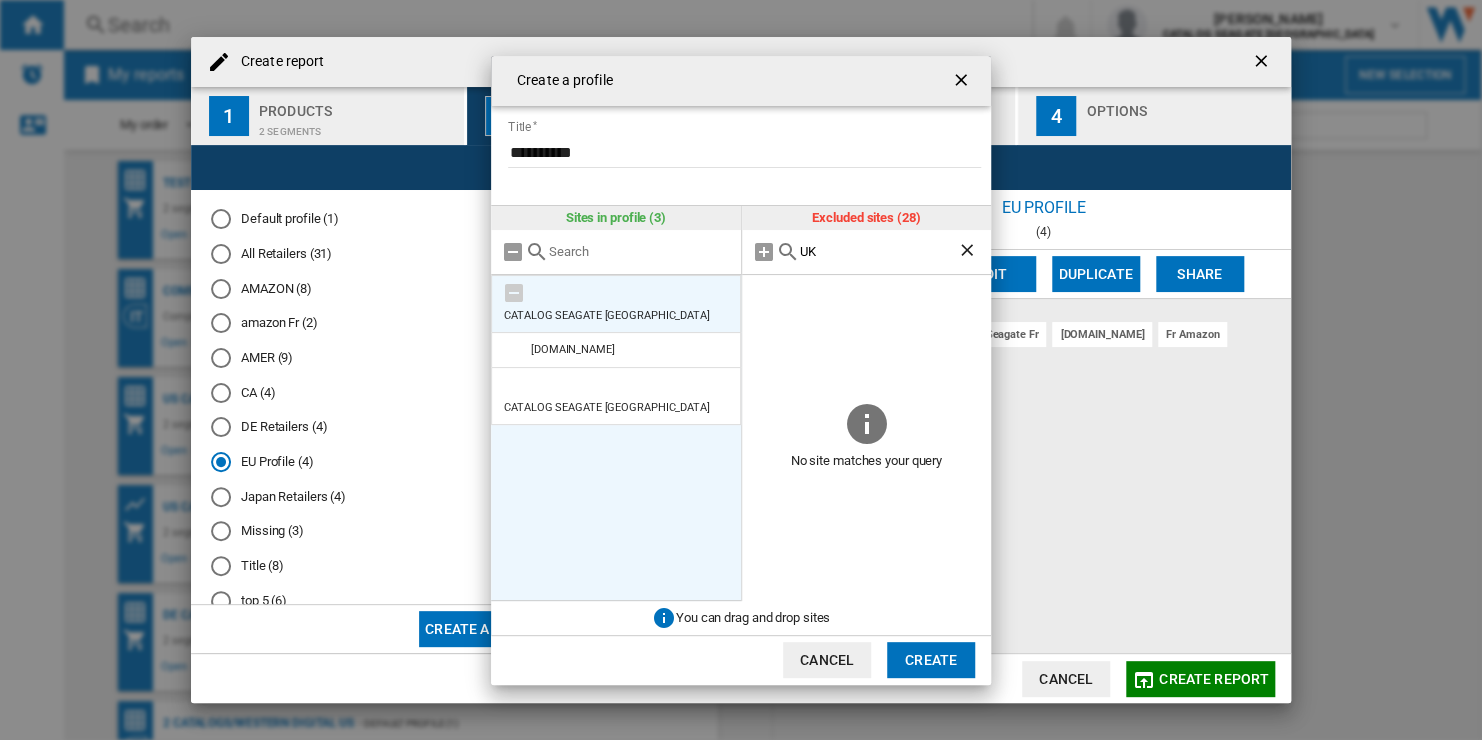 click at bounding box center (514, 293) 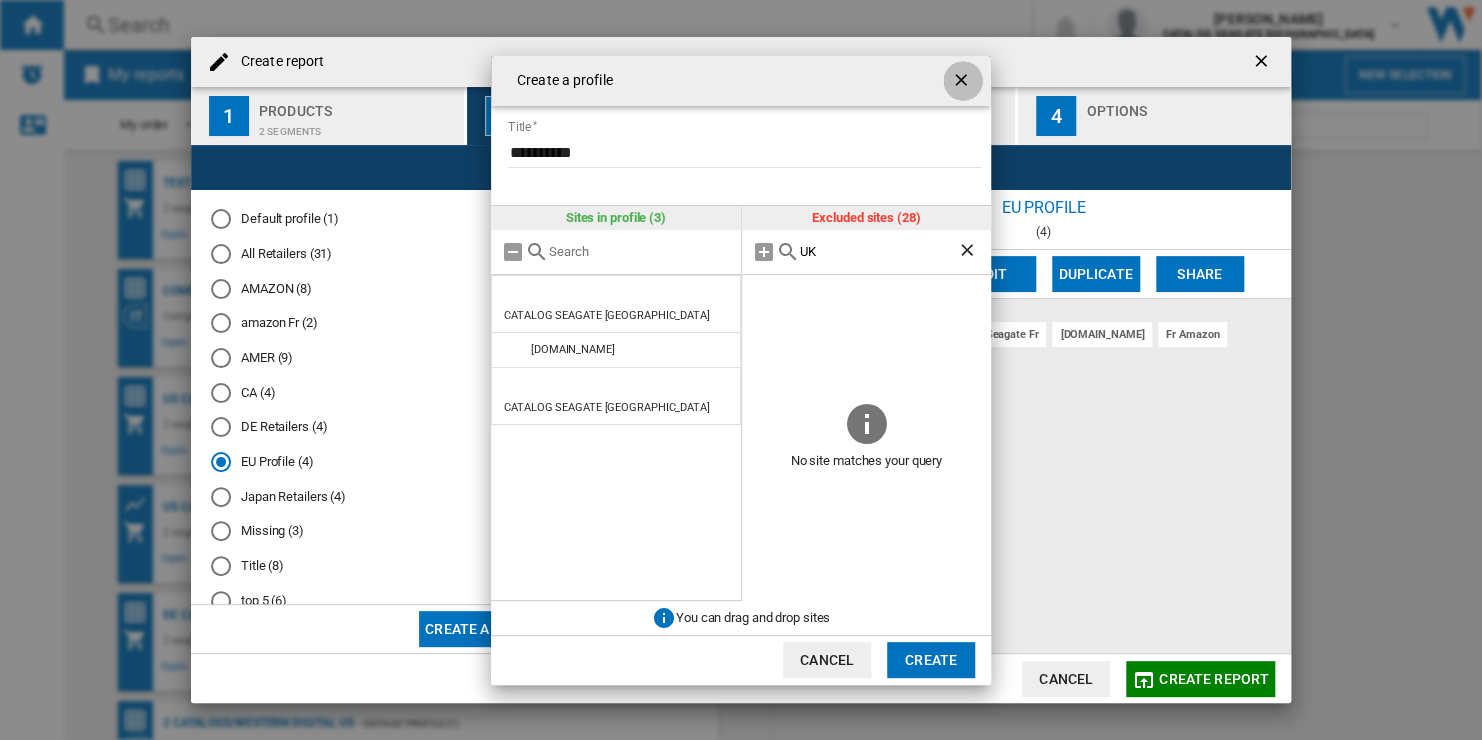 click at bounding box center (963, 82) 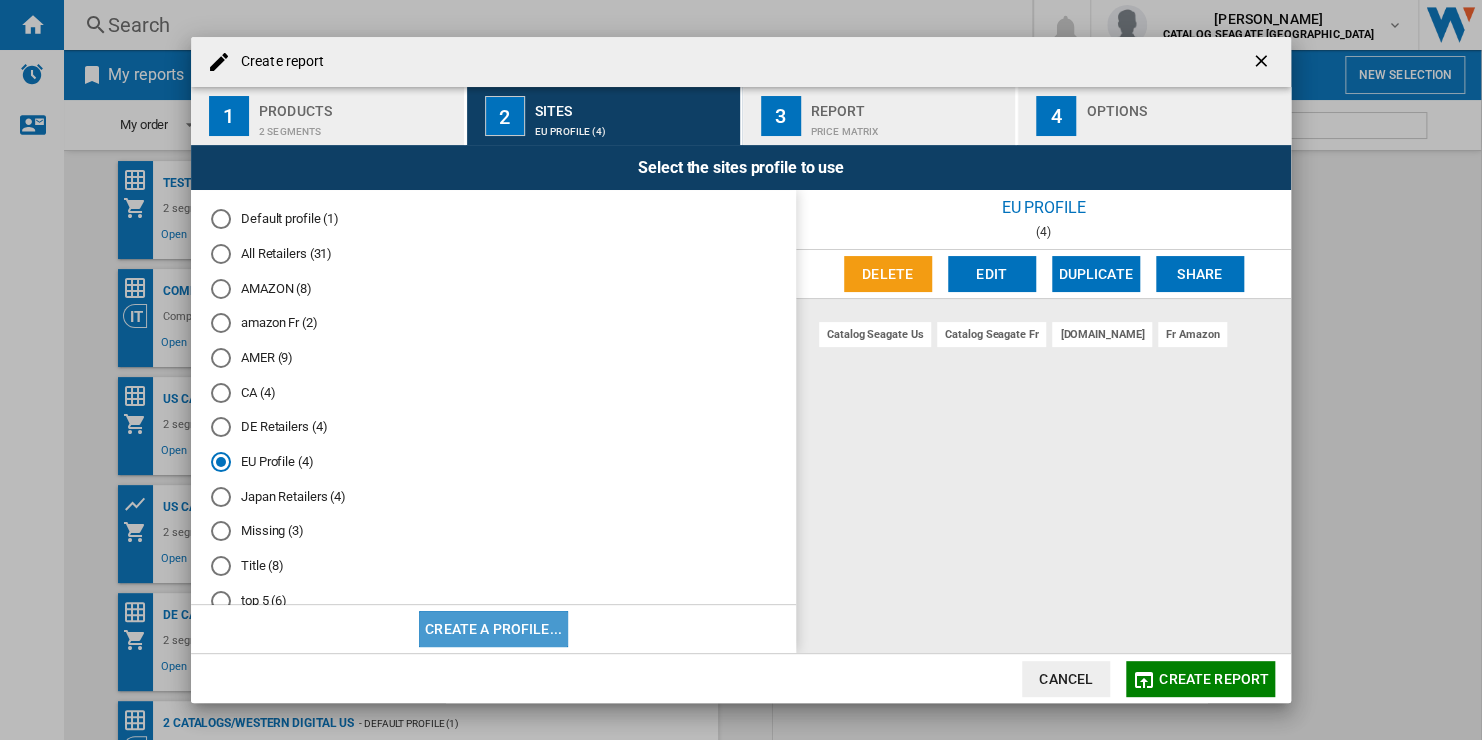 click on "Create a profile..." at bounding box center [493, 629] 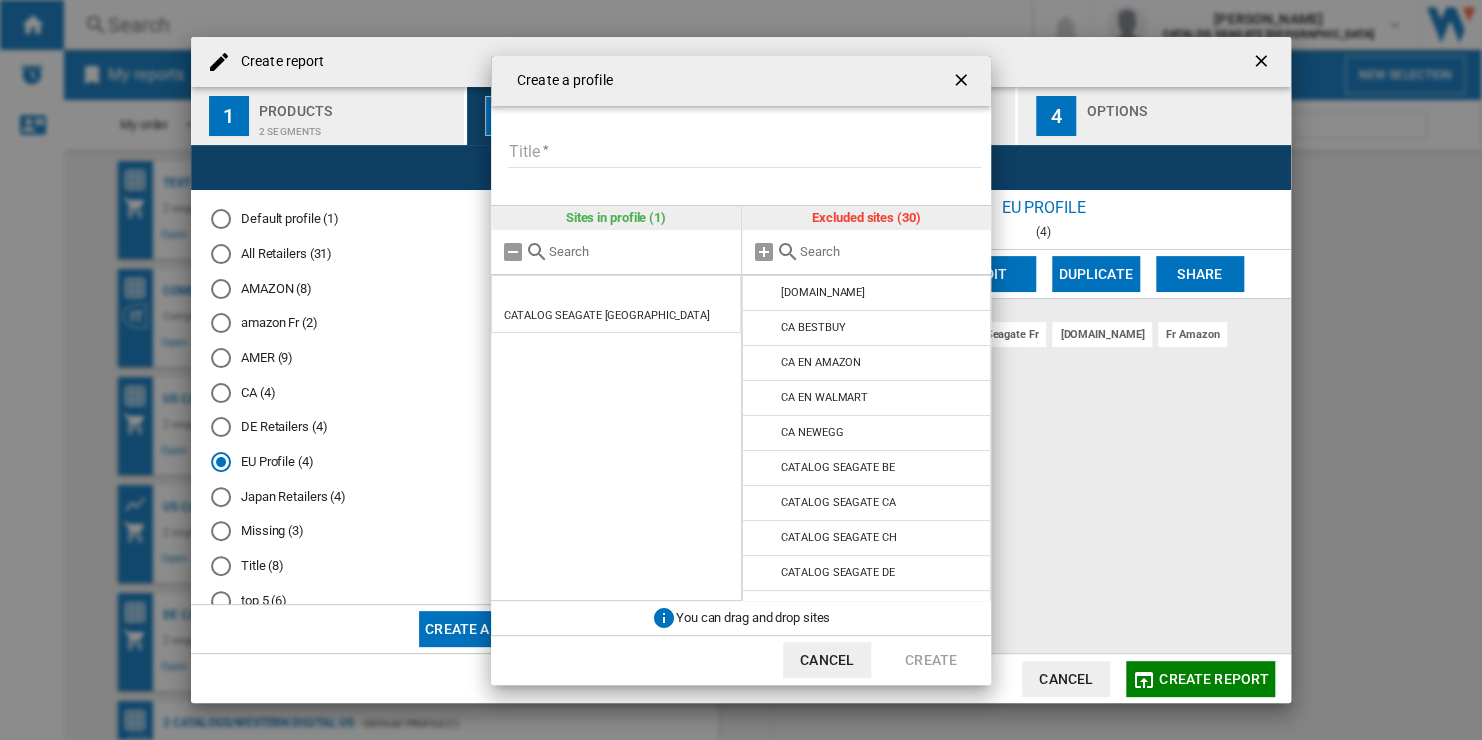 click at bounding box center (891, 251) 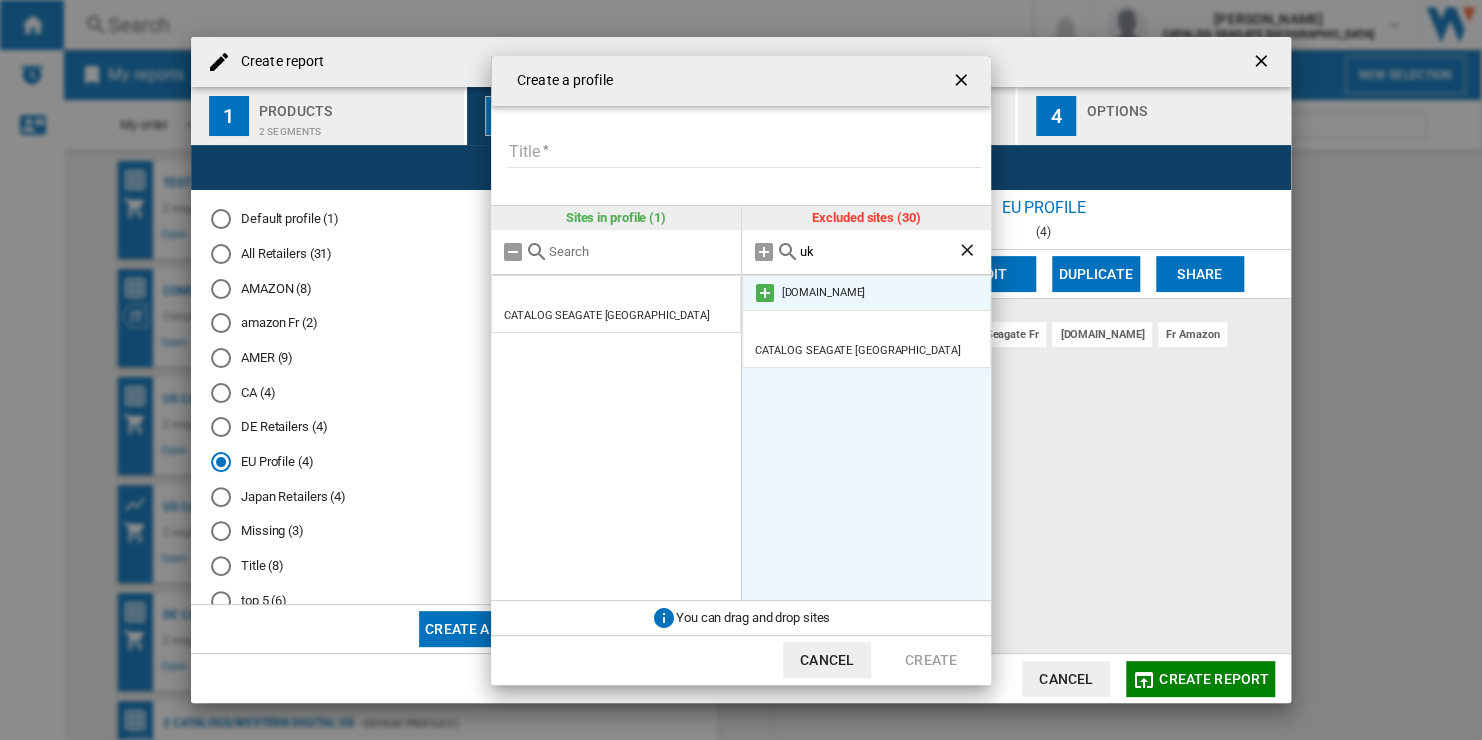 type on "uk" 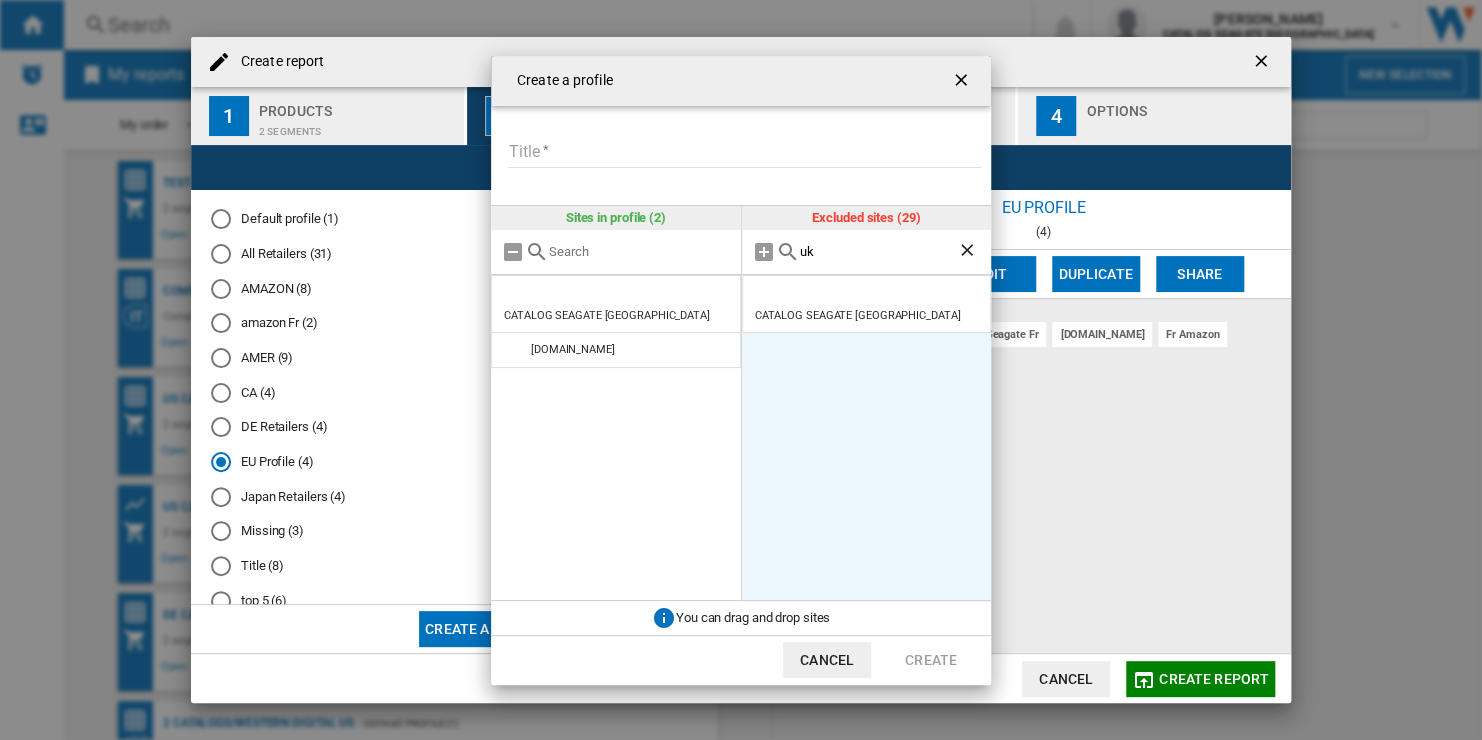 click on "Title" at bounding box center (744, 153) 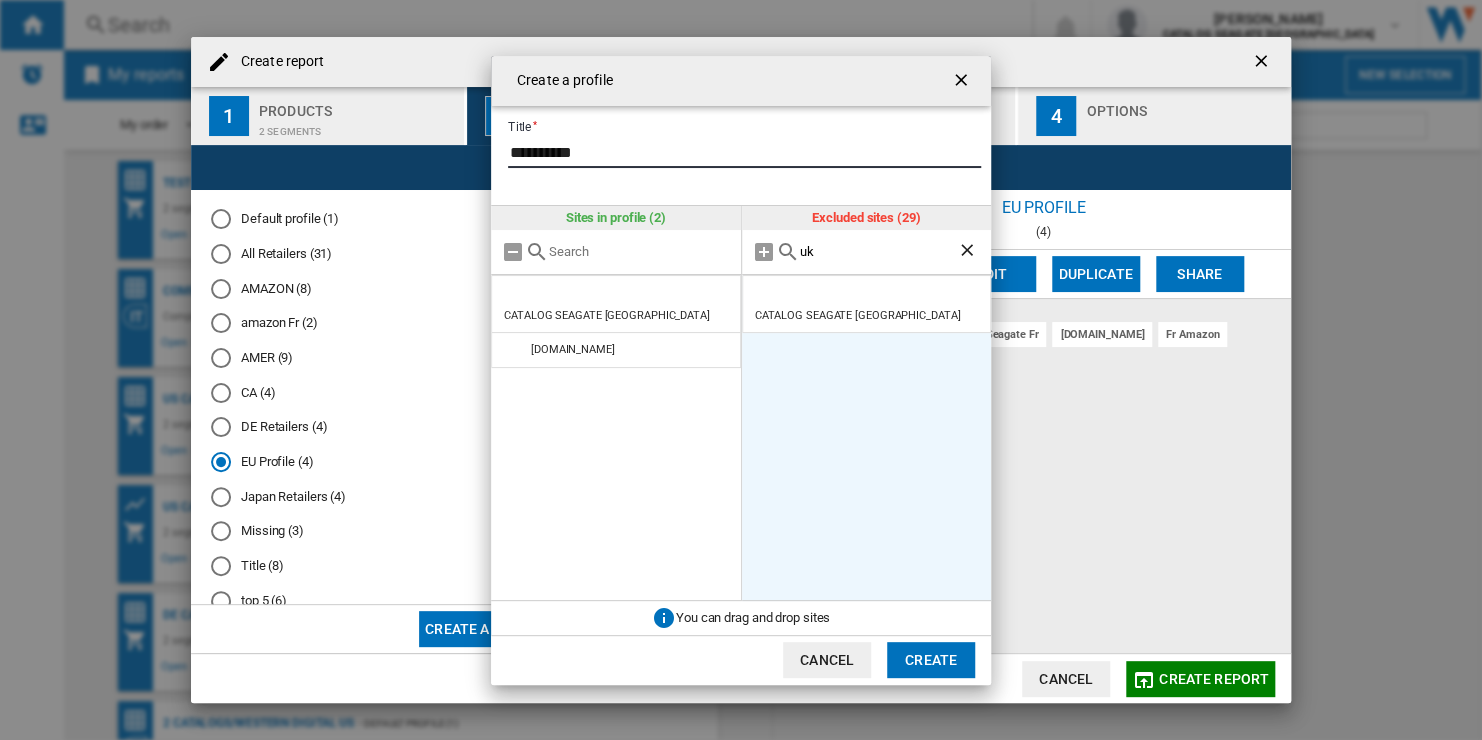 type on "**********" 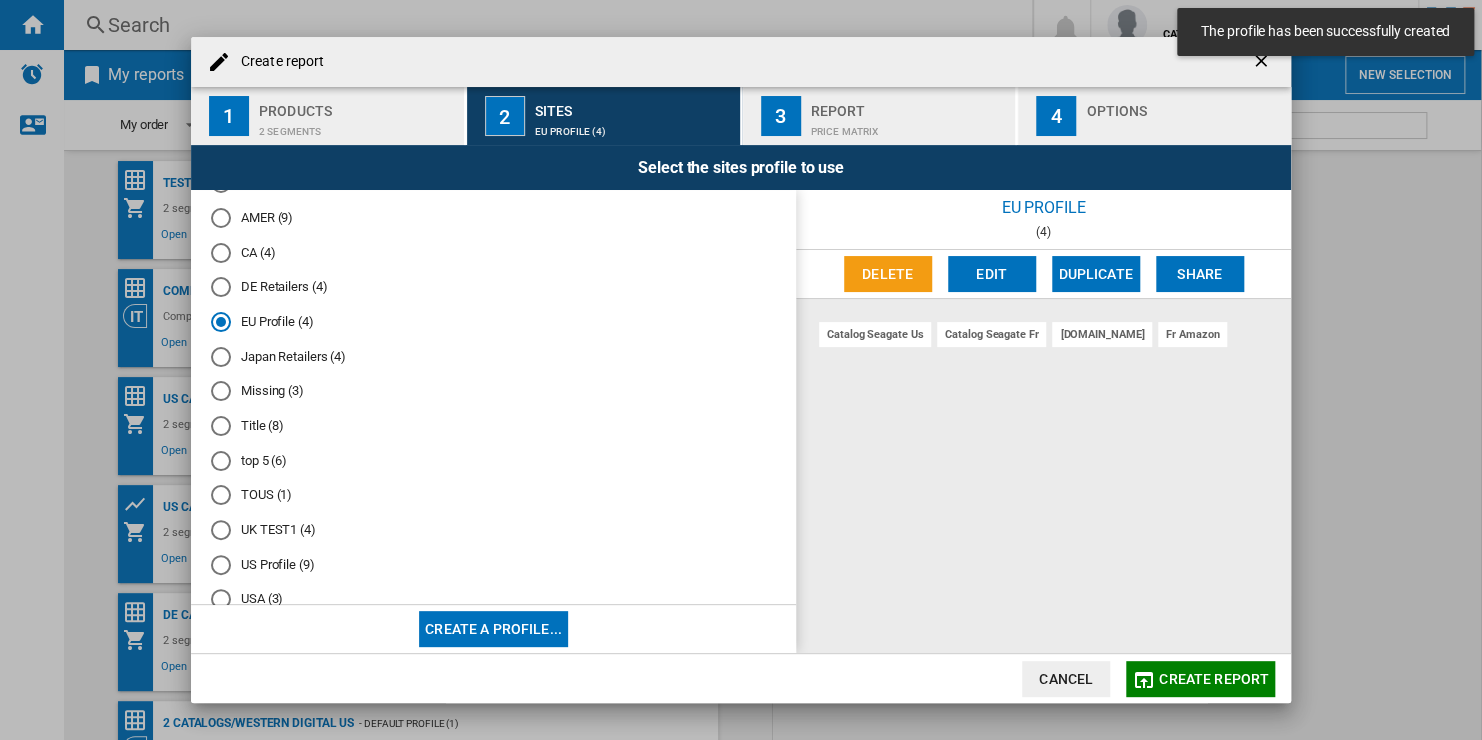 scroll, scrollTop: 216, scrollLeft: 0, axis: vertical 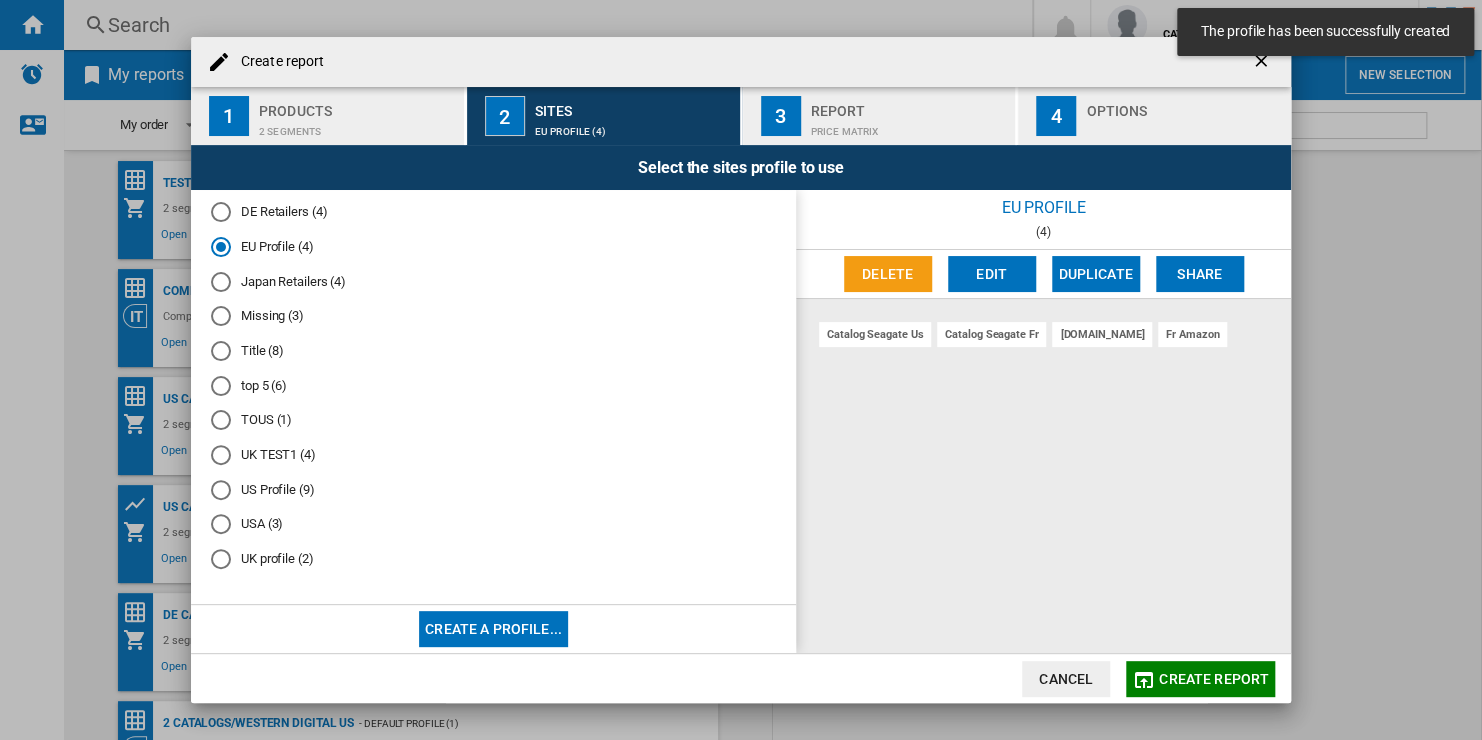 click on "UK profile (2)" at bounding box center (493, 559) 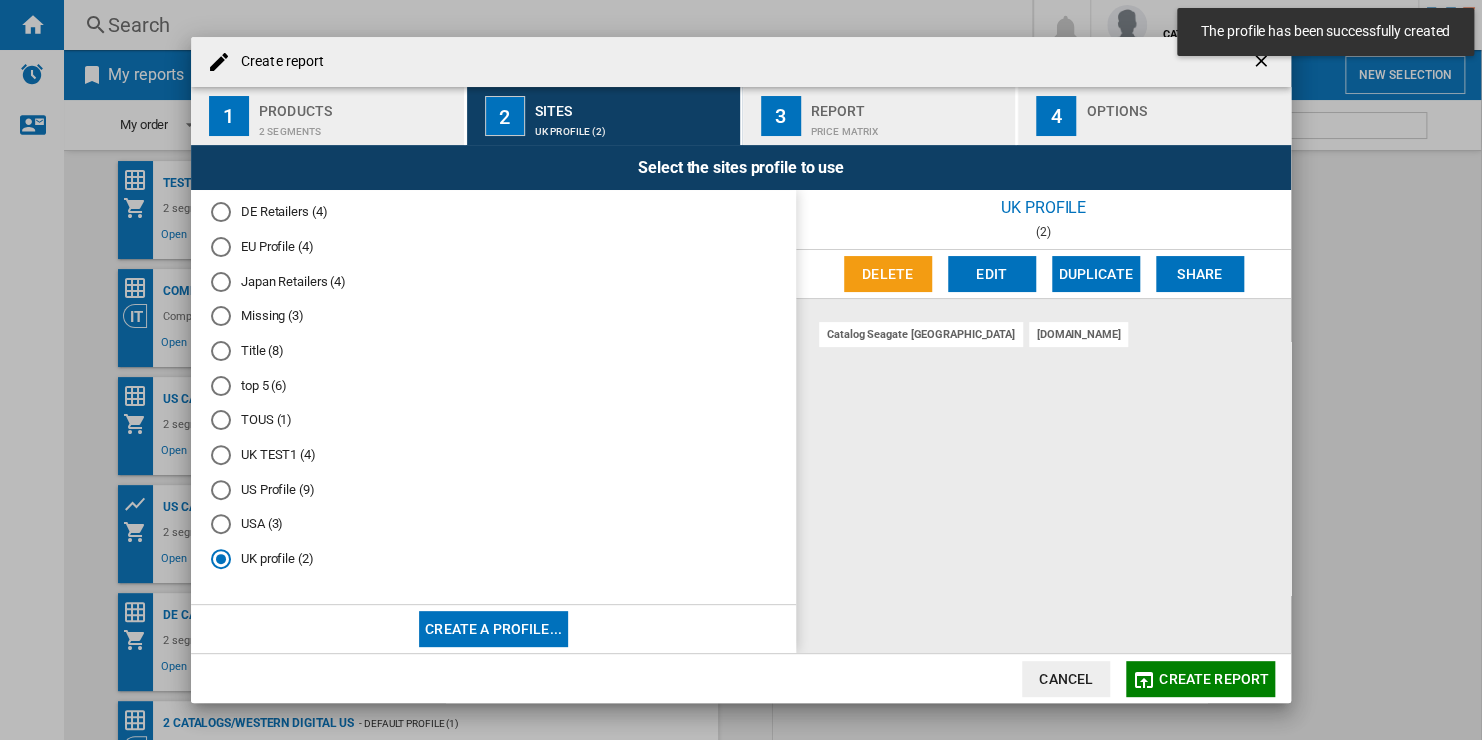 click on "Create report" 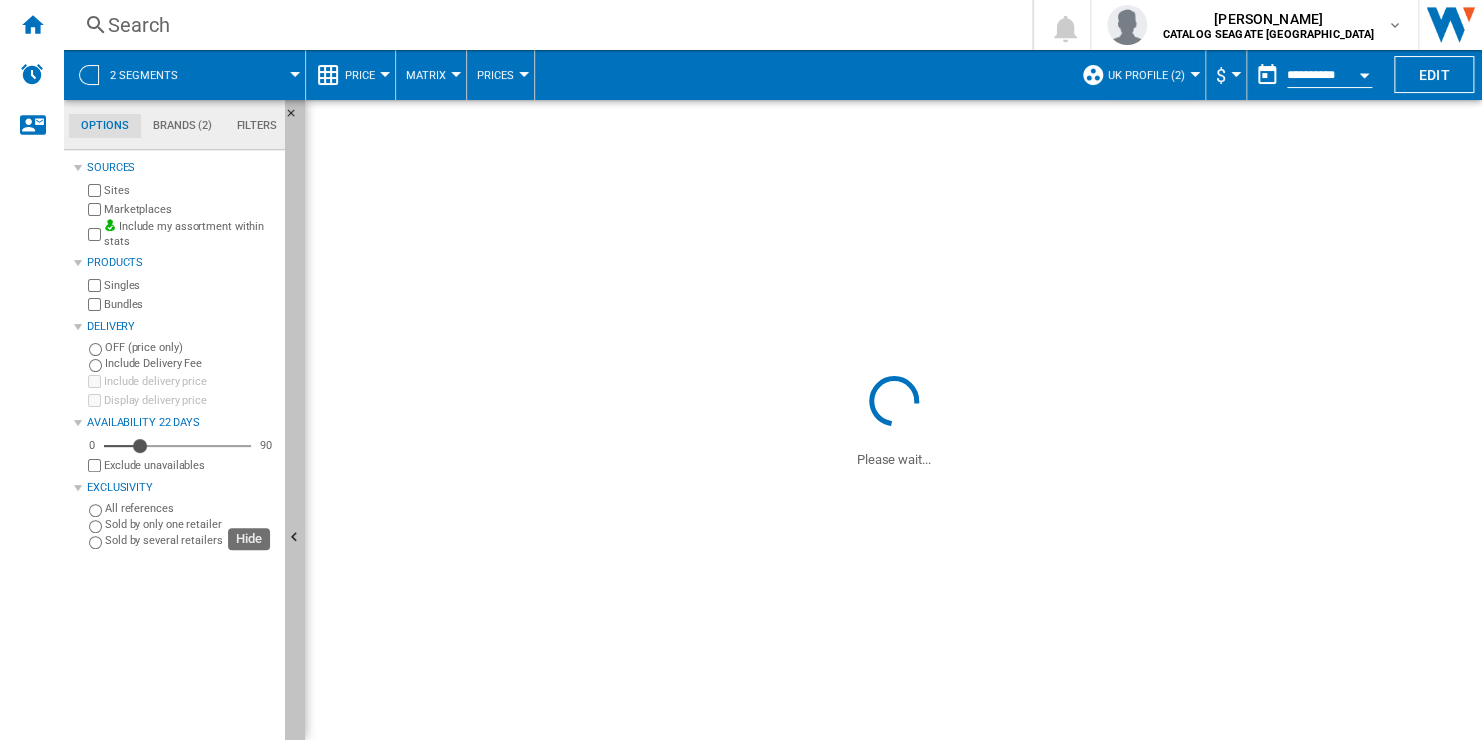 click at bounding box center (295, 538) 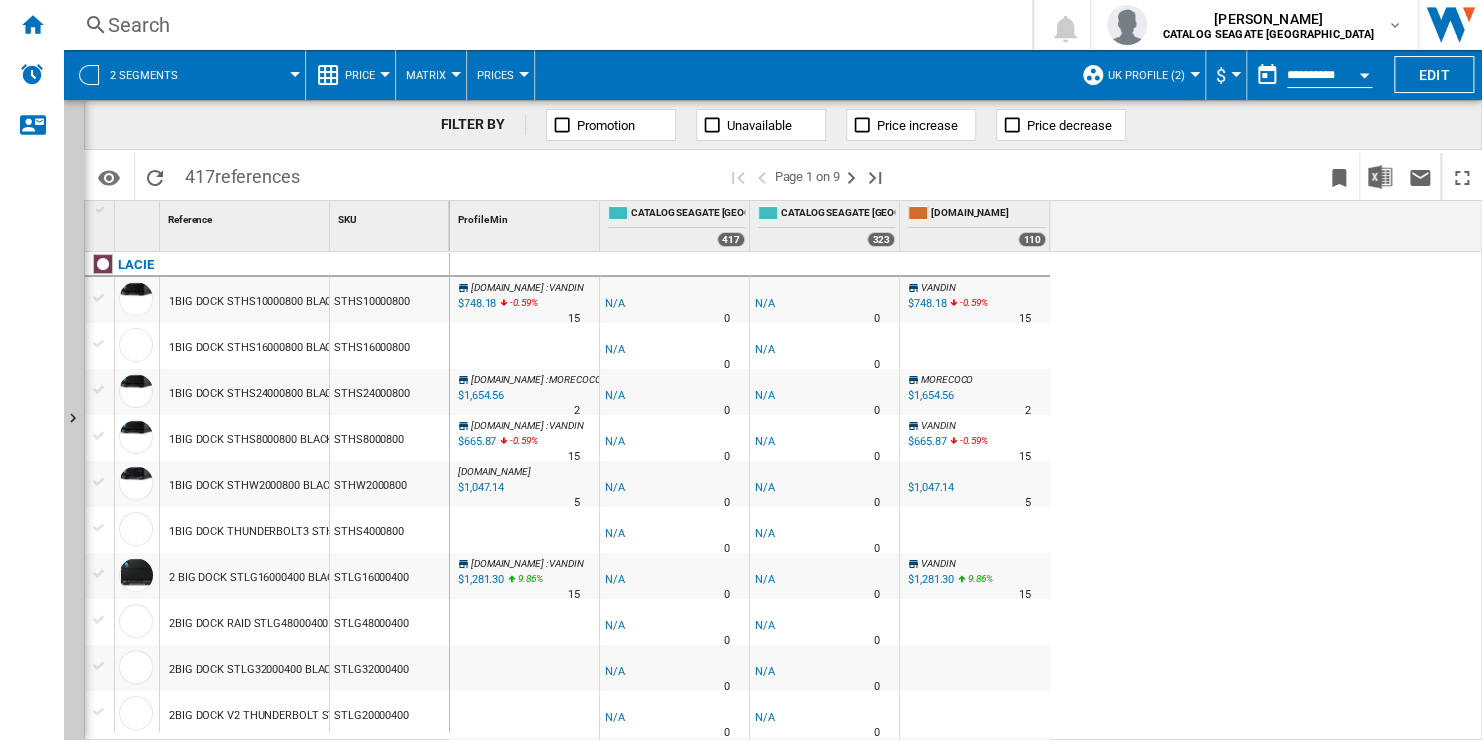 scroll, scrollTop: 100, scrollLeft: 0, axis: vertical 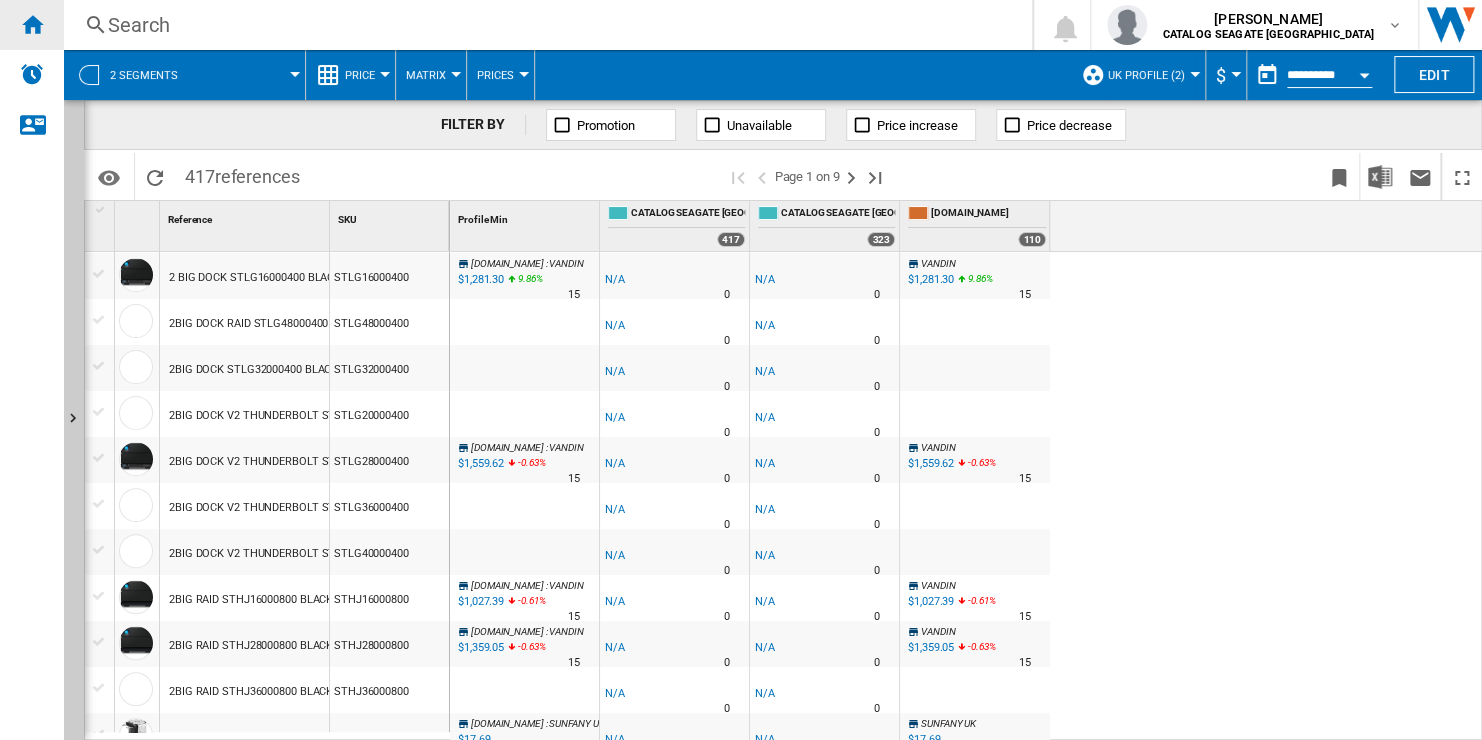 click at bounding box center [32, 24] 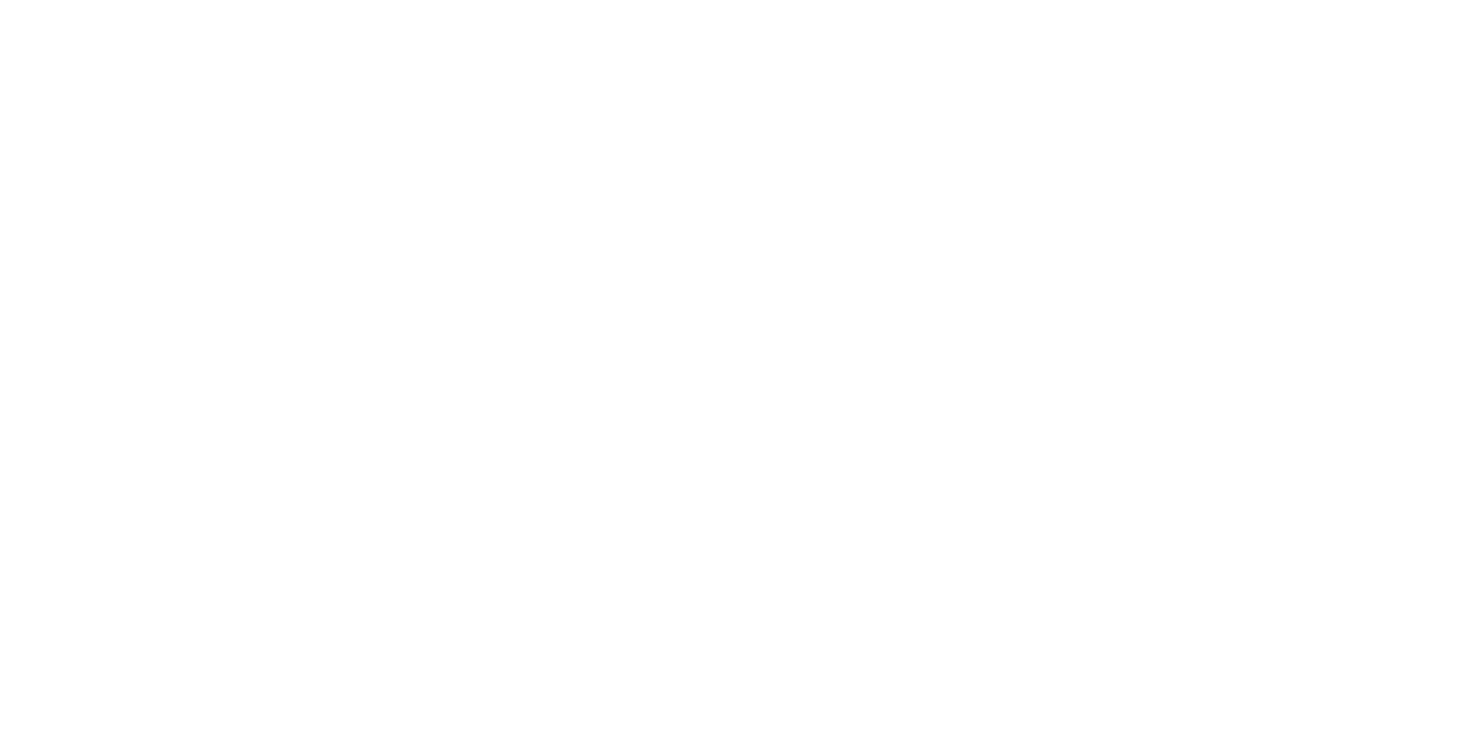 scroll, scrollTop: 0, scrollLeft: 0, axis: both 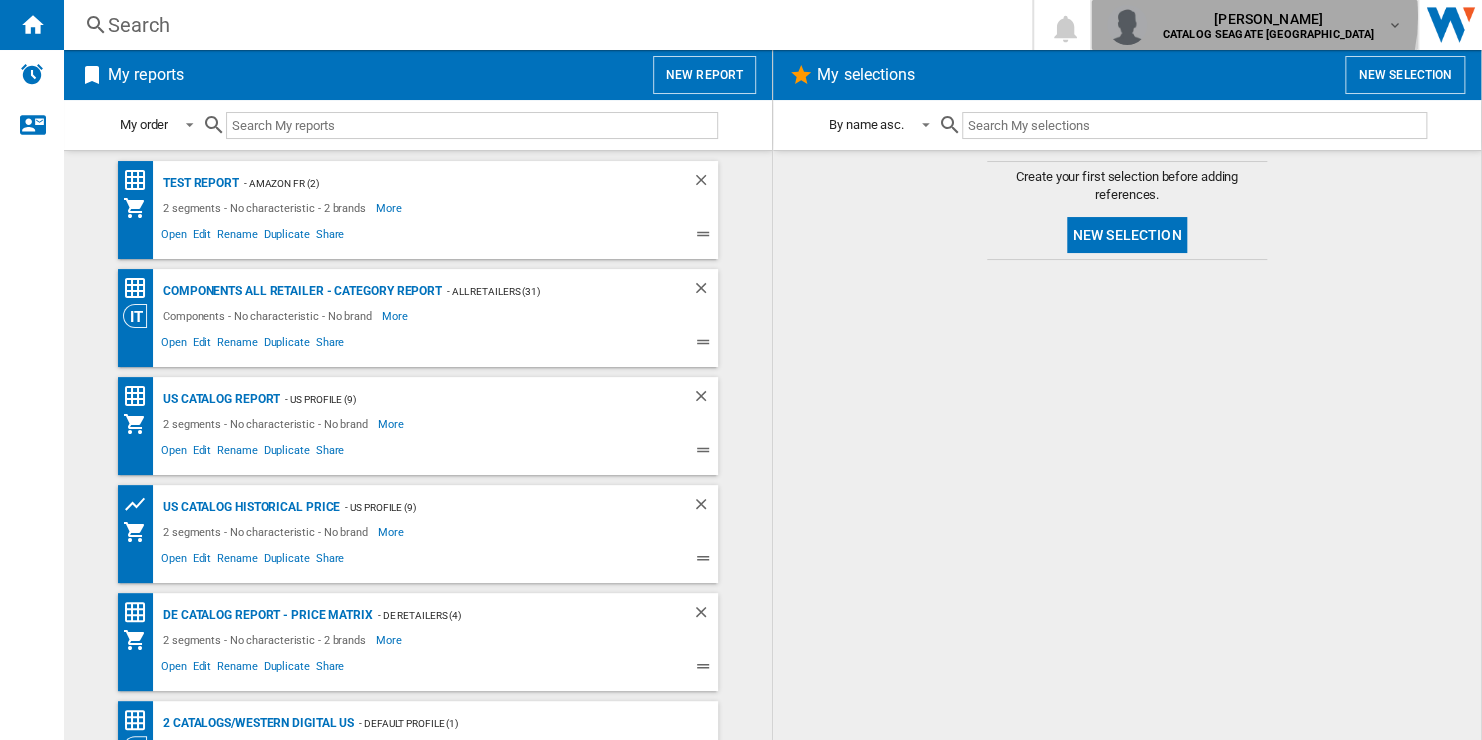 click on "[PERSON_NAME]" at bounding box center (1269, 19) 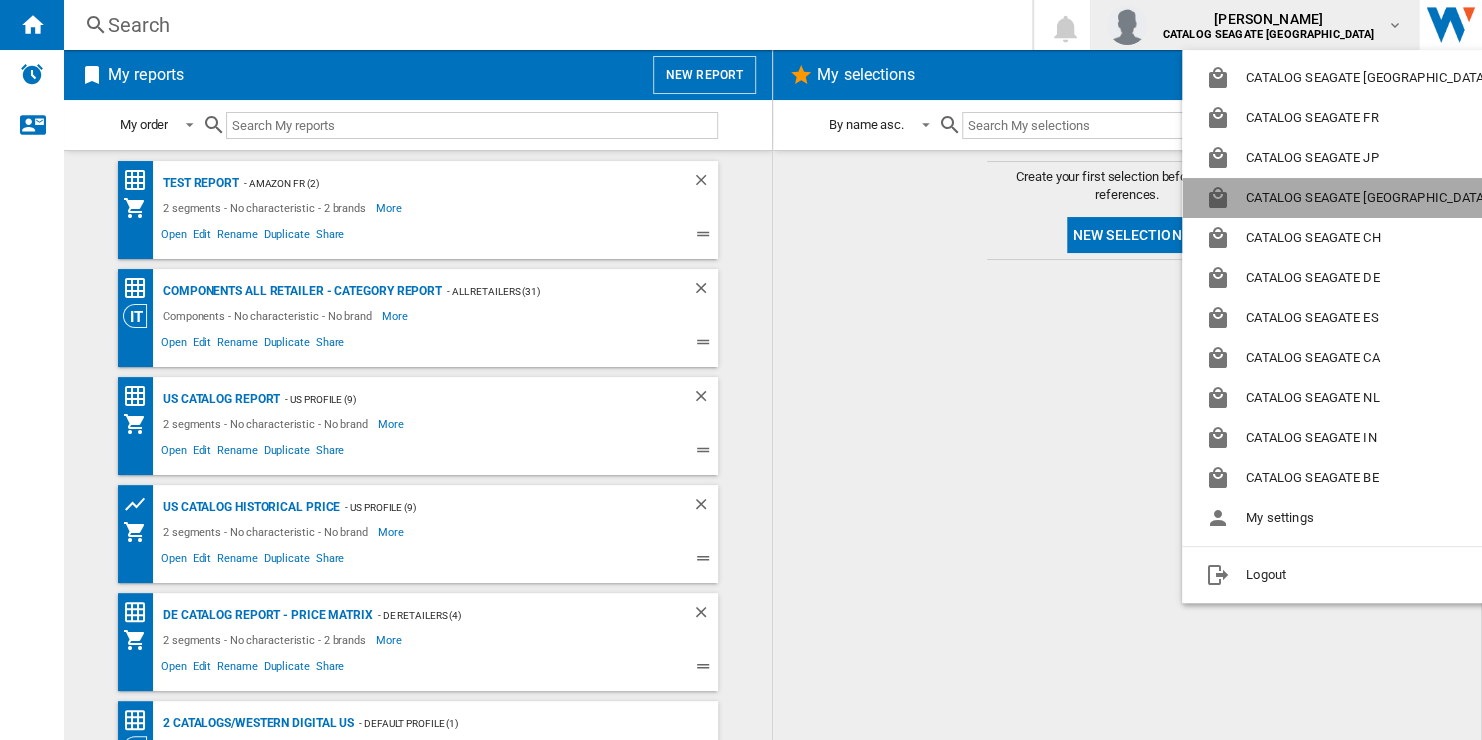 click on "CATALOG SEAGATE [GEOGRAPHIC_DATA]" at bounding box center [1350, 198] 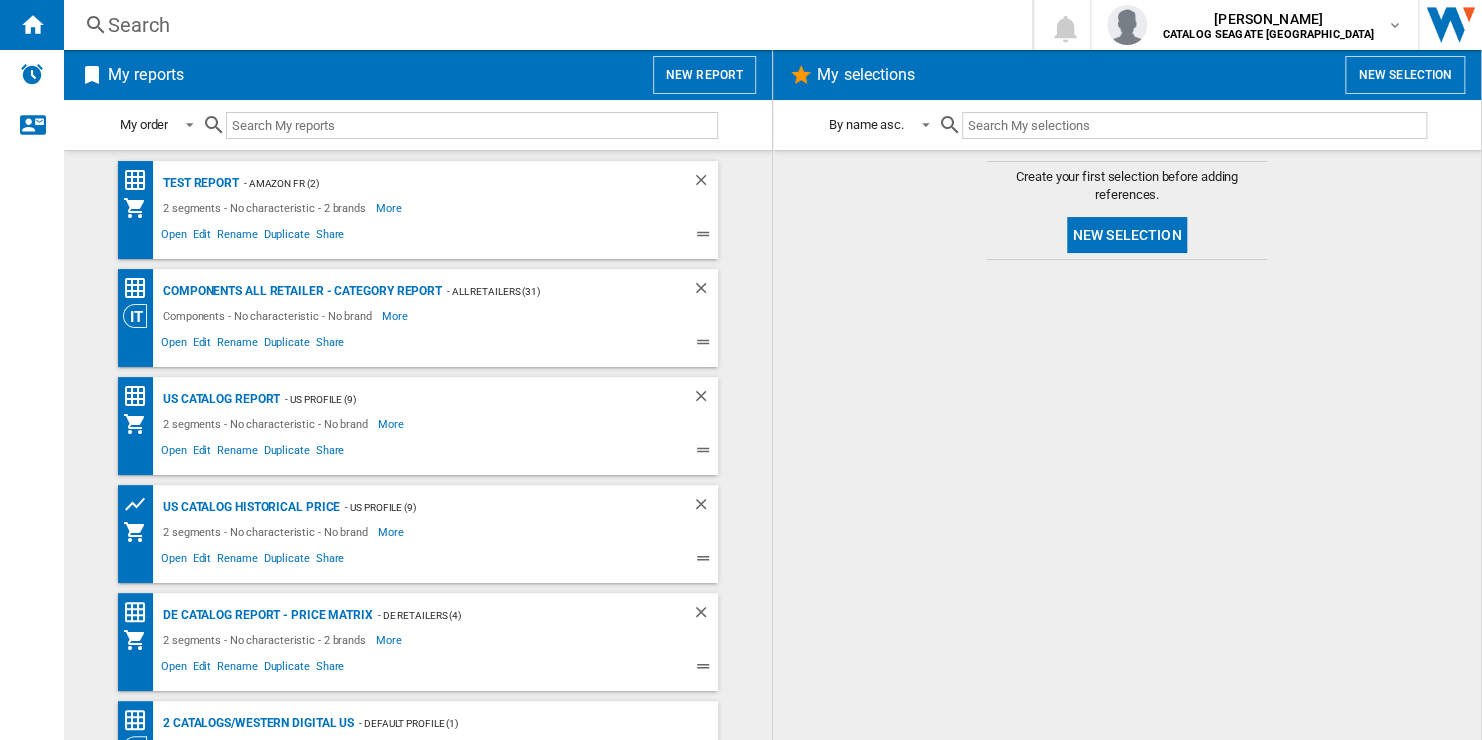 click on "New report" at bounding box center (704, 75) 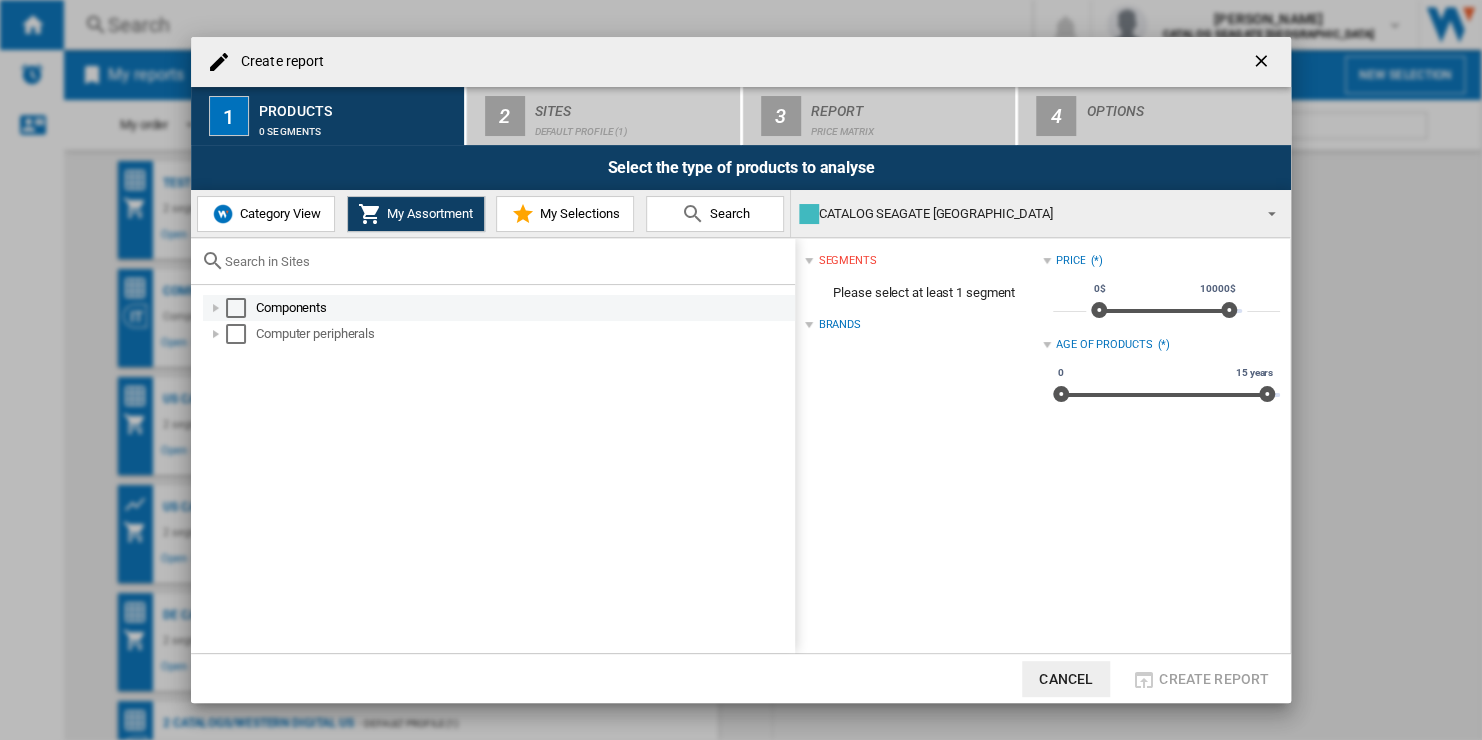 click on "Components" at bounding box center [524, 308] 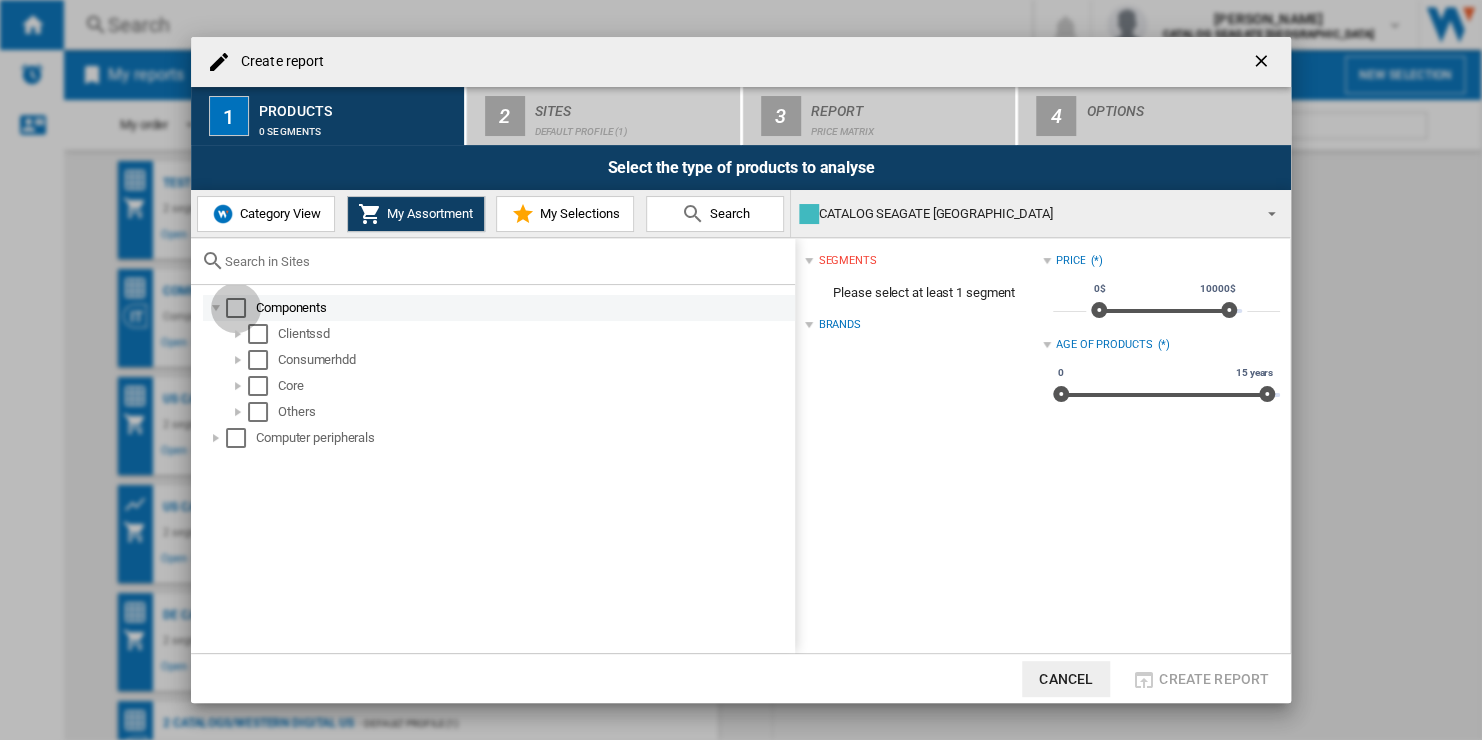 click at bounding box center (236, 308) 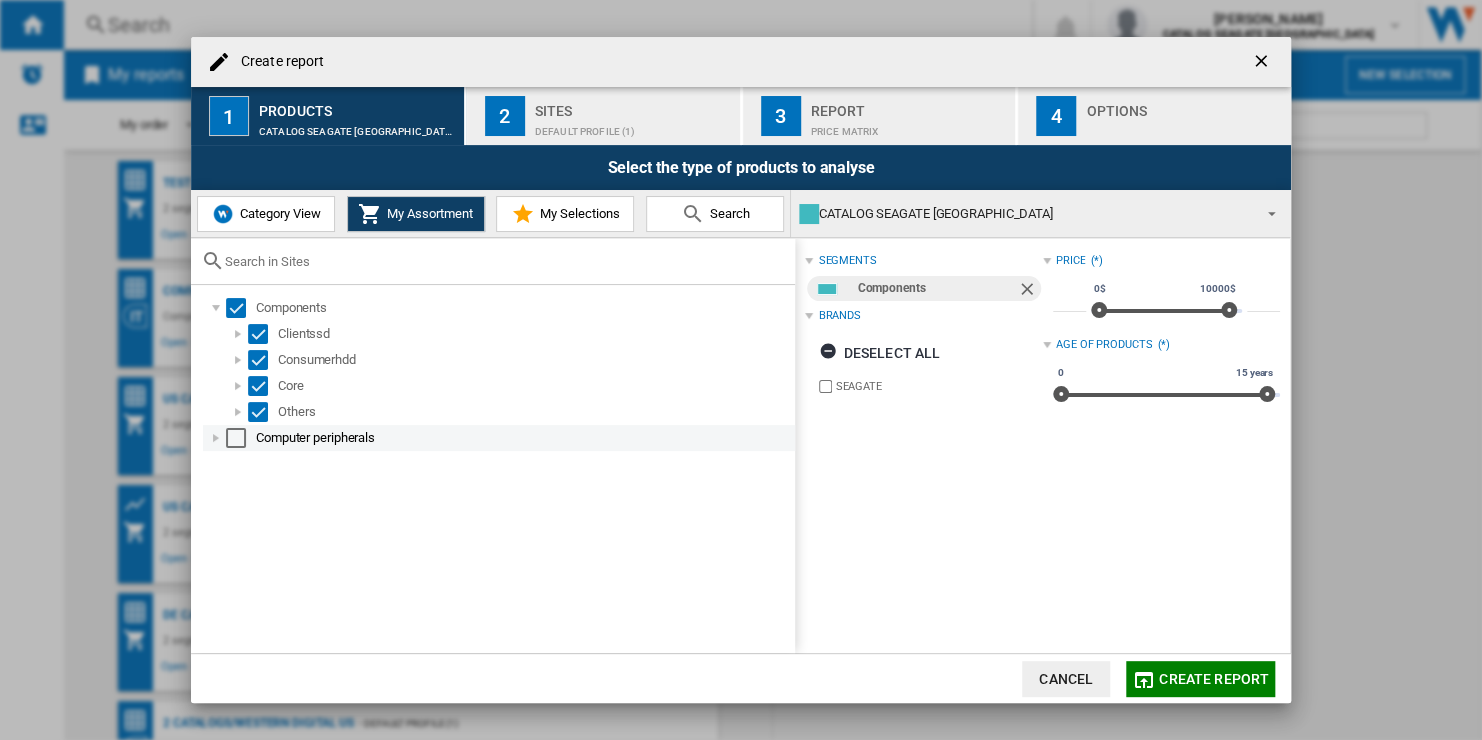 click at bounding box center (236, 438) 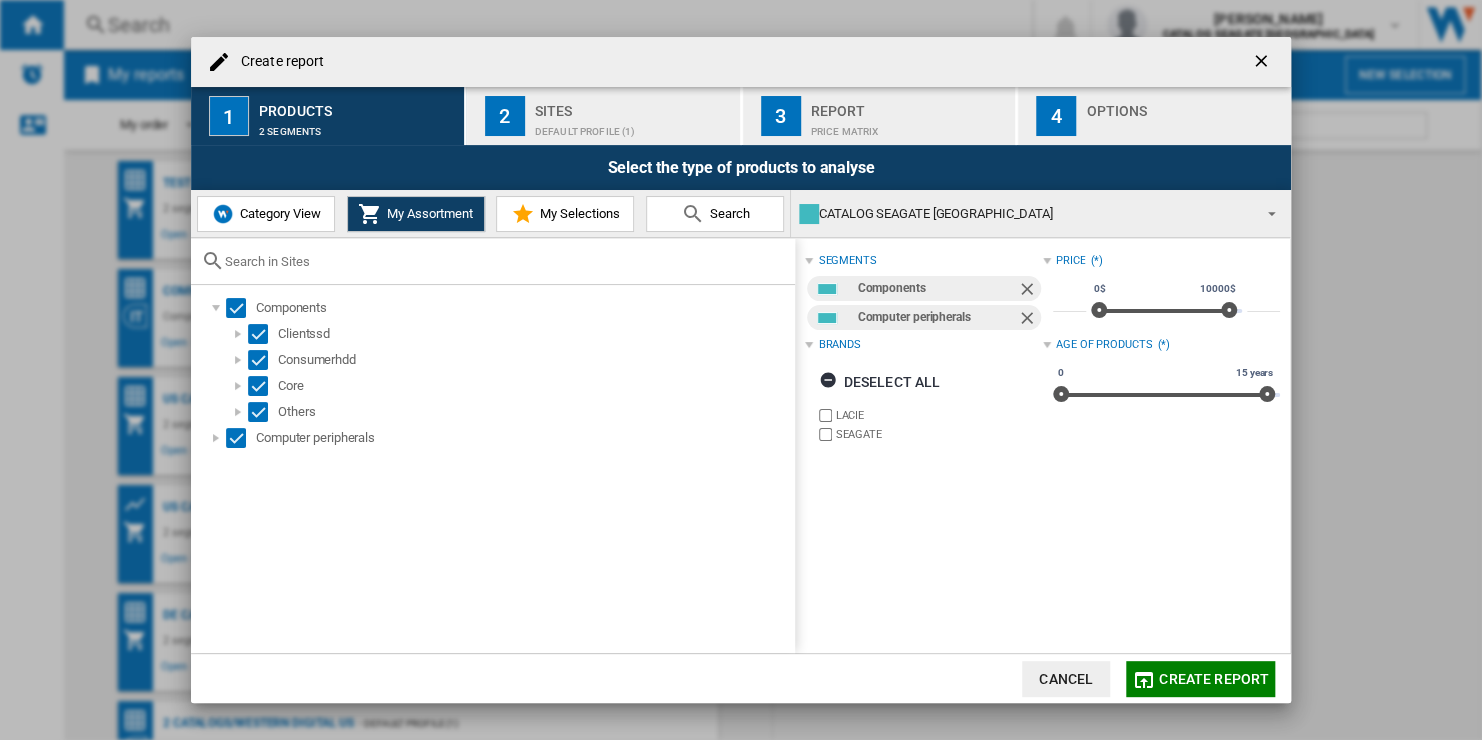 click on "Default profile (1)" at bounding box center (633, 126) 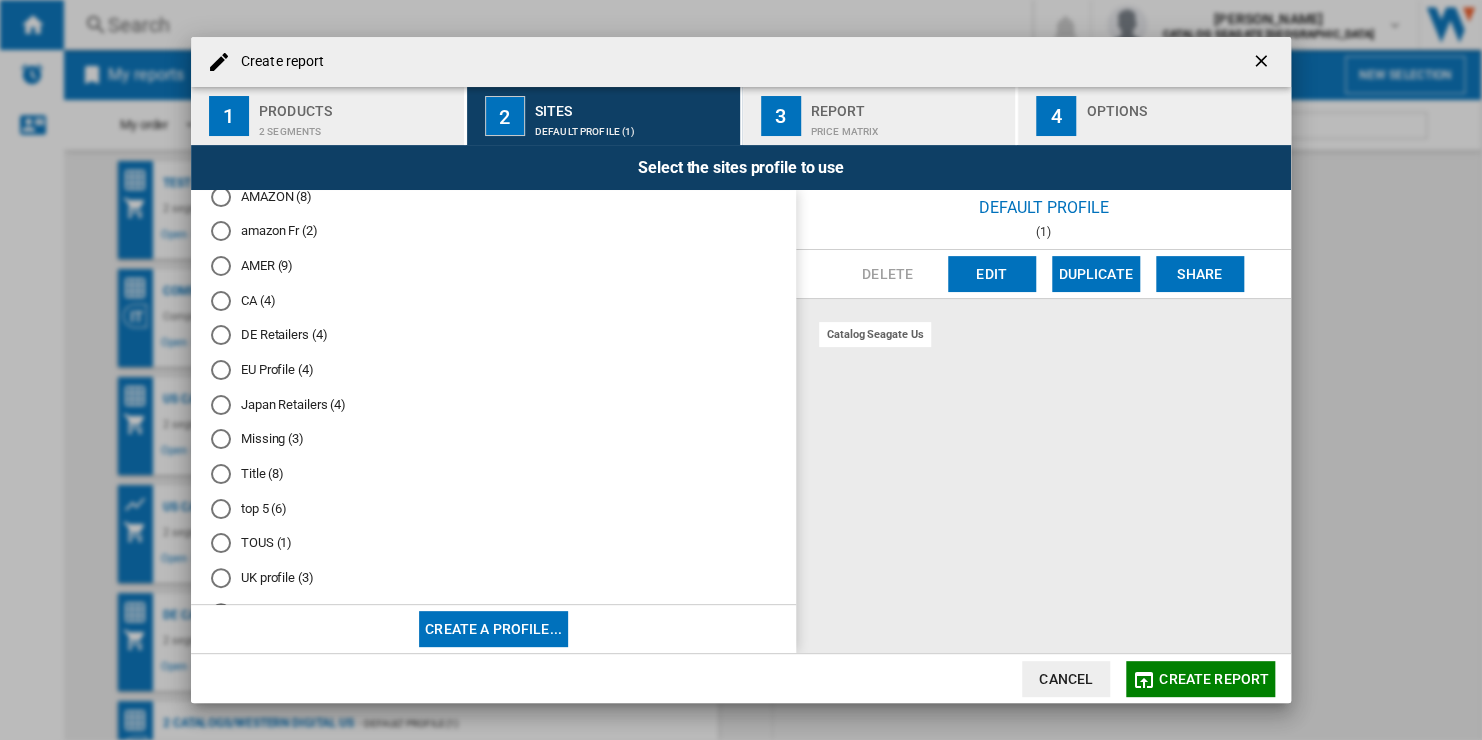 scroll, scrollTop: 216, scrollLeft: 0, axis: vertical 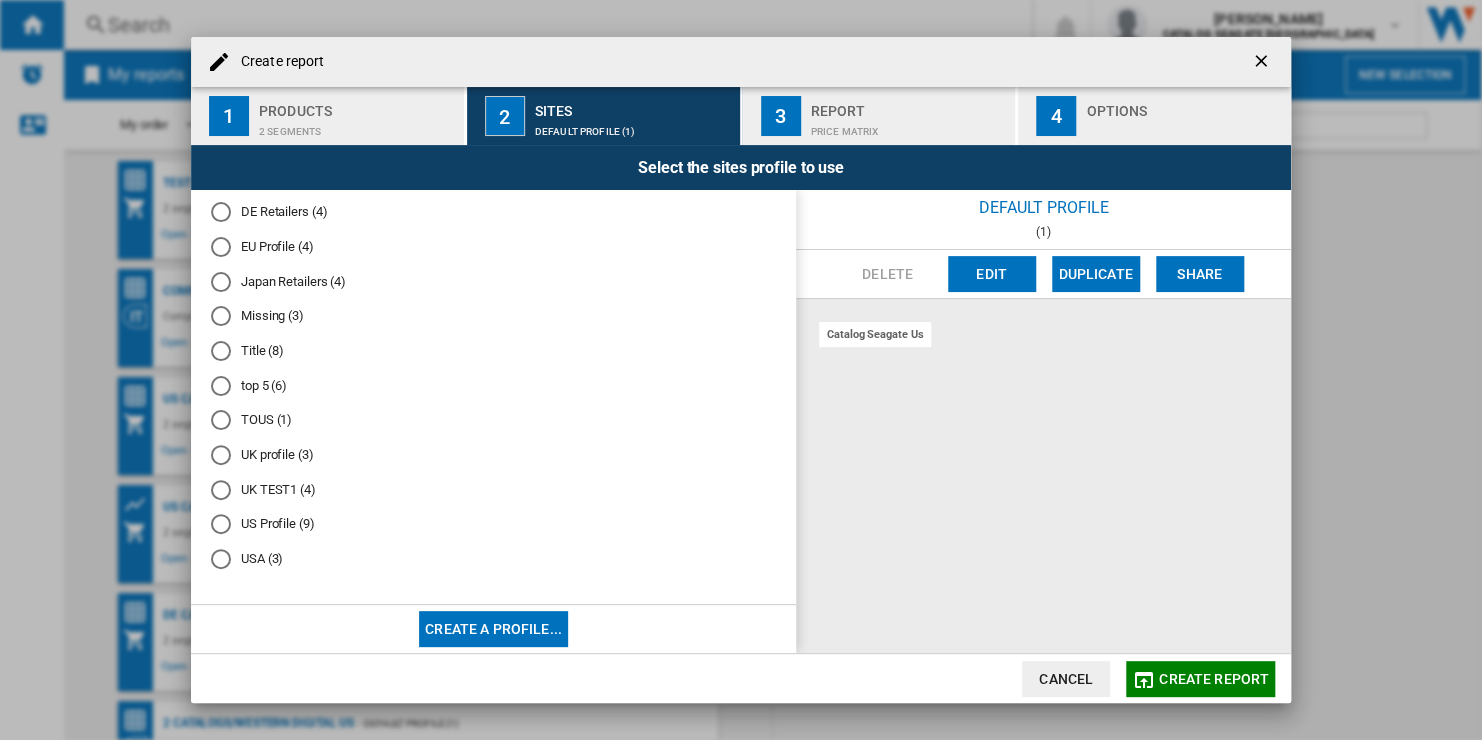click on "UK profile (3)" at bounding box center [493, 455] 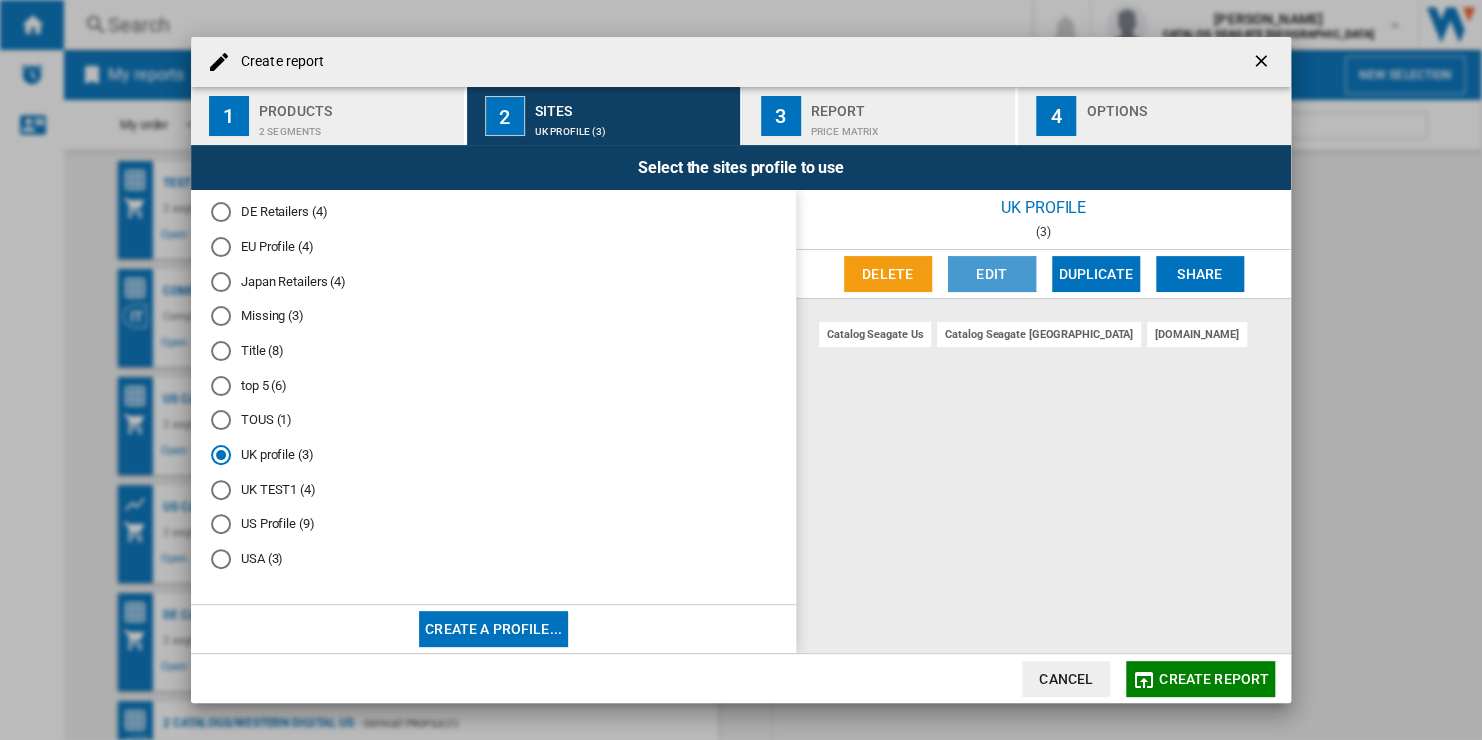 click on "Edit" at bounding box center [992, 274] 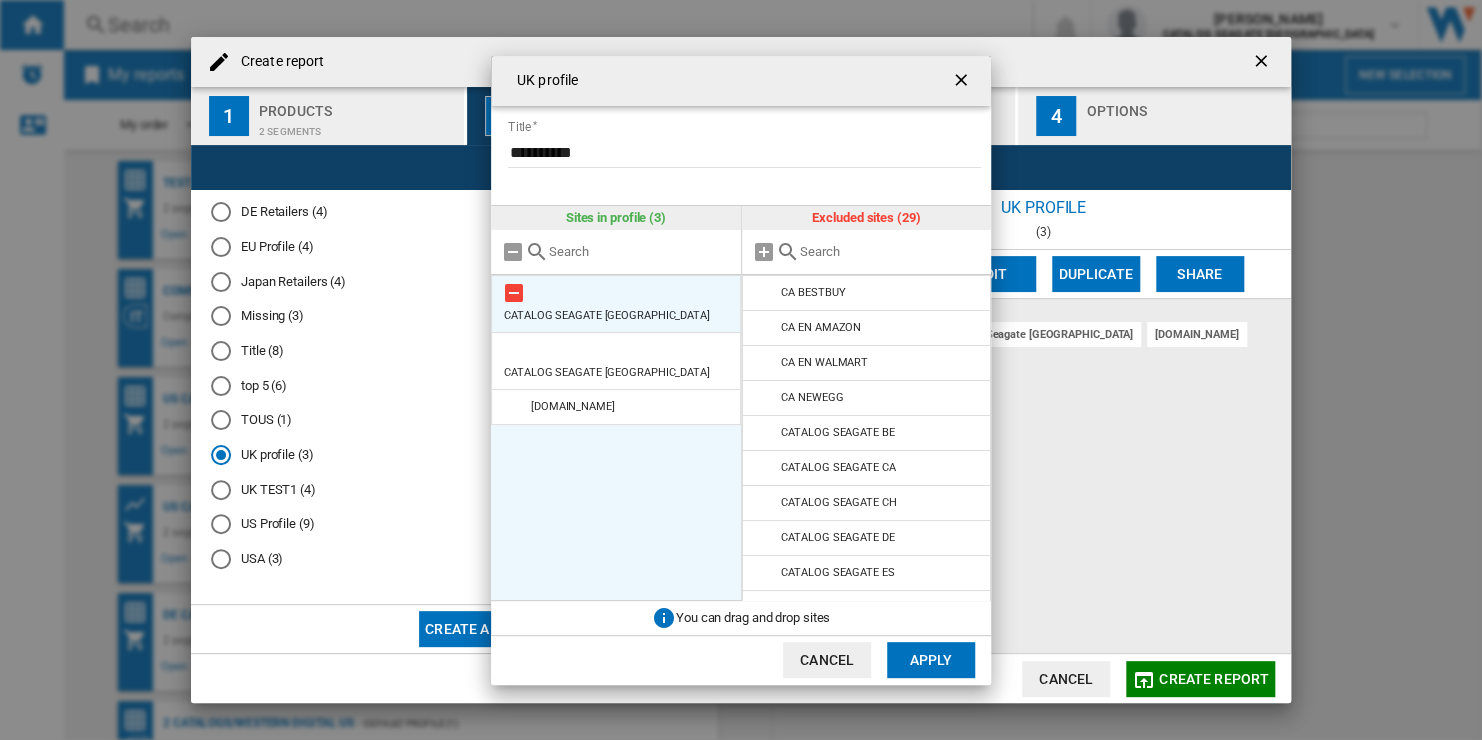 click at bounding box center [514, 293] 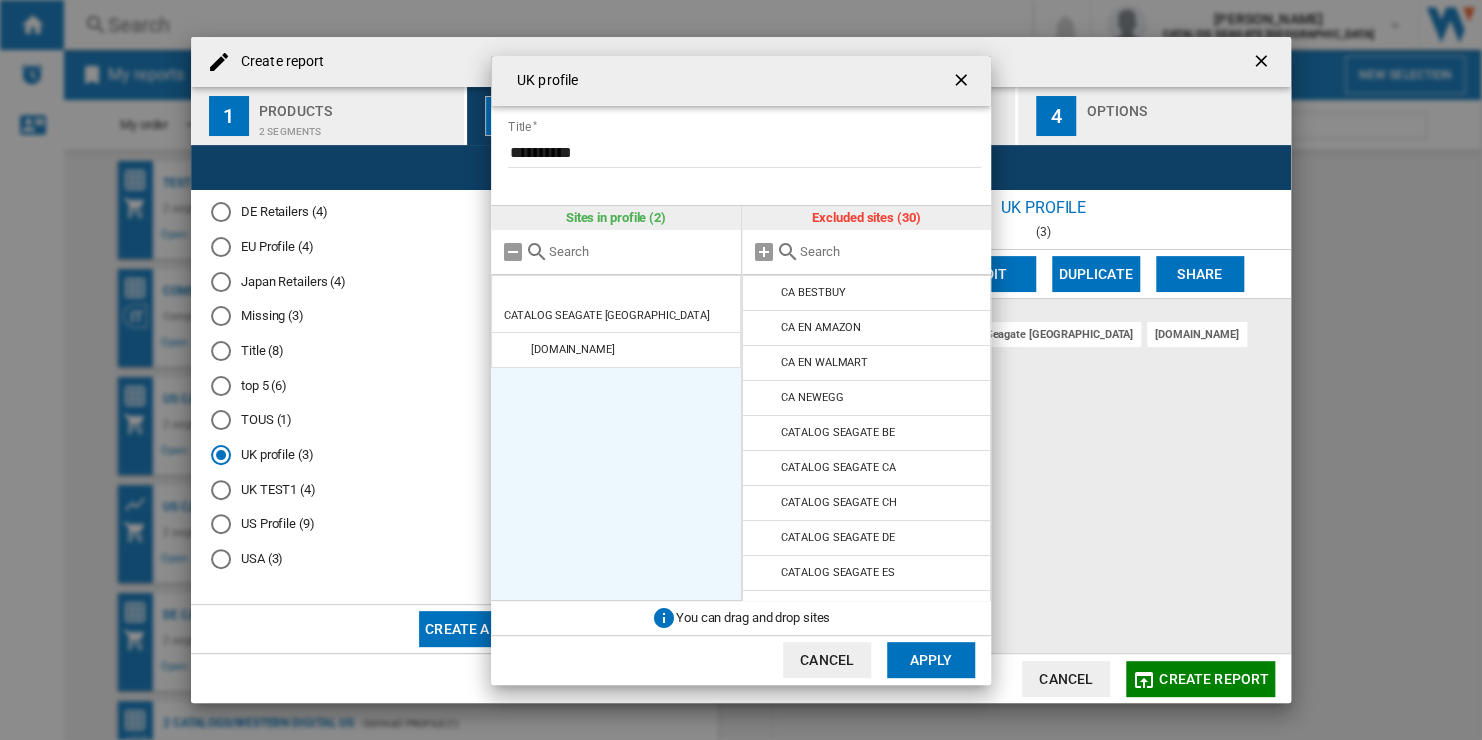 click on "Apply" 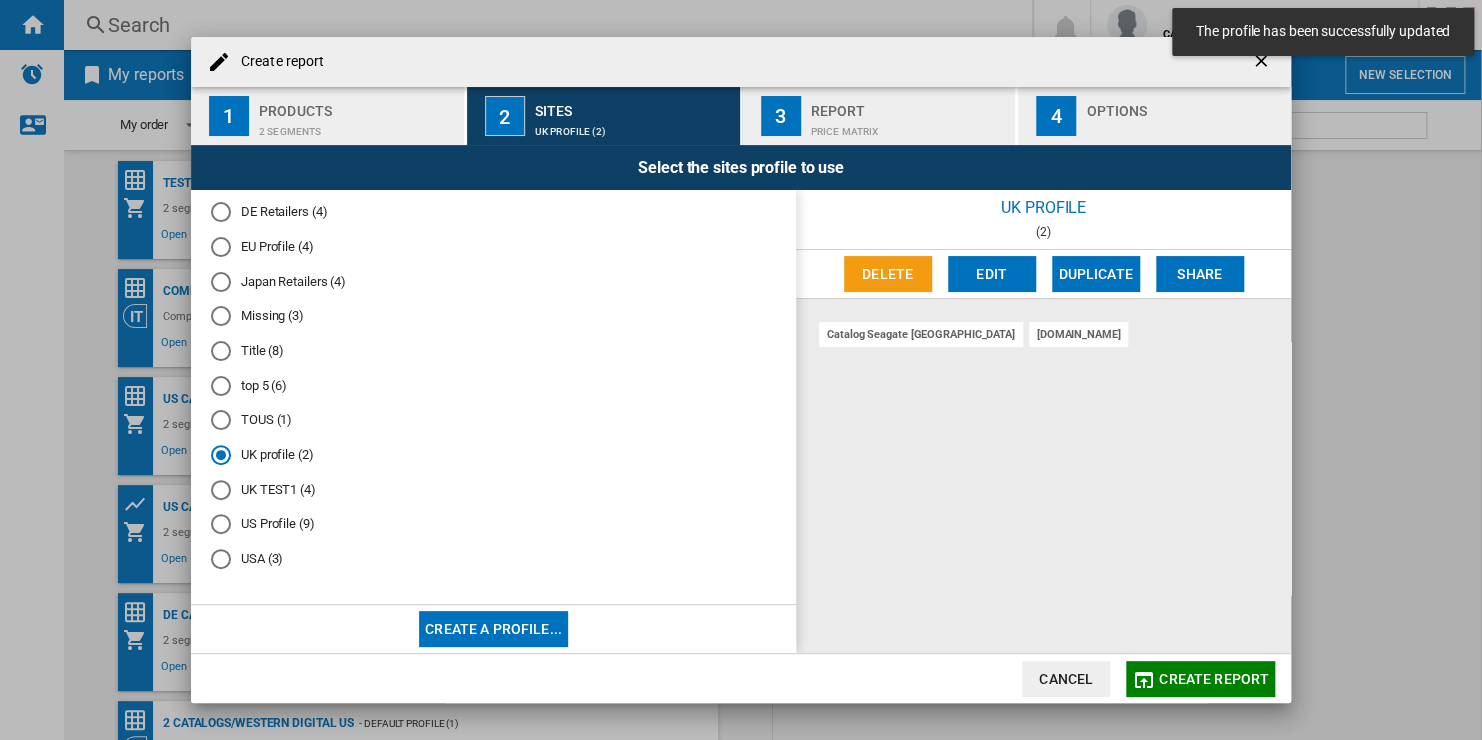 click on "Create report" 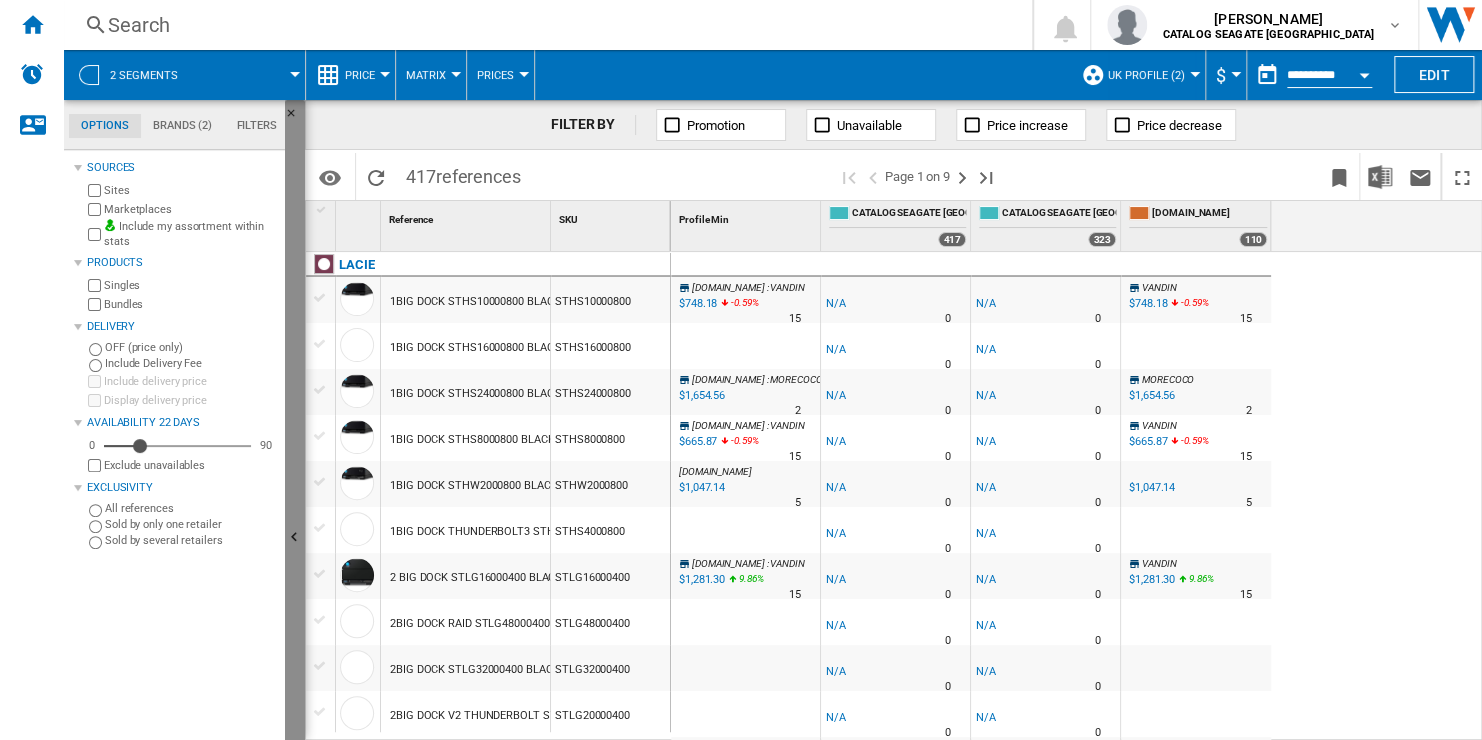 click at bounding box center [295, 538] 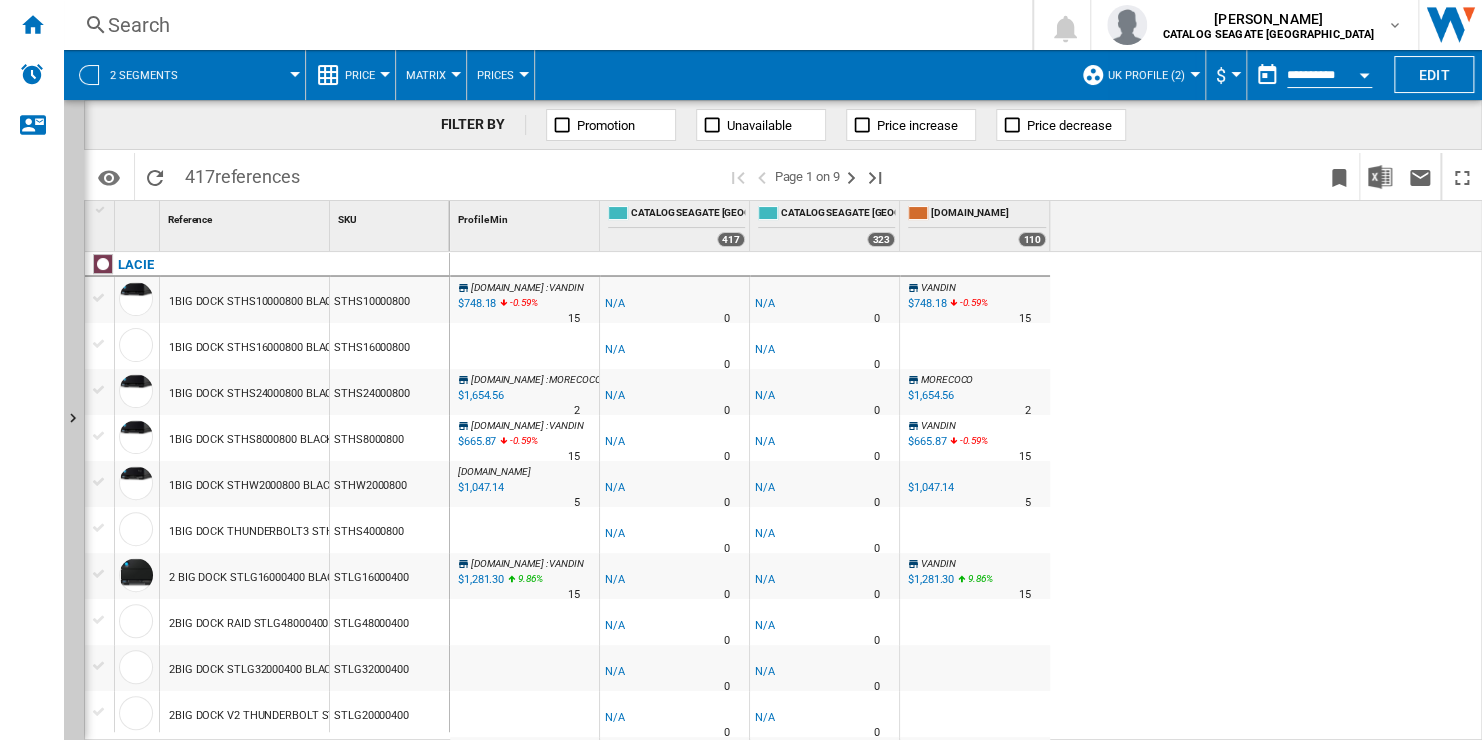scroll, scrollTop: 100, scrollLeft: 0, axis: vertical 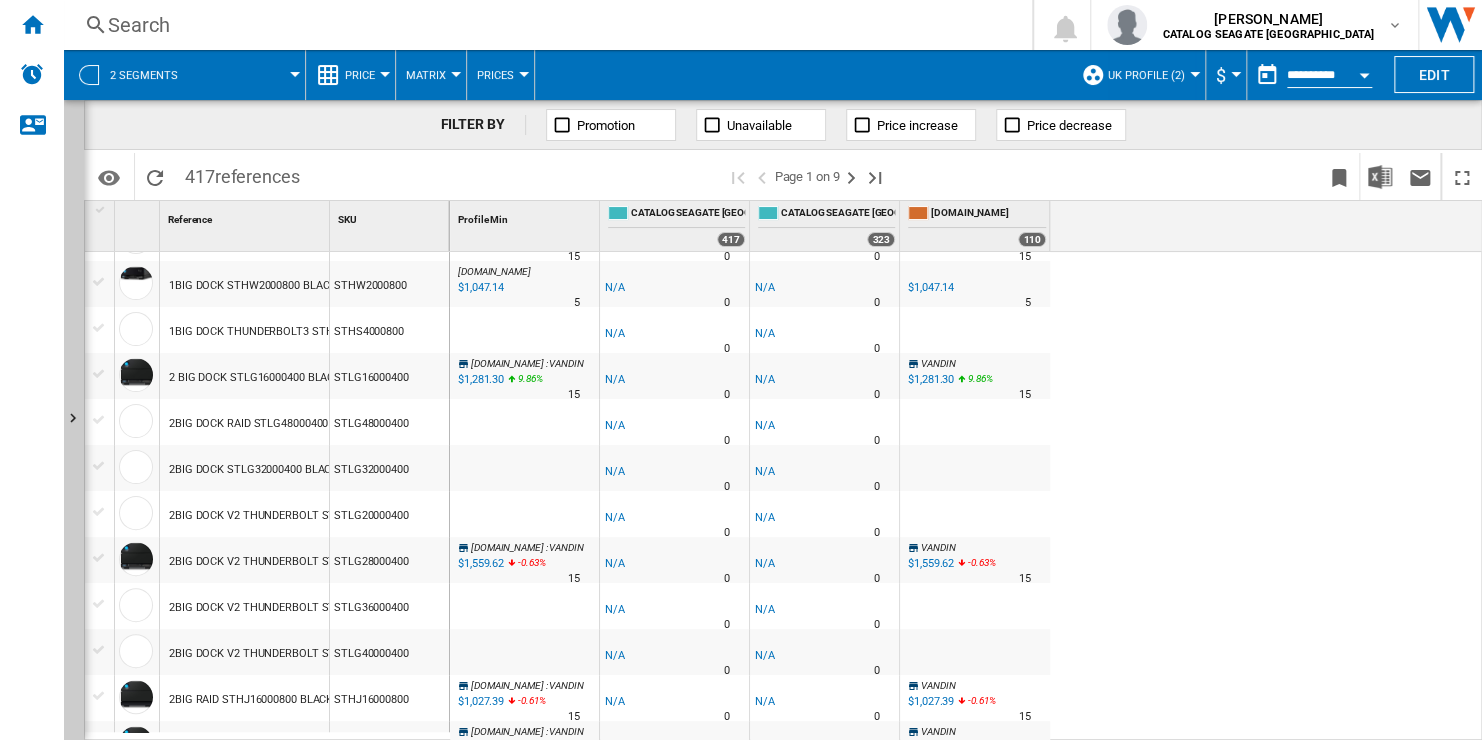 click at bounding box center [524, 468] 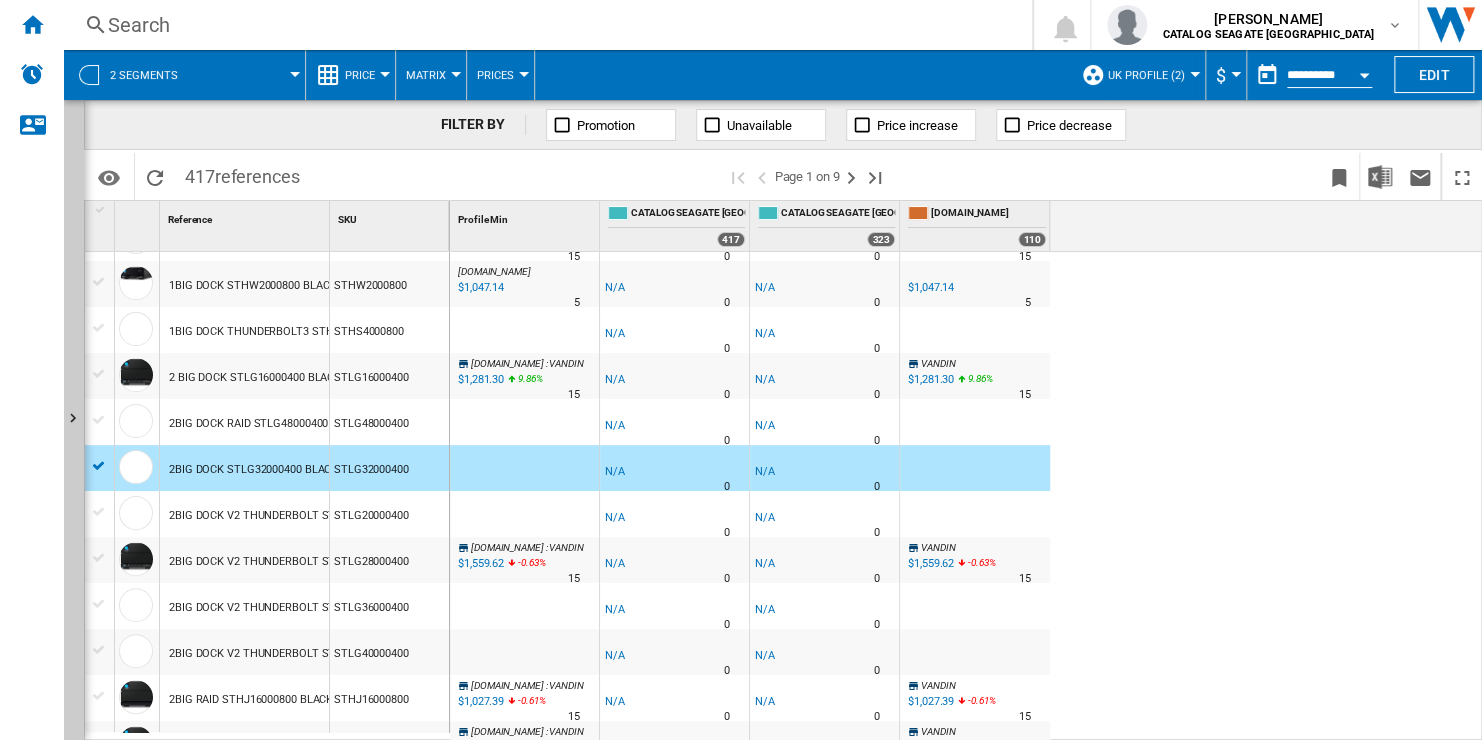 click at bounding box center [524, 422] 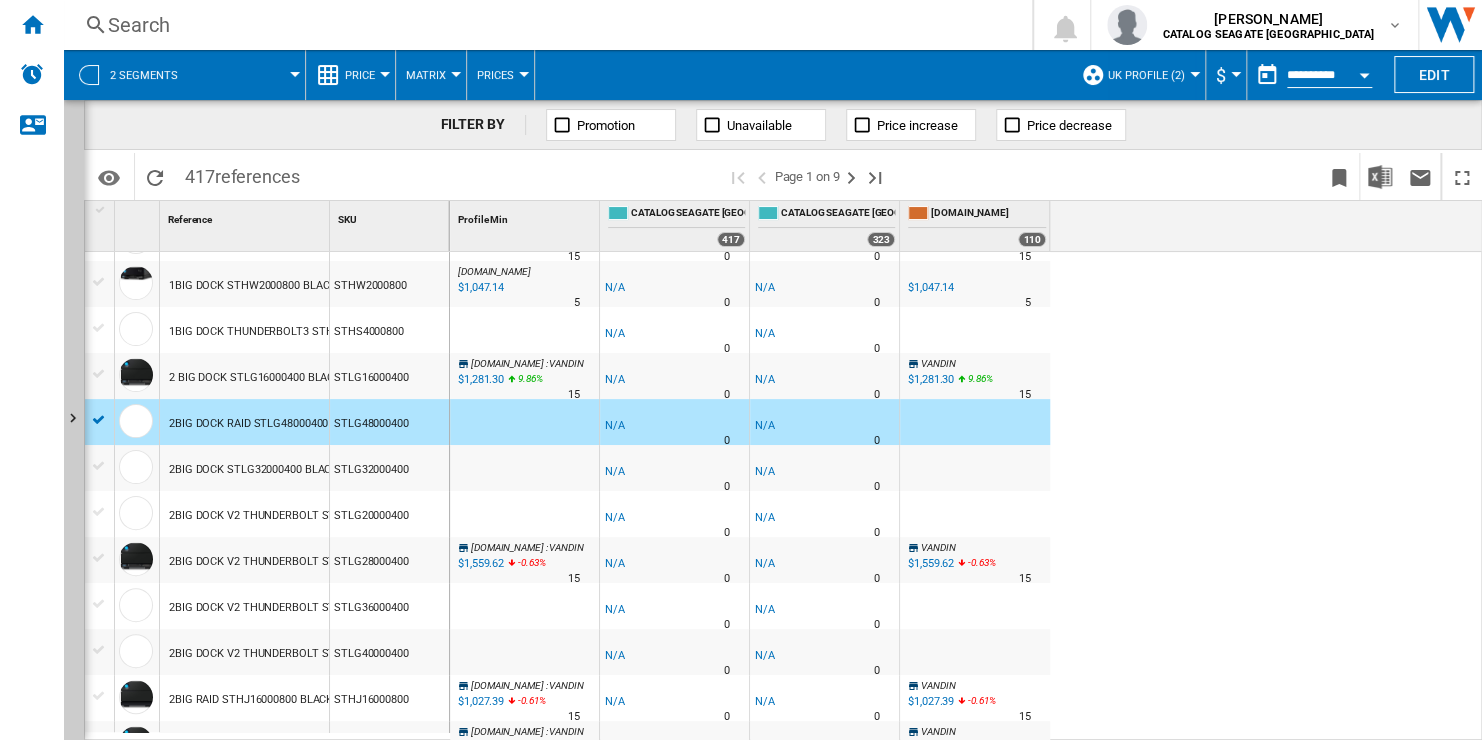 click at bounding box center (524, 514) 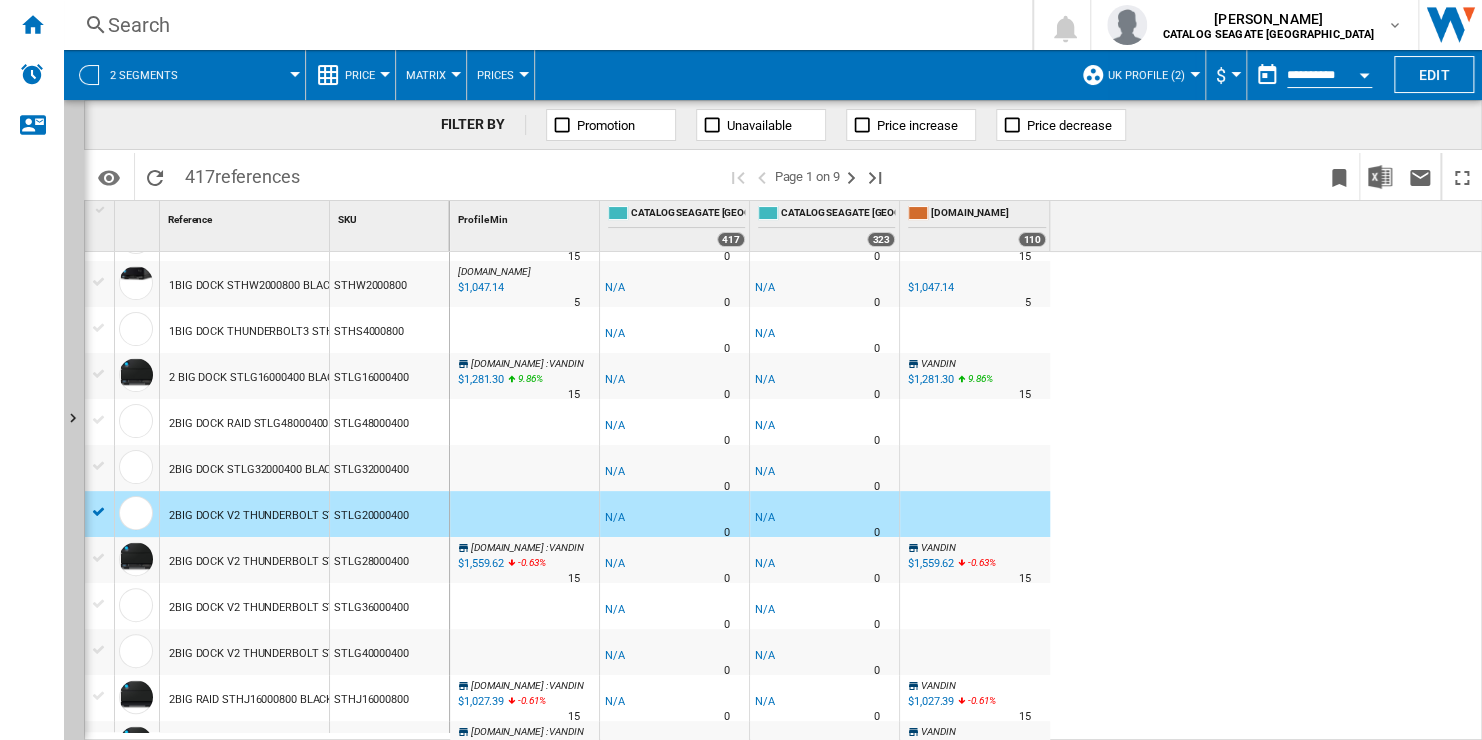 click at bounding box center (524, 468) 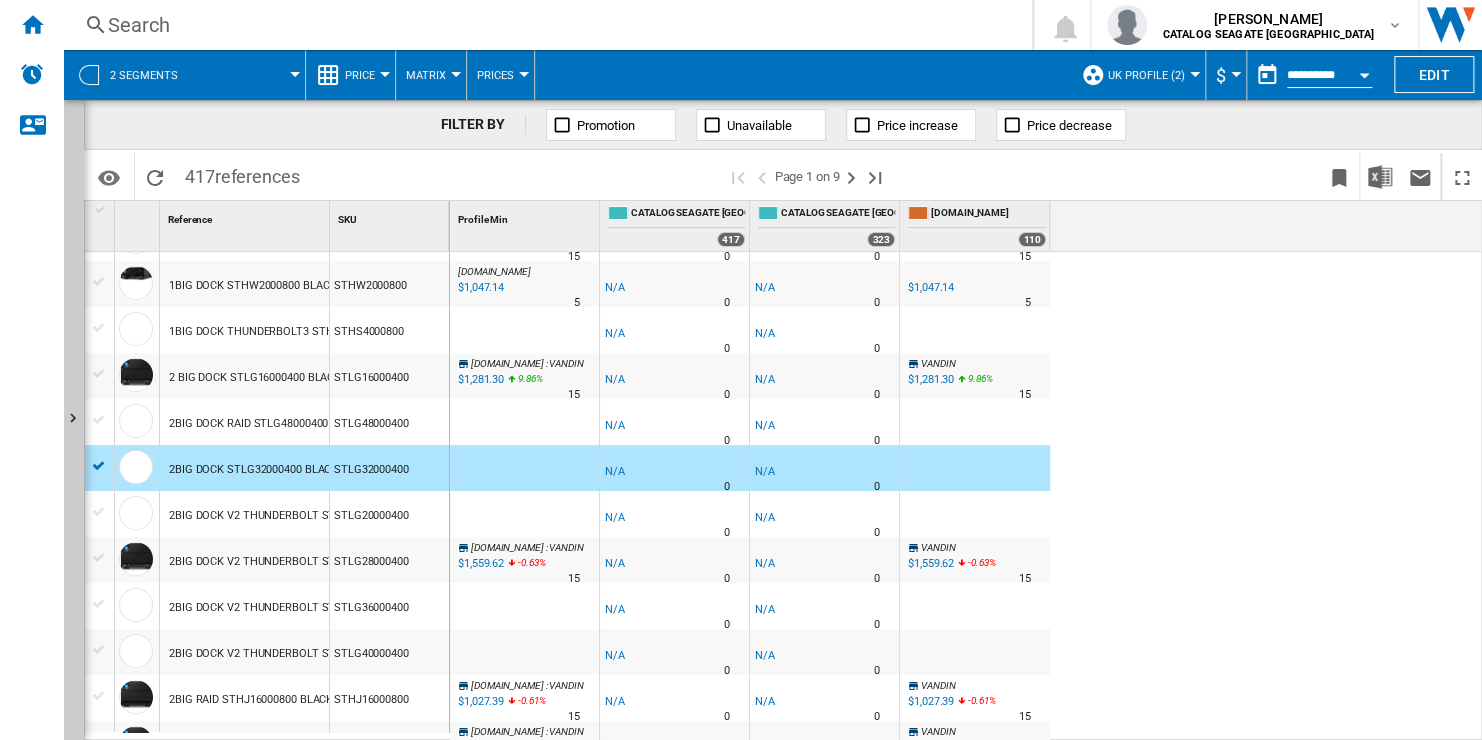 click at bounding box center (524, 422) 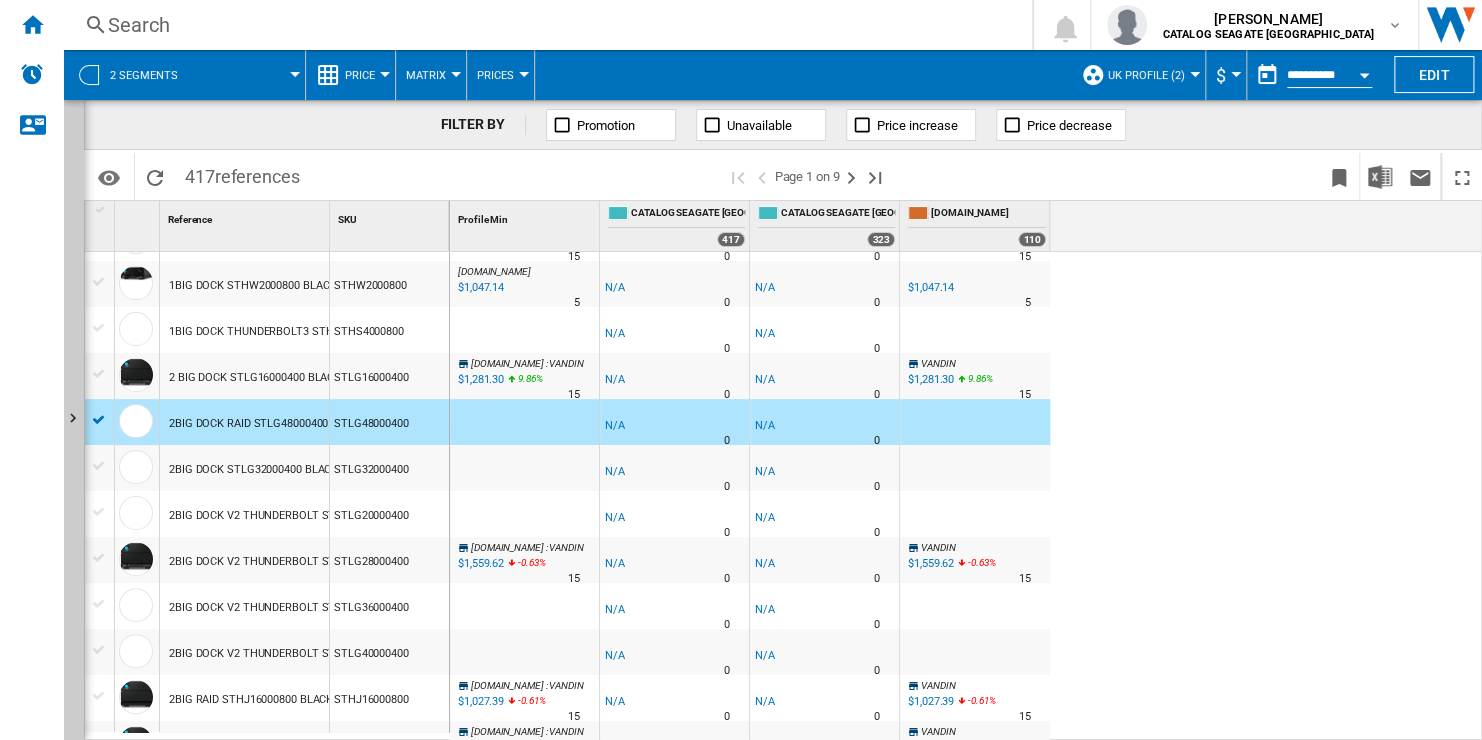 click at bounding box center (975, 468) 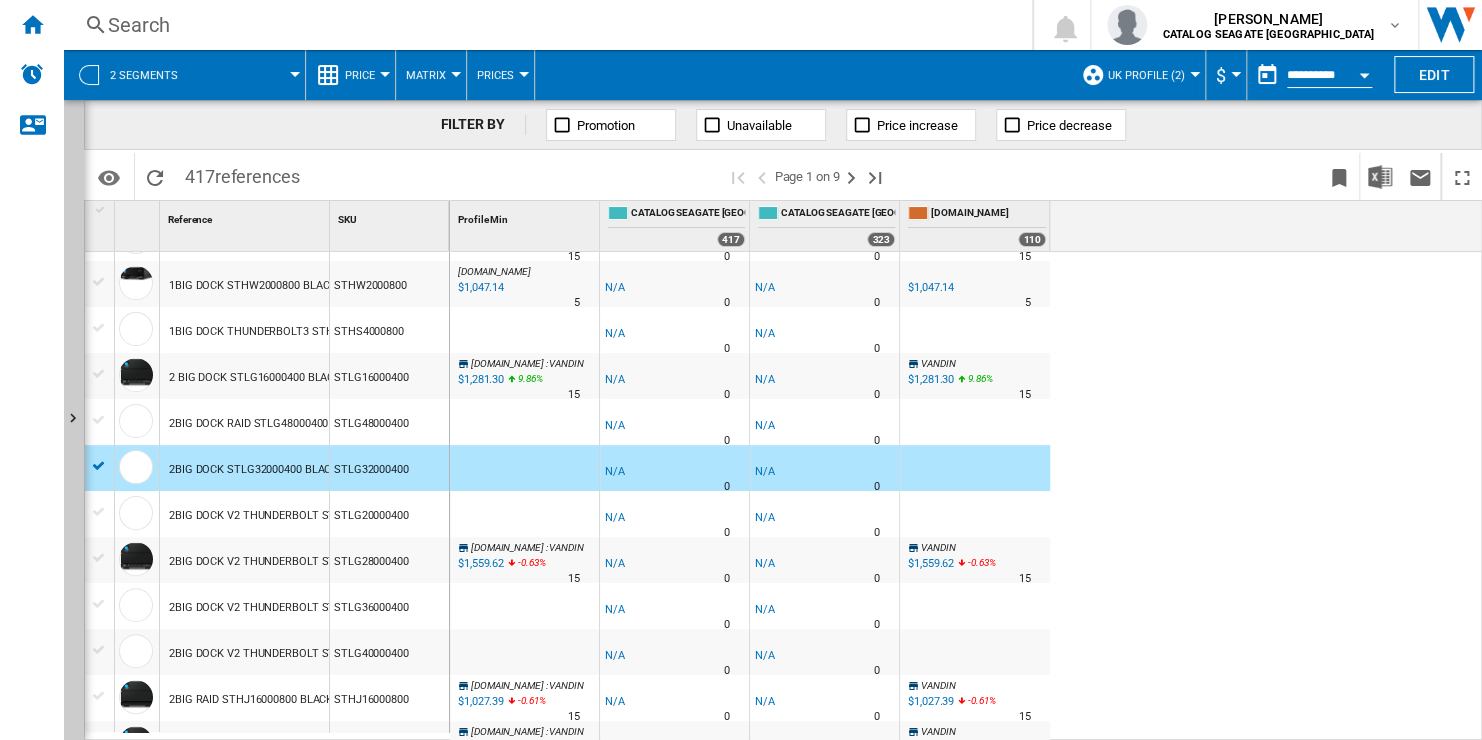 click at bounding box center (975, 514) 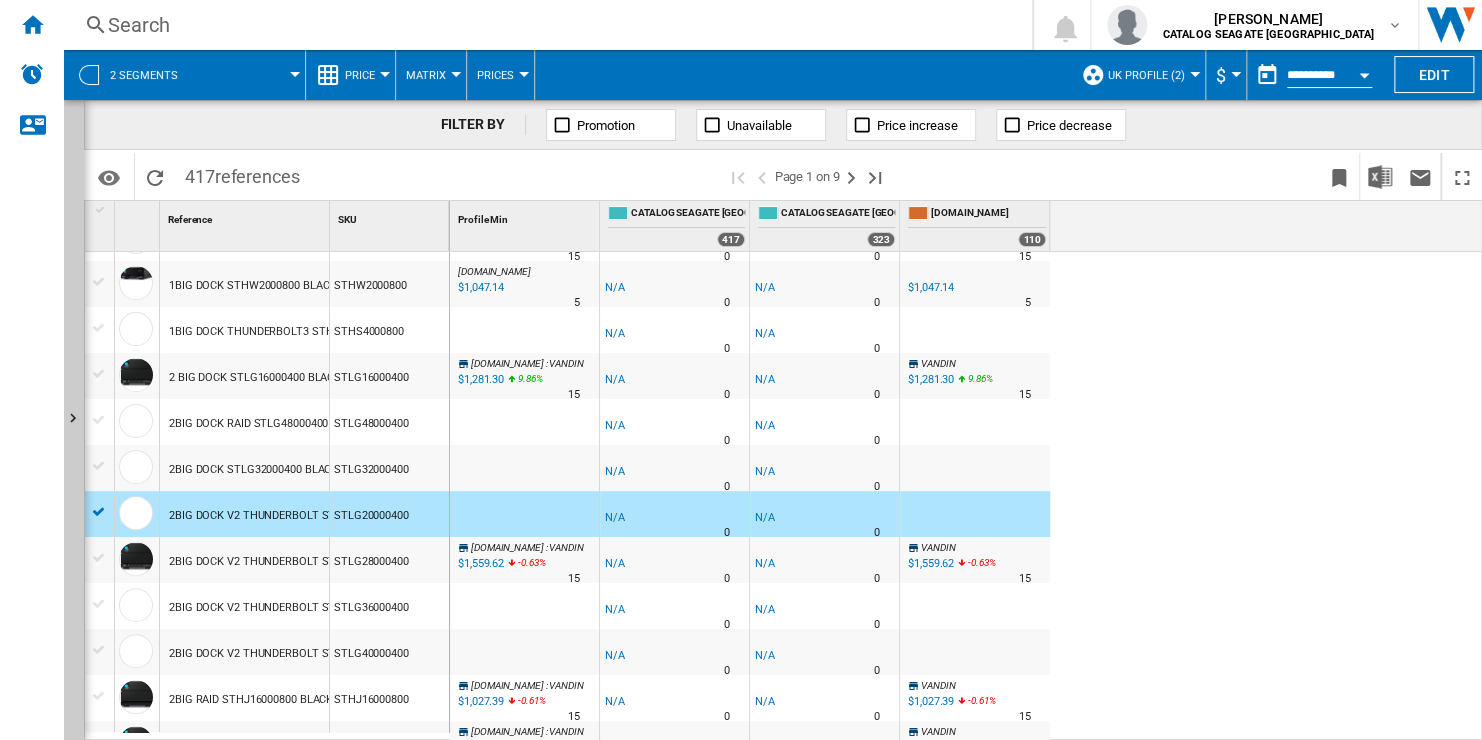 click at bounding box center (975, 468) 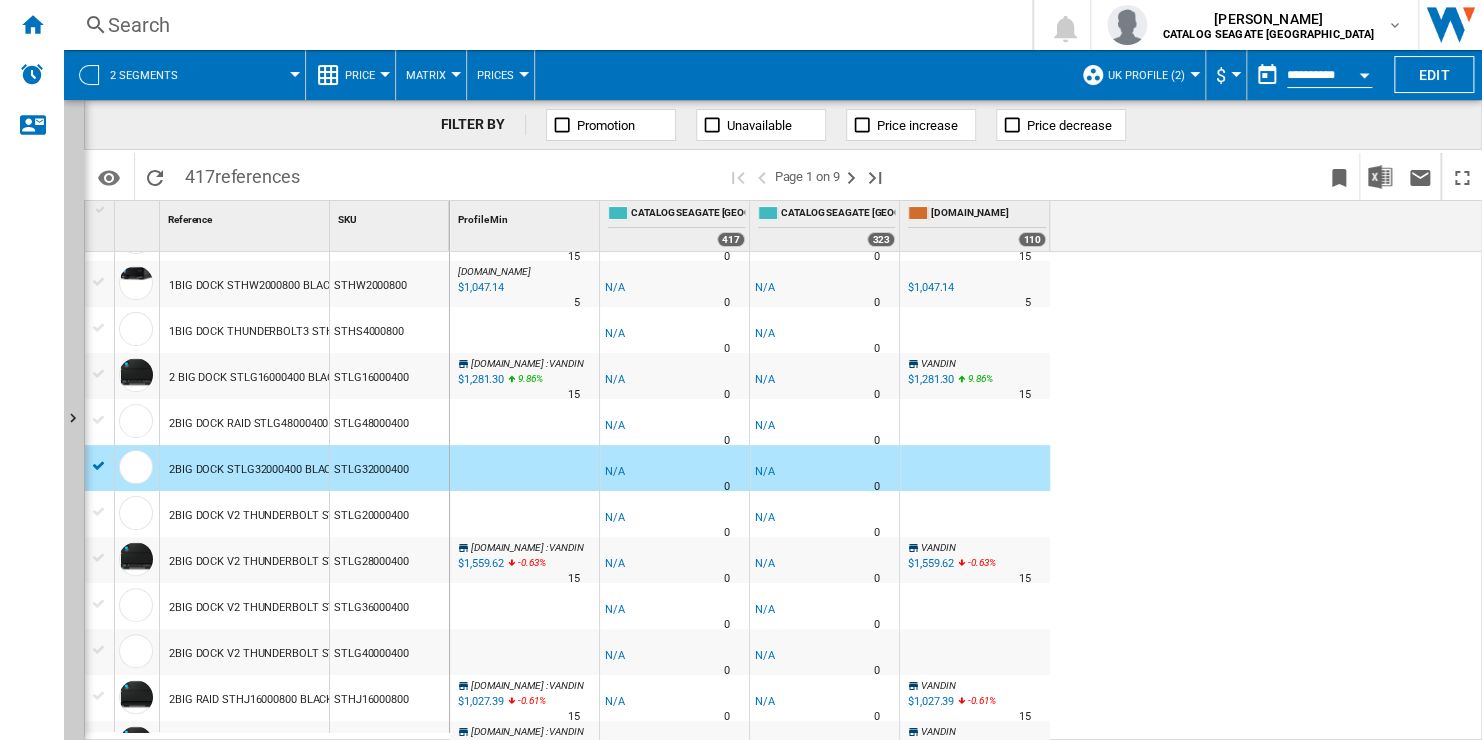 click at bounding box center (975, 422) 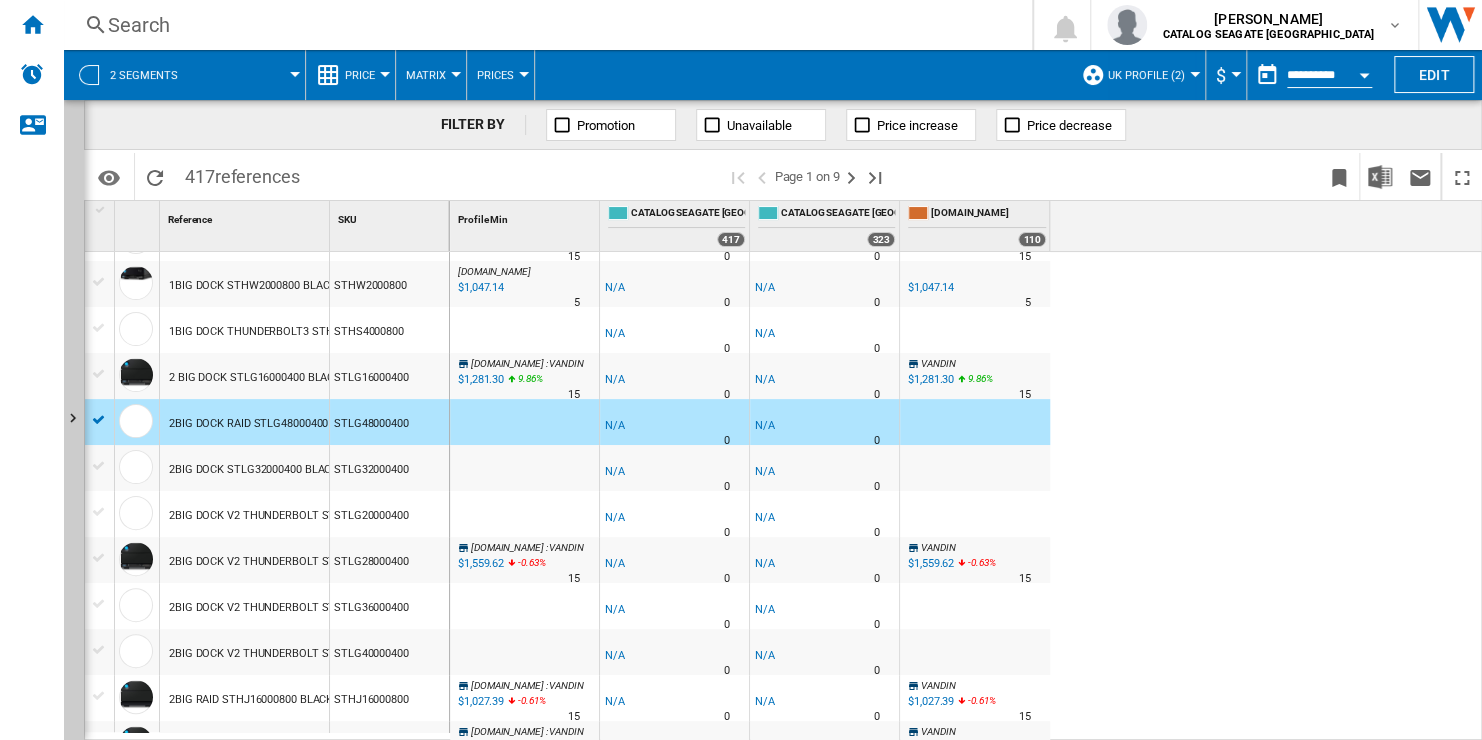 click on "-1.0 %
-$1
%
N/A
0" at bounding box center (674, 652) 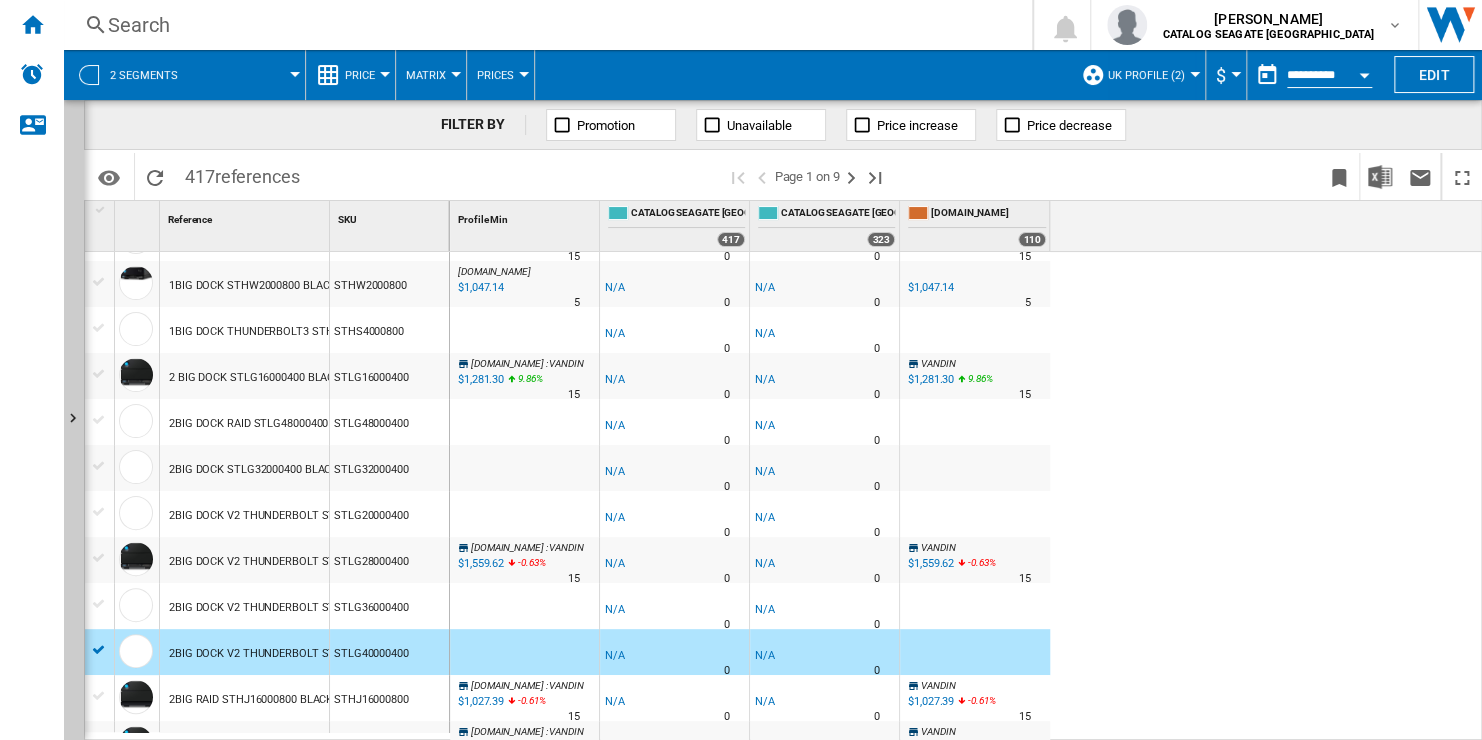 click on "-1.0 %
-$1
%
N/A
0" at bounding box center [674, 611] 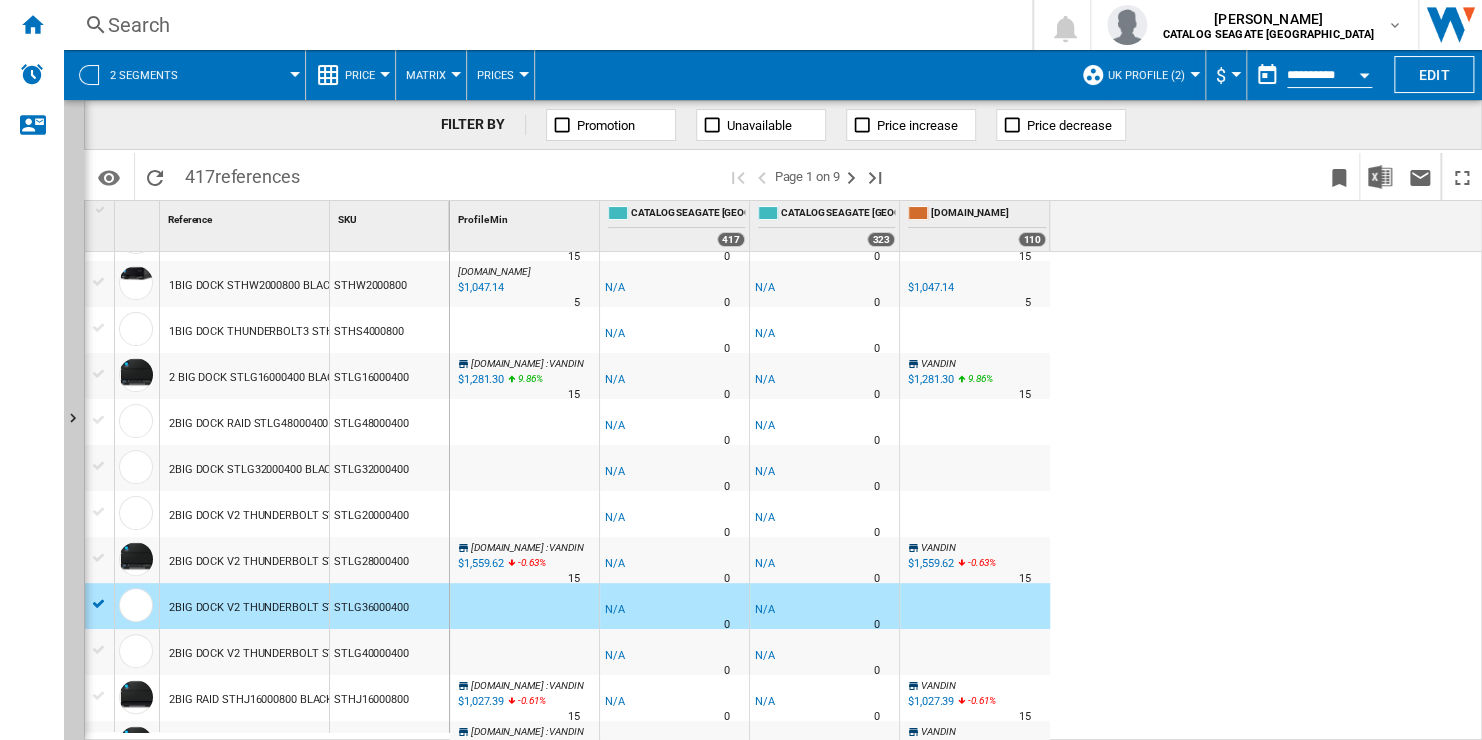 scroll, scrollTop: 600, scrollLeft: 0, axis: vertical 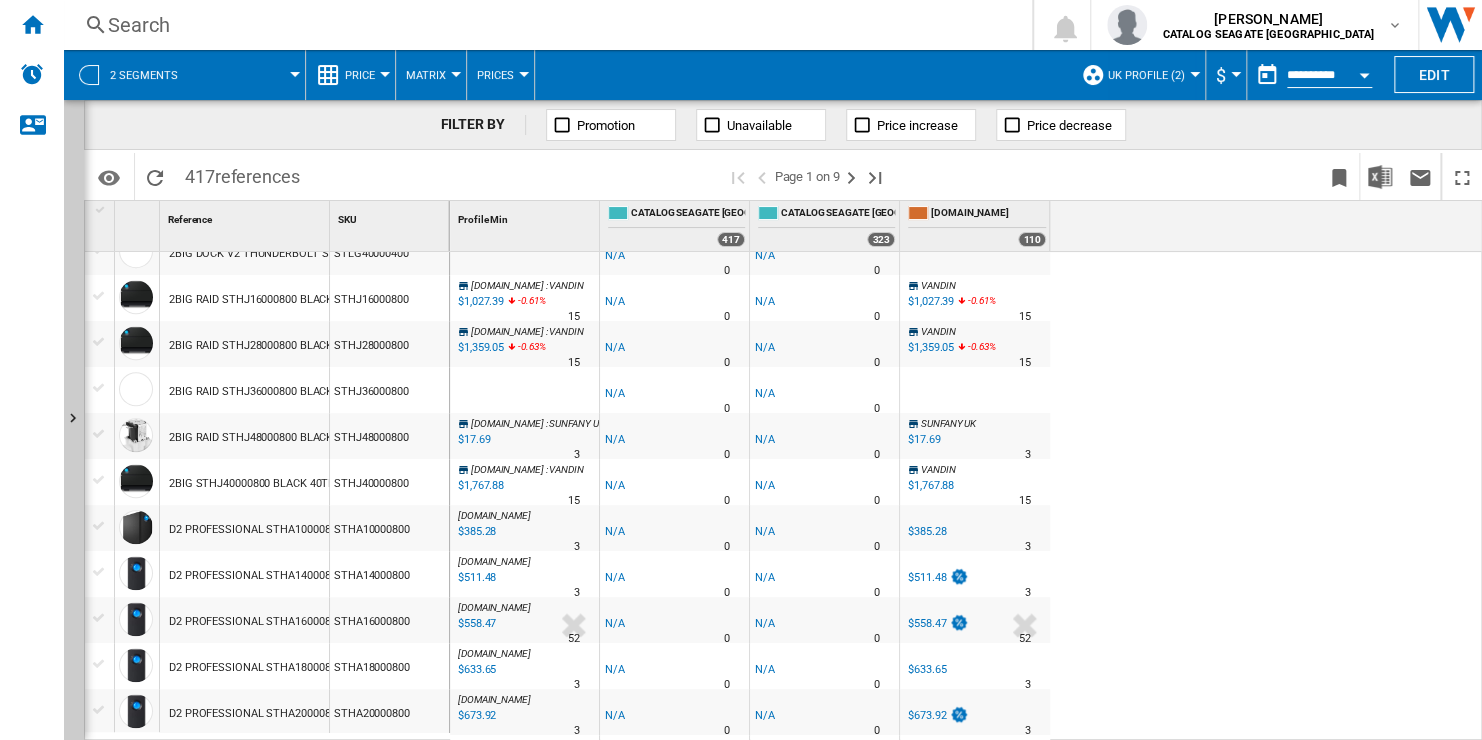 click on "-1.0 %
-$1
%
N/A
0" at bounding box center (674, 395) 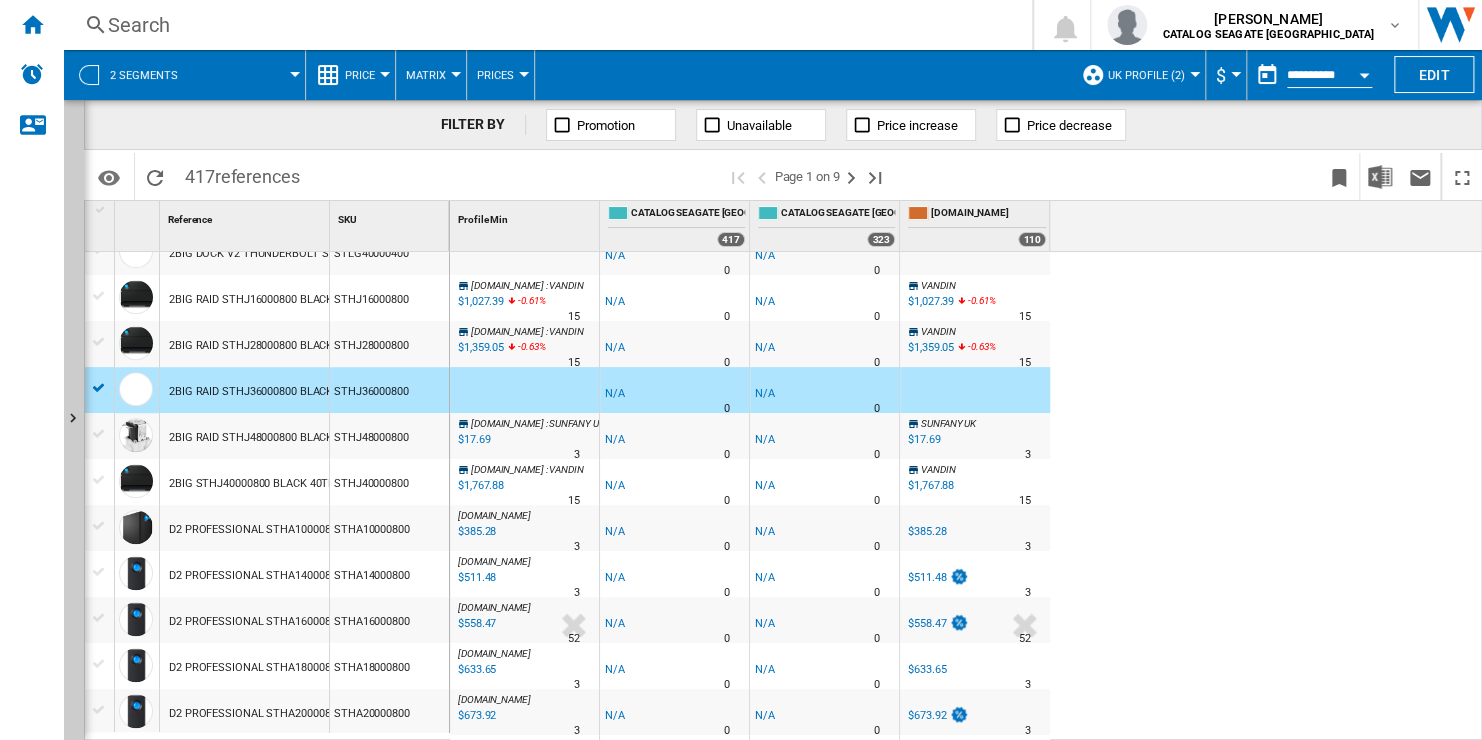 scroll, scrollTop: 700, scrollLeft: 0, axis: vertical 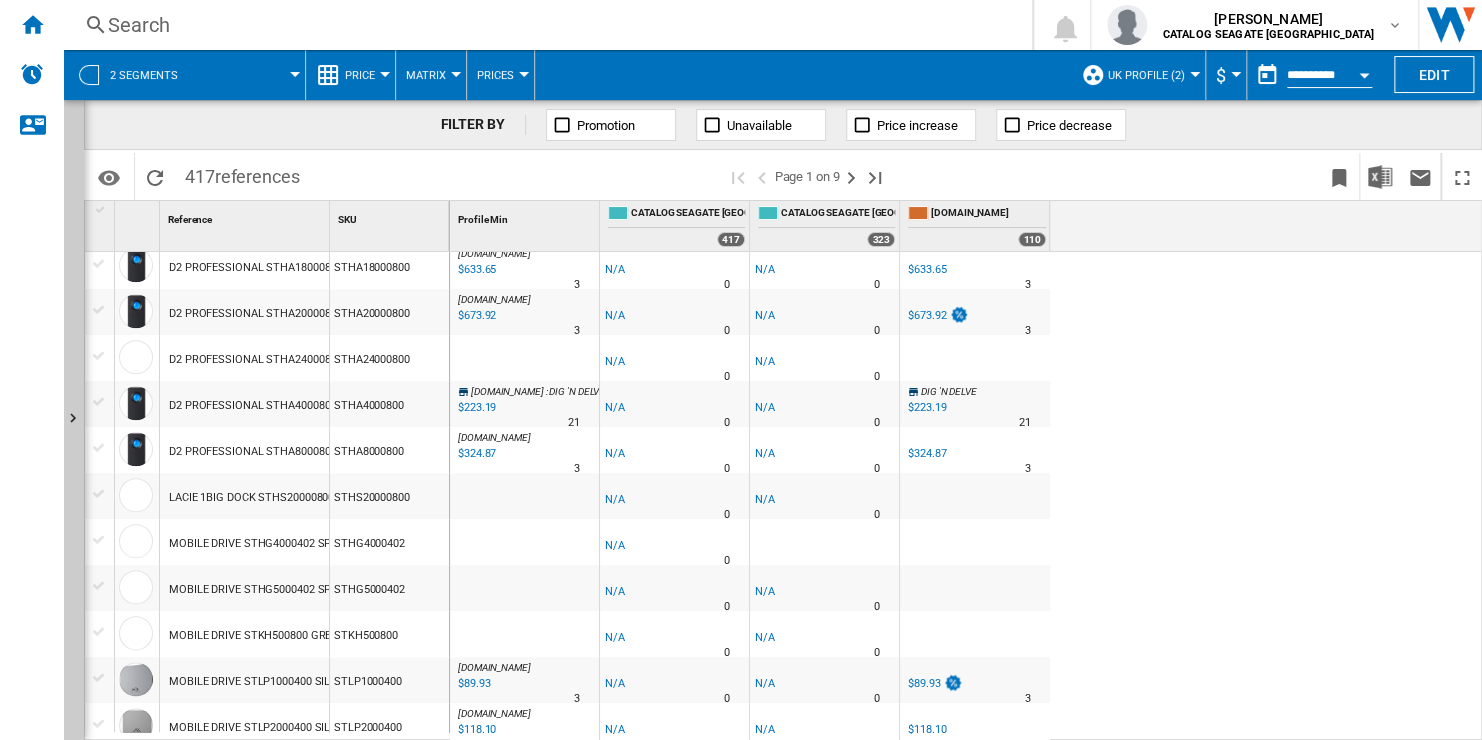 click on "-1.0 %
-$1
%
N/A
0" at bounding box center [674, 547] 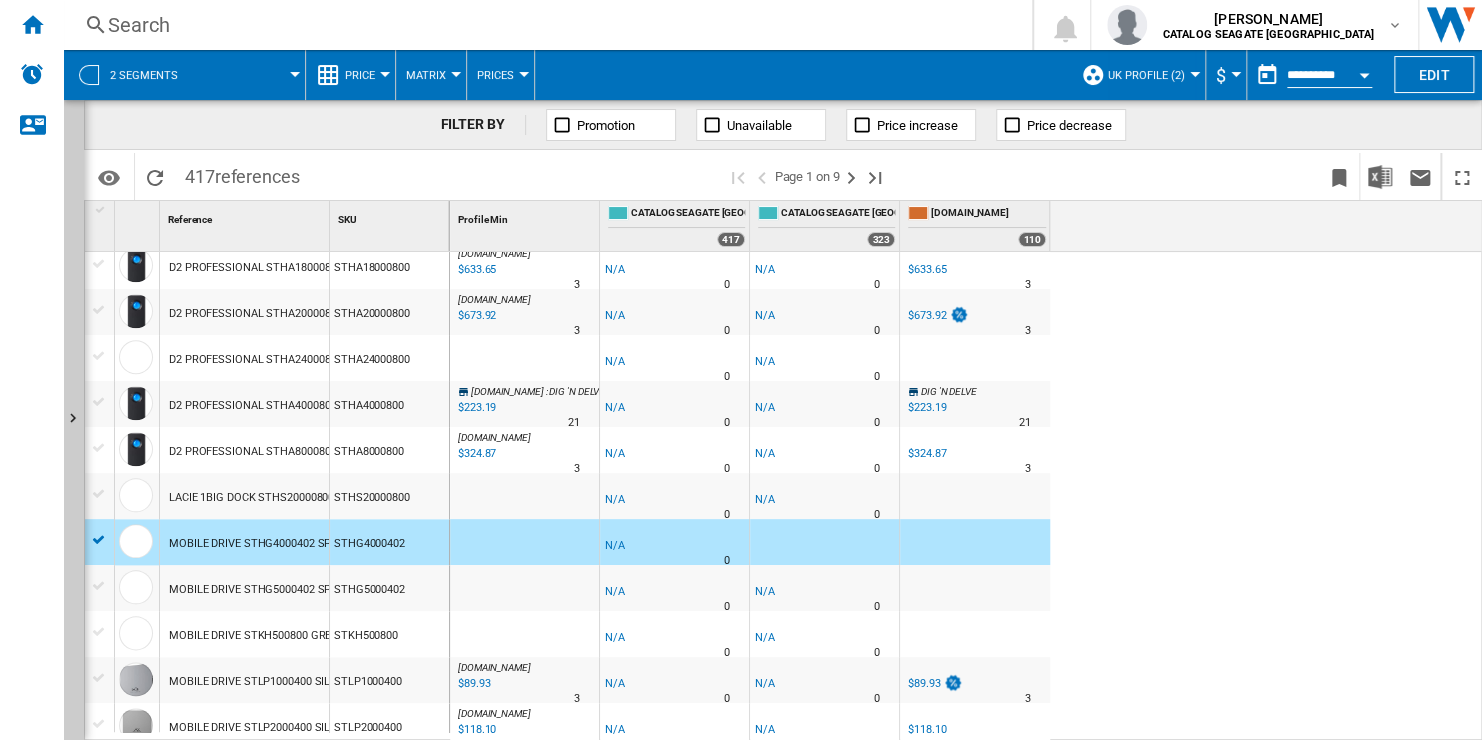 click on "-1.0 %
-$1
%
N/A
0" at bounding box center [674, 593] 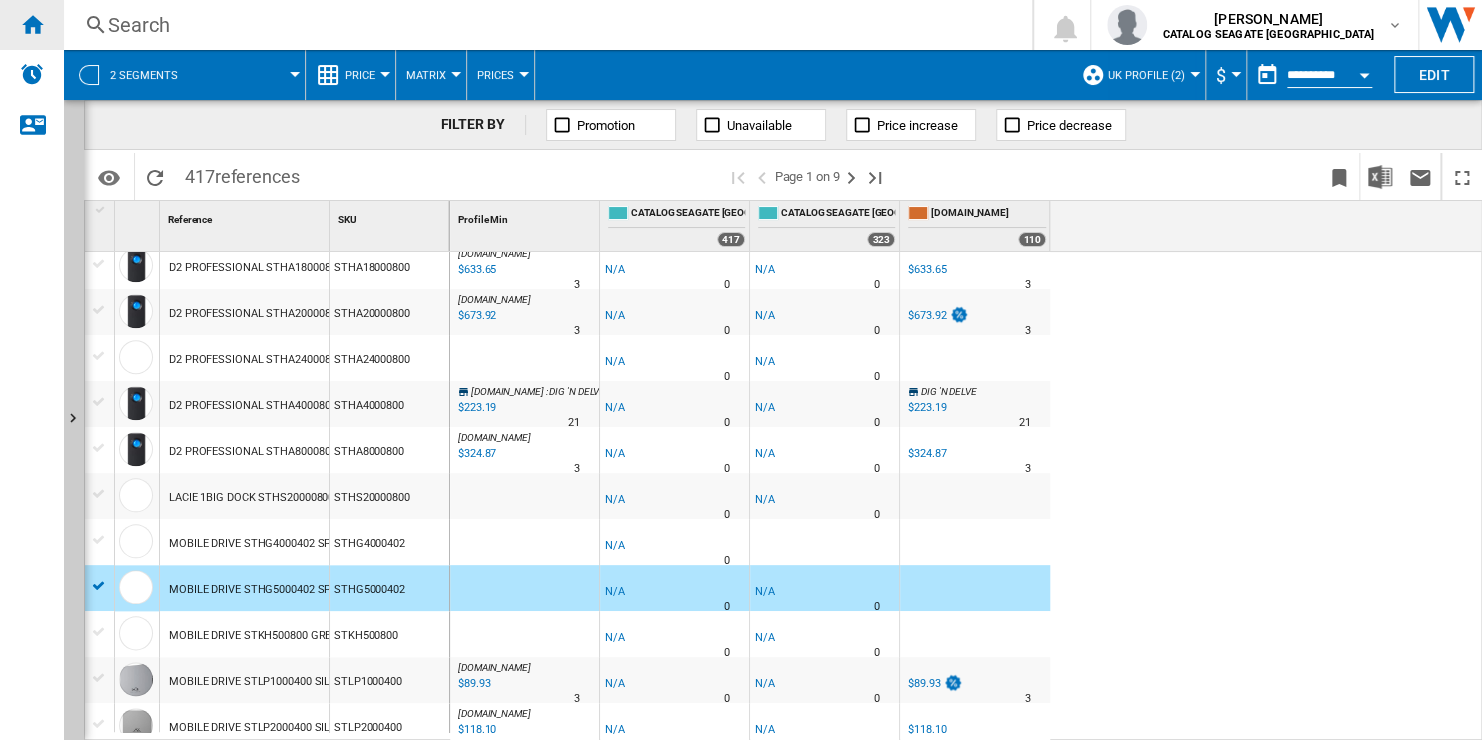 click at bounding box center (32, 24) 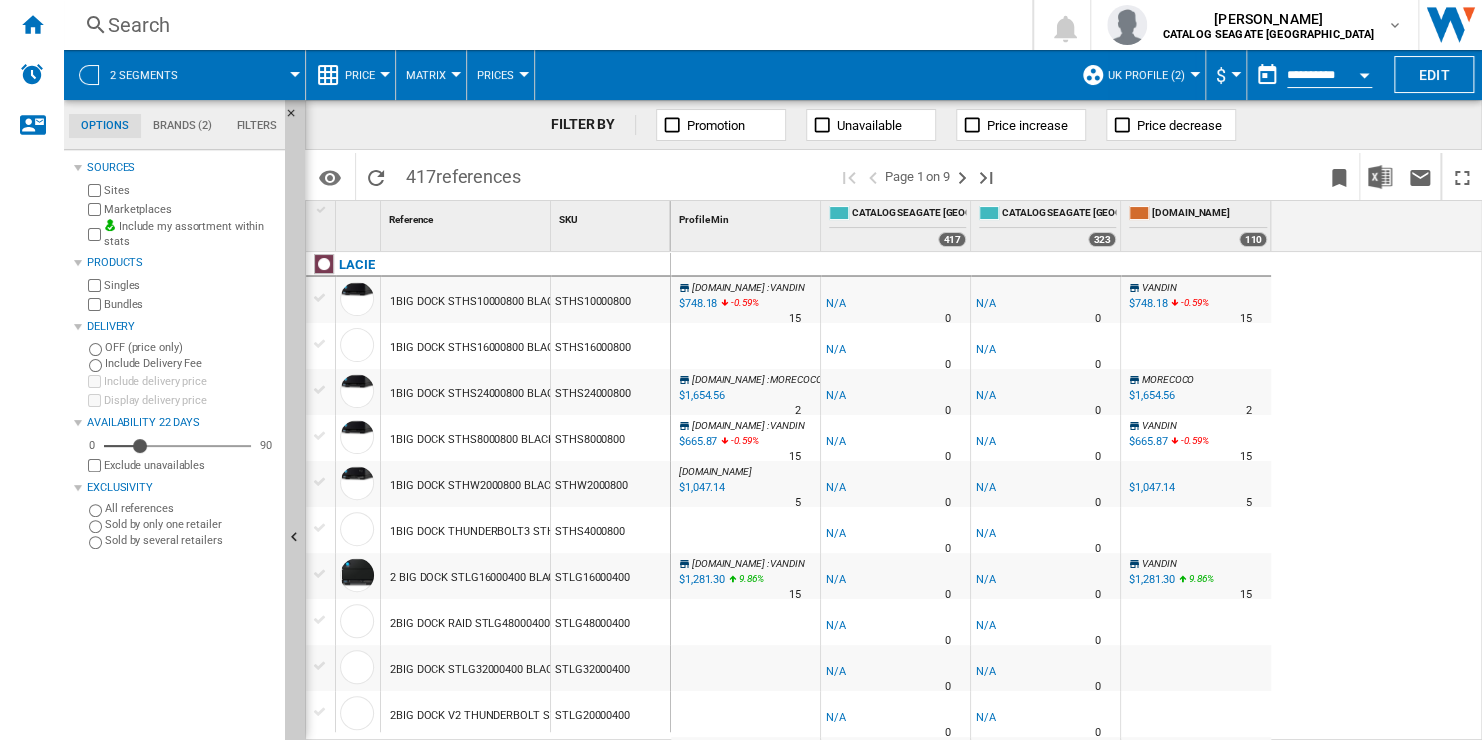 click on "Include my assortment within stats" at bounding box center (190, 234) 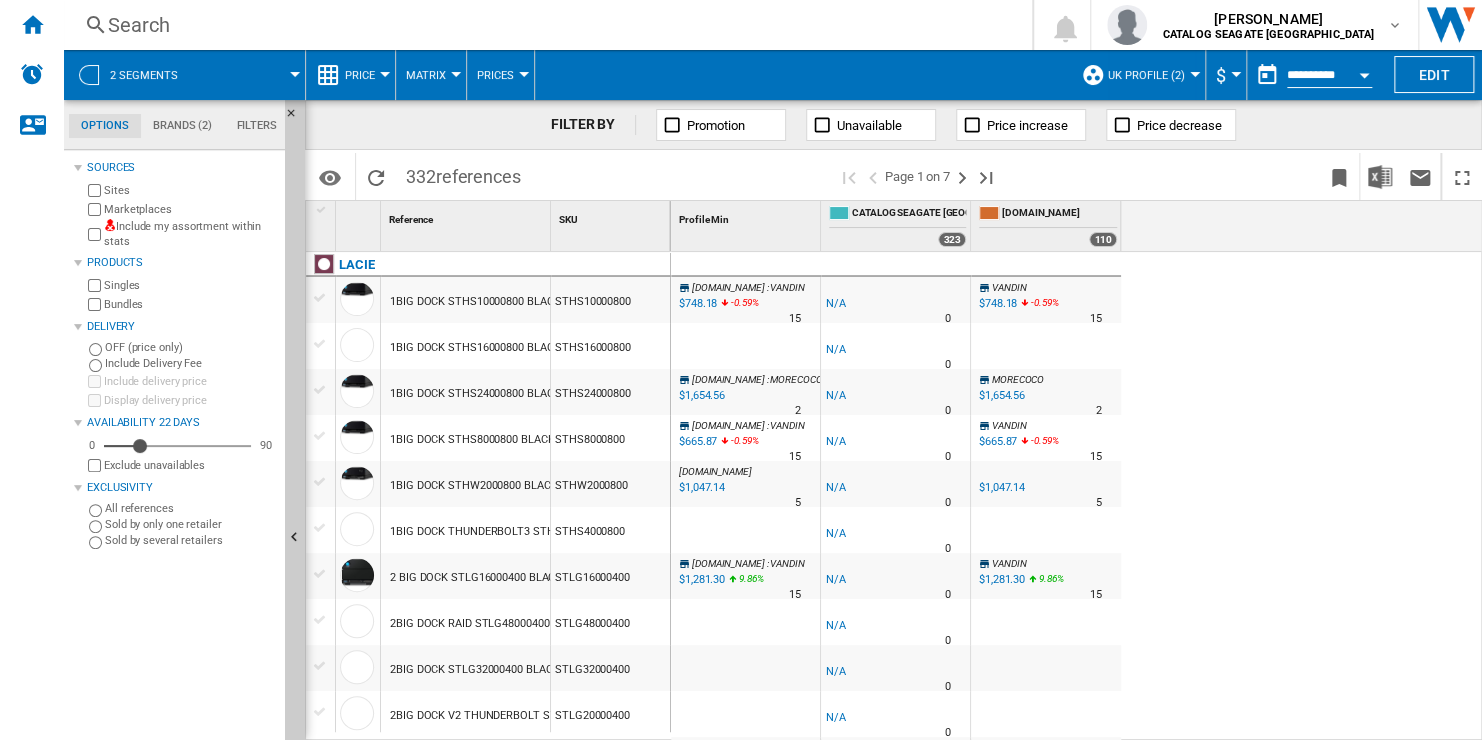 scroll, scrollTop: 200, scrollLeft: 0, axis: vertical 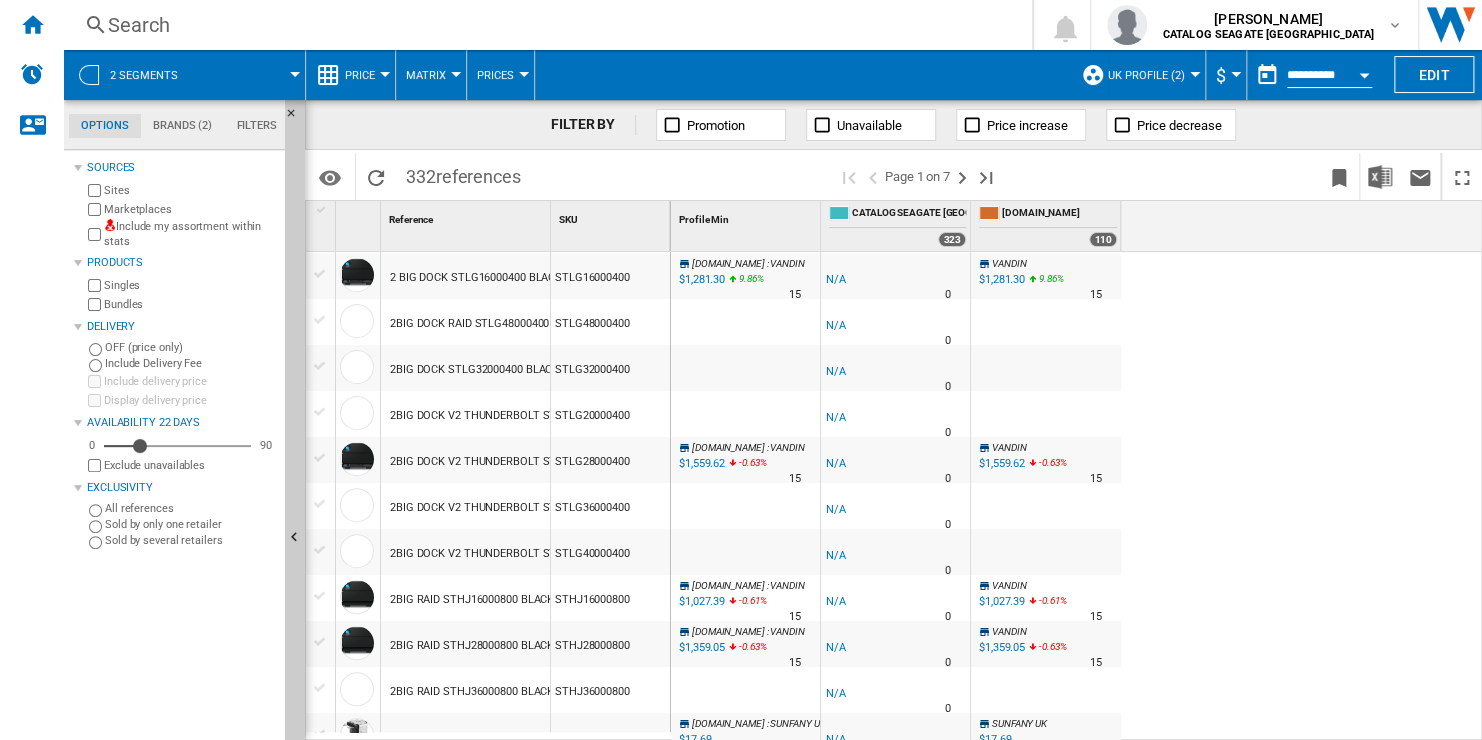 click on "Exclude unavailables" at bounding box center [190, 465] 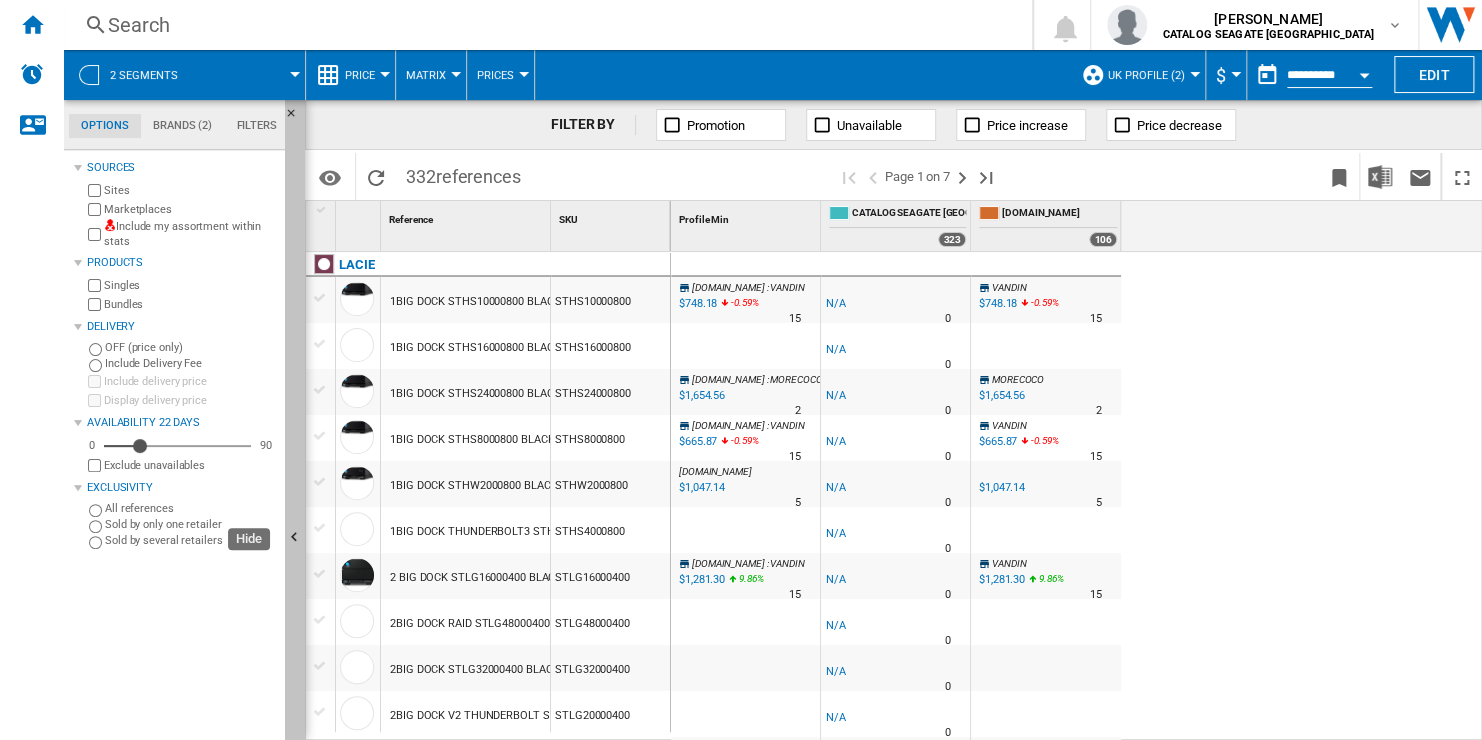 click at bounding box center [295, 538] 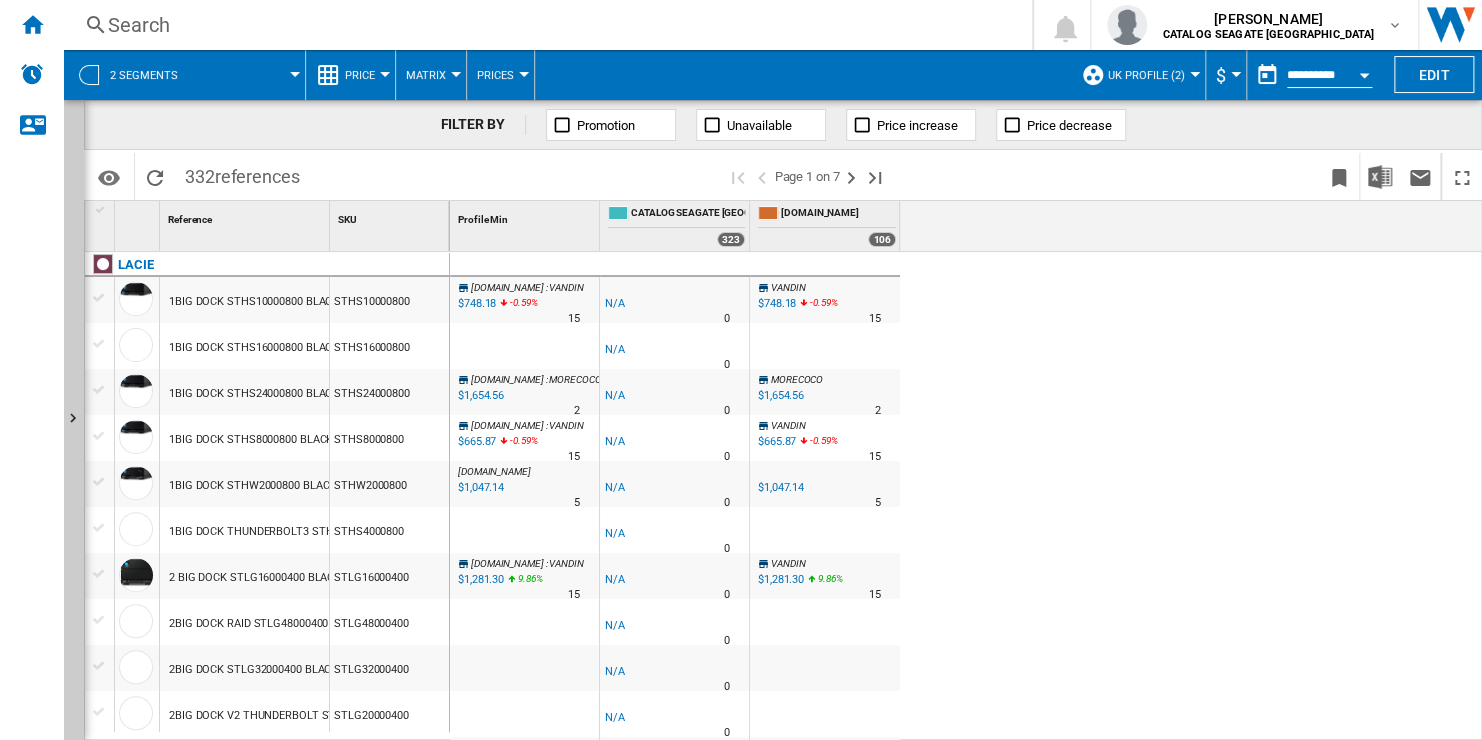 scroll, scrollTop: 100, scrollLeft: 0, axis: vertical 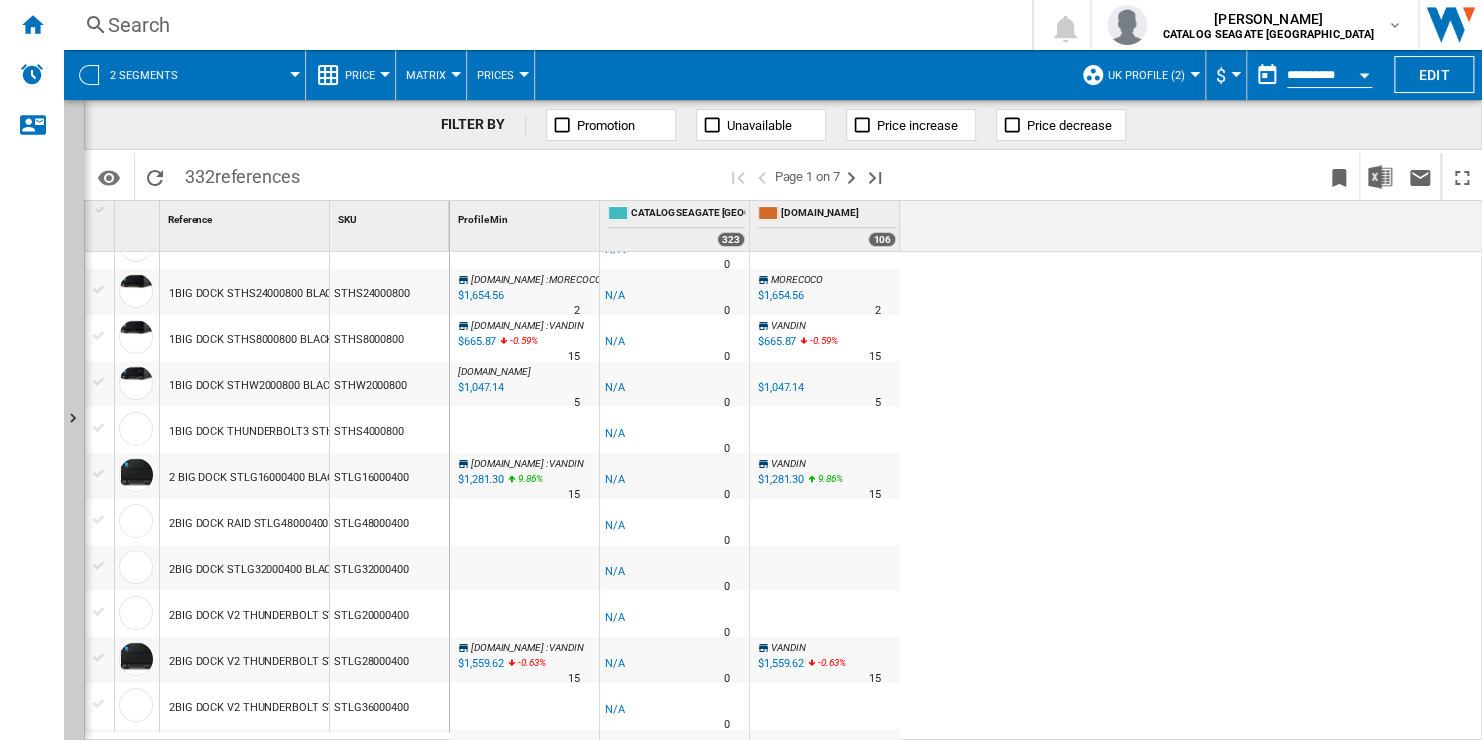 click at bounding box center (524, 522) 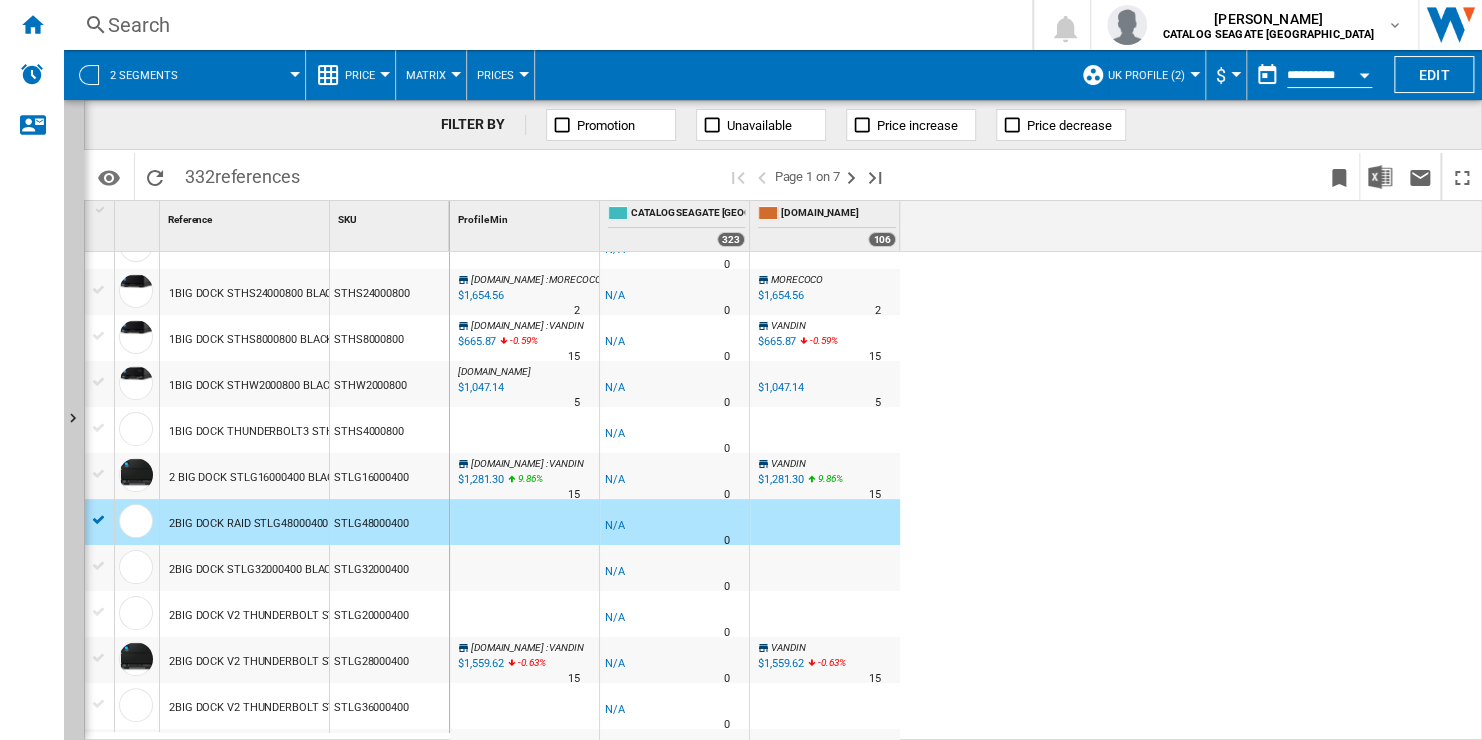 click at bounding box center [524, 568] 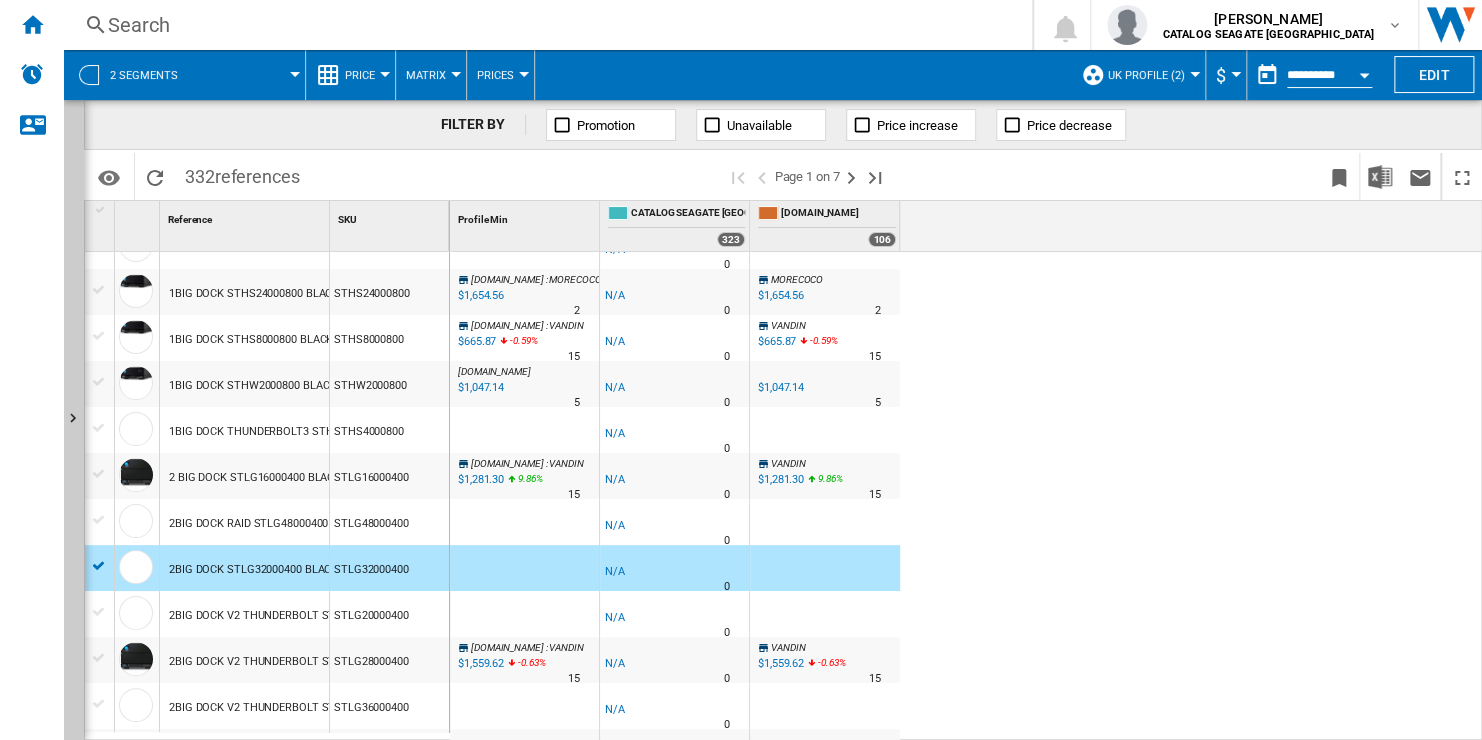 click at bounding box center (524, 522) 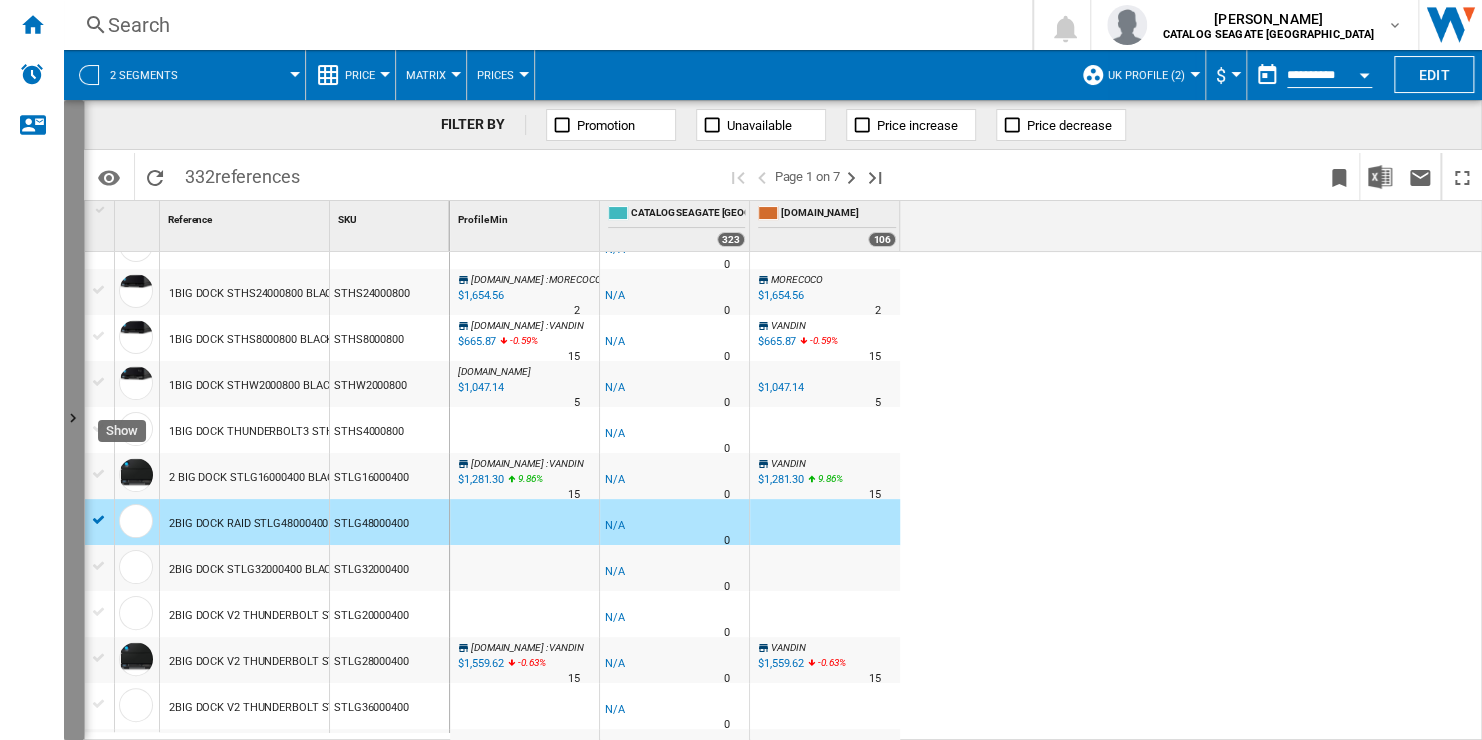 click at bounding box center (74, 420) 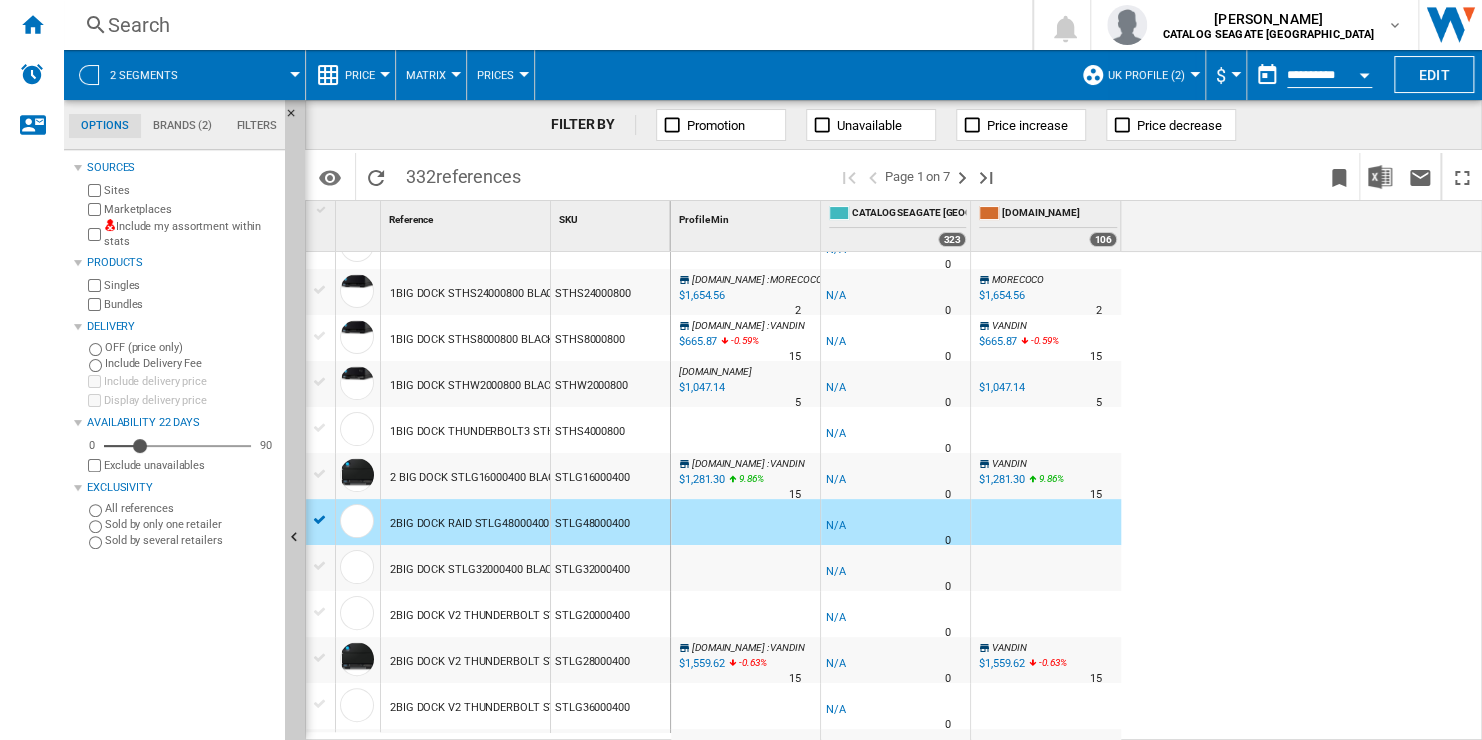 click on "Include my assortment within stats" at bounding box center (190, 234) 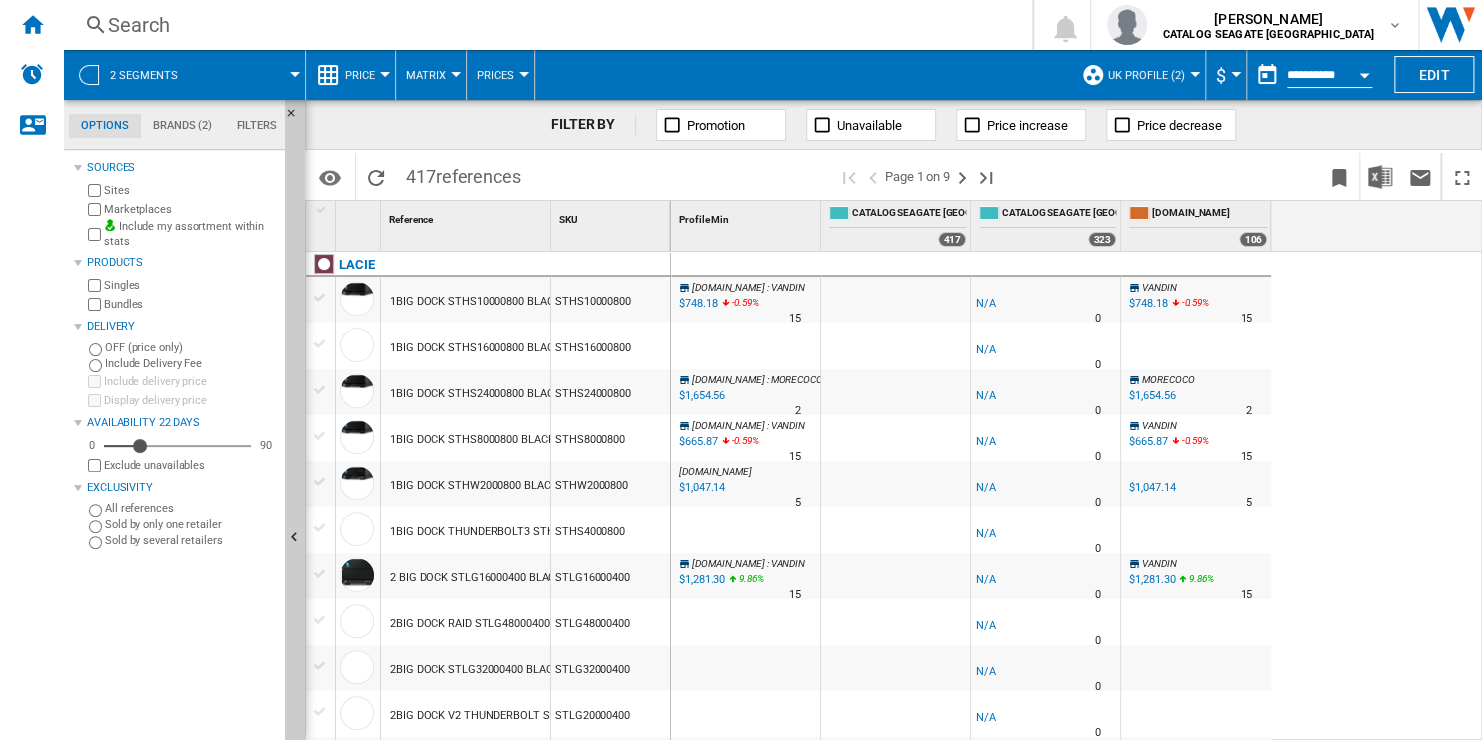 click on "Exclude unavailables" at bounding box center [190, 465] 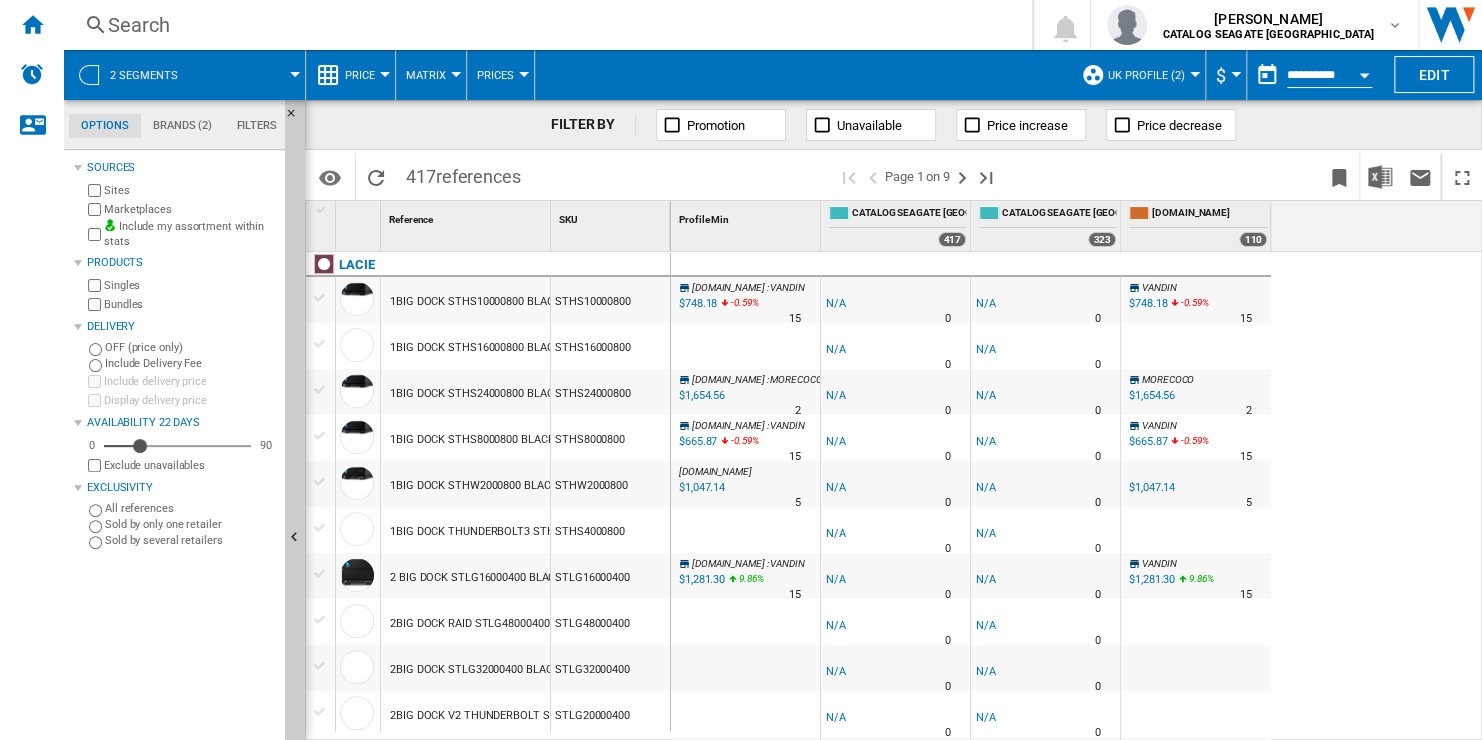 click on "Sold by only one retailer" at bounding box center (191, 524) 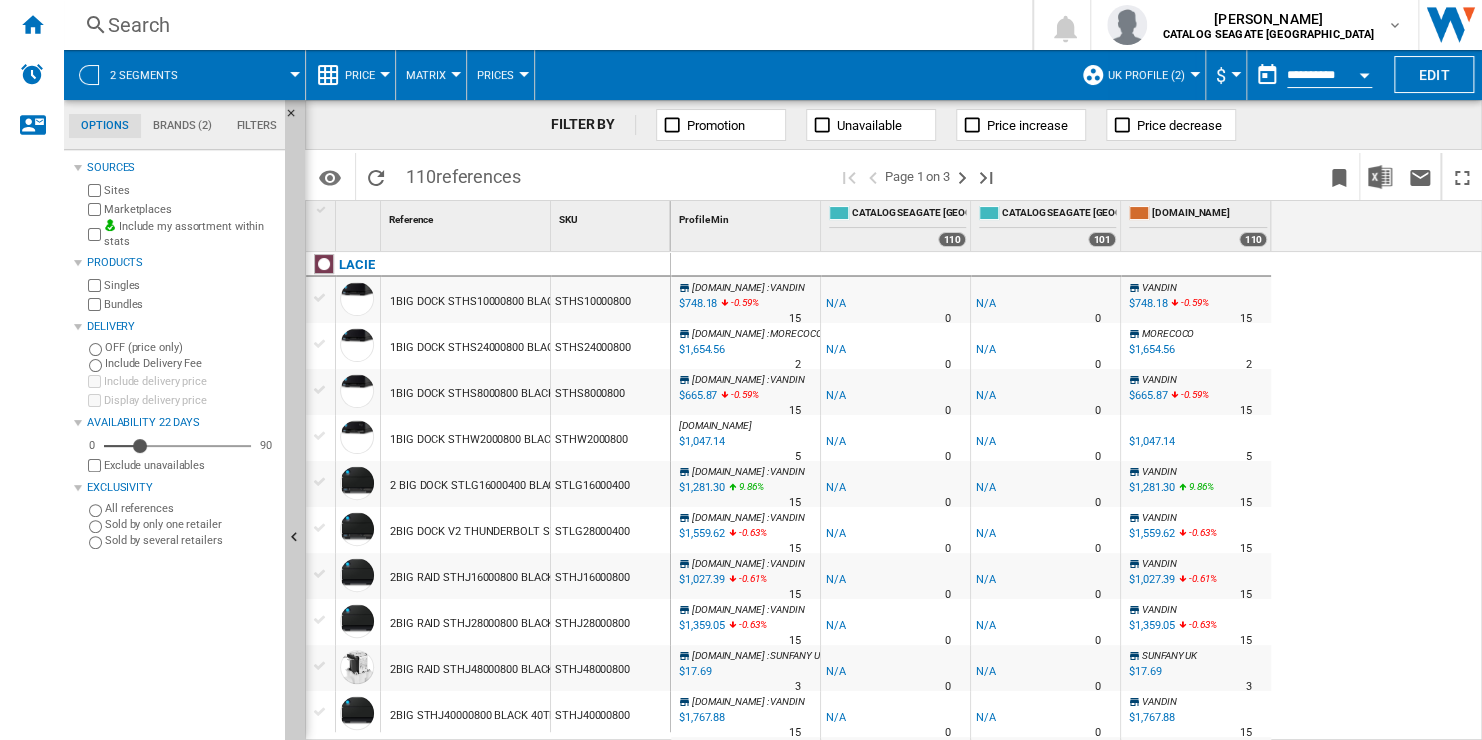scroll, scrollTop: 200, scrollLeft: 0, axis: vertical 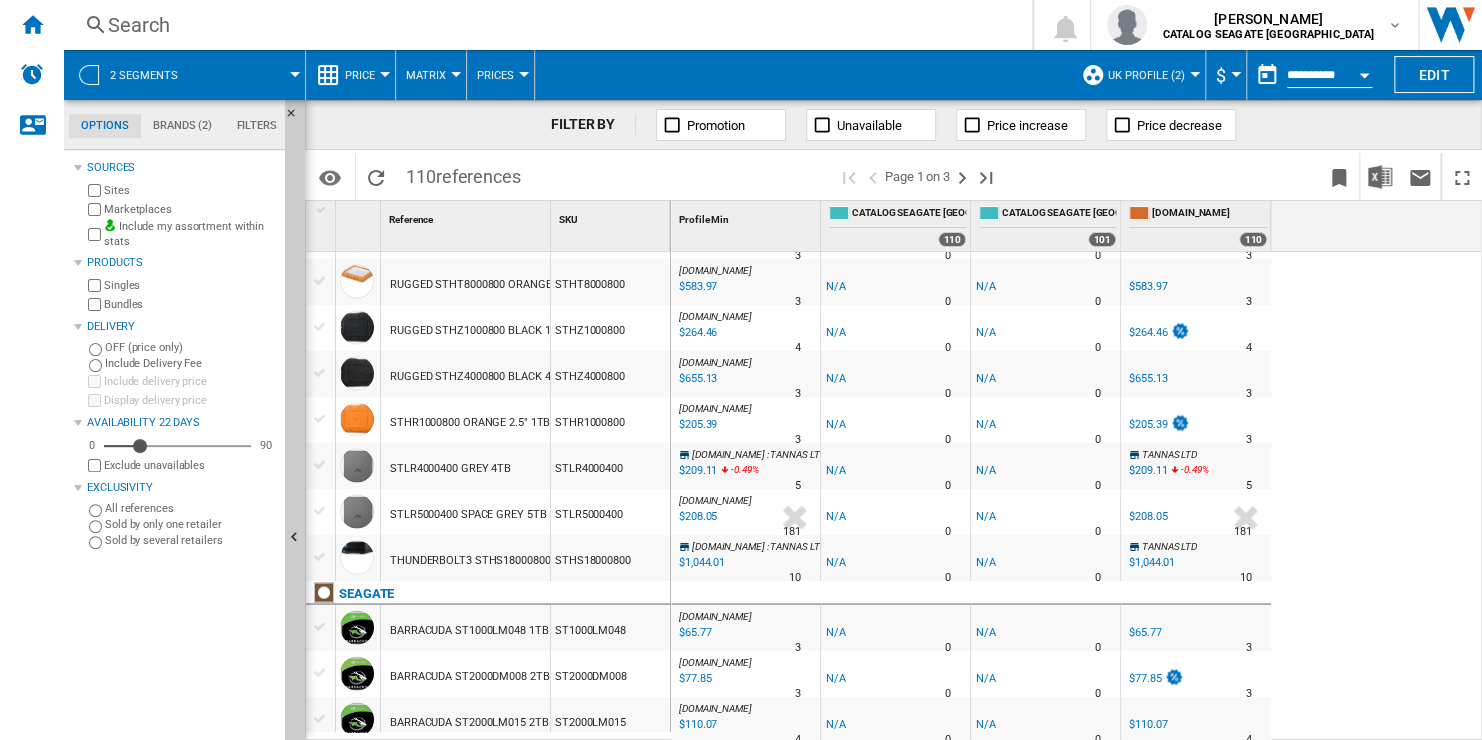 click on "FILTER BY
Promotion
Unavailable
Price increase
Price decrease" at bounding box center [893, 125] 